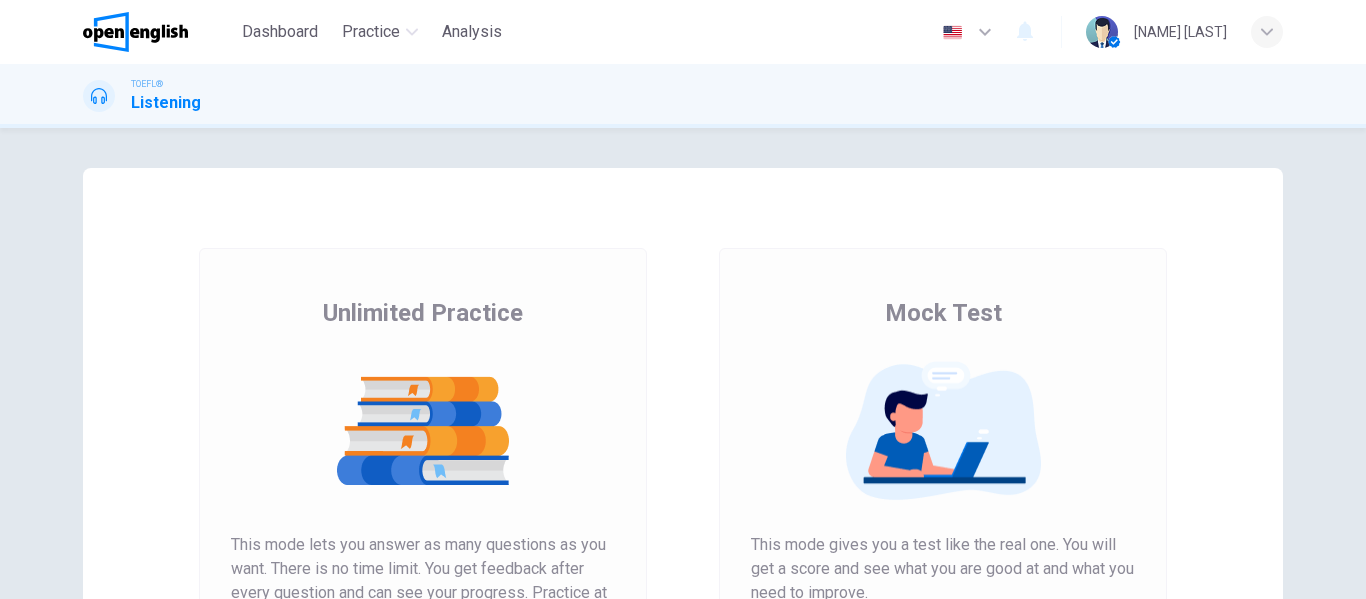 scroll, scrollTop: 0, scrollLeft: 0, axis: both 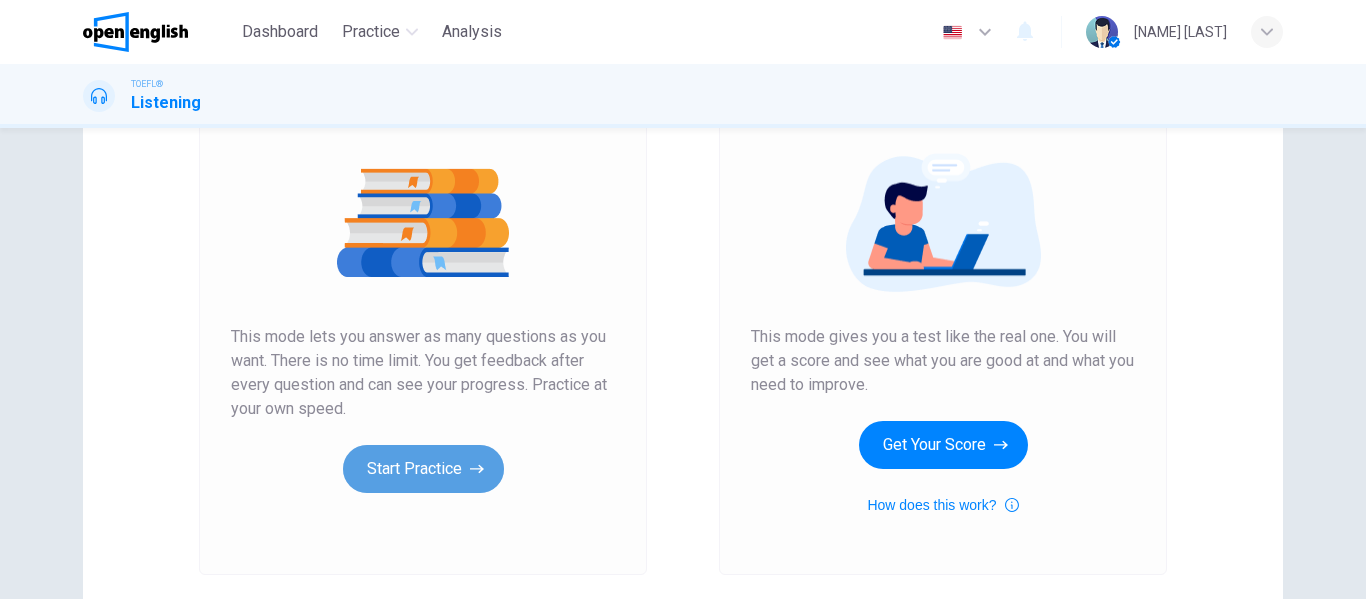 click on "Start Practice" at bounding box center [423, 469] 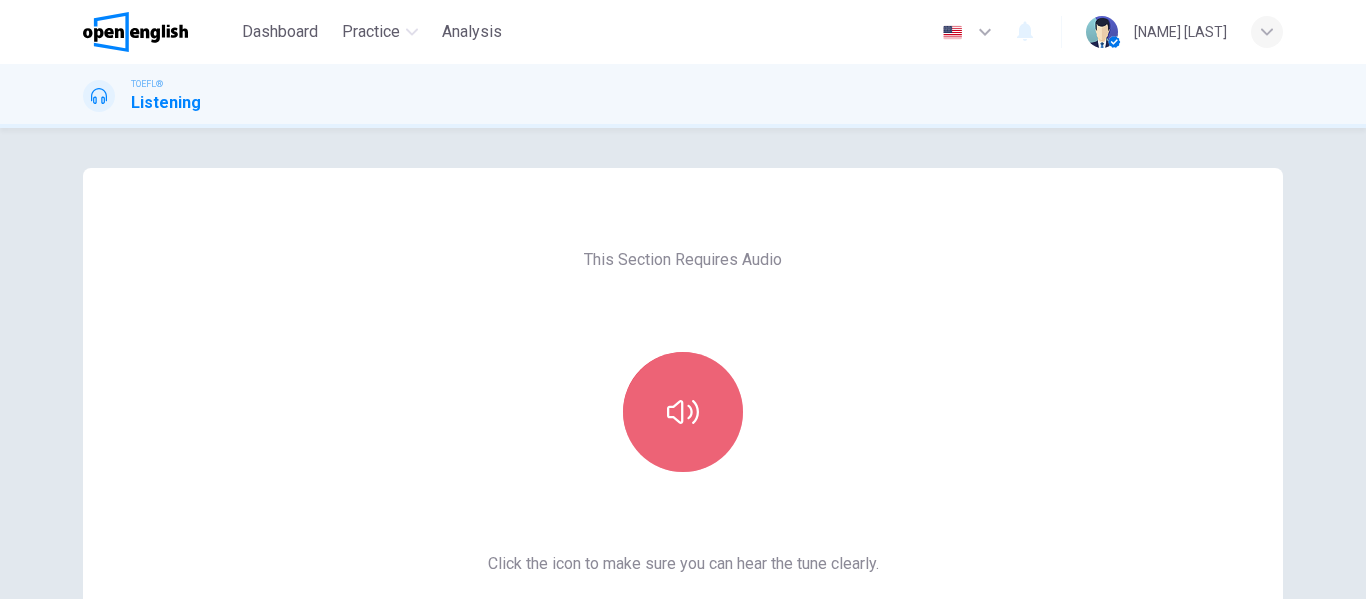 click at bounding box center [683, 412] 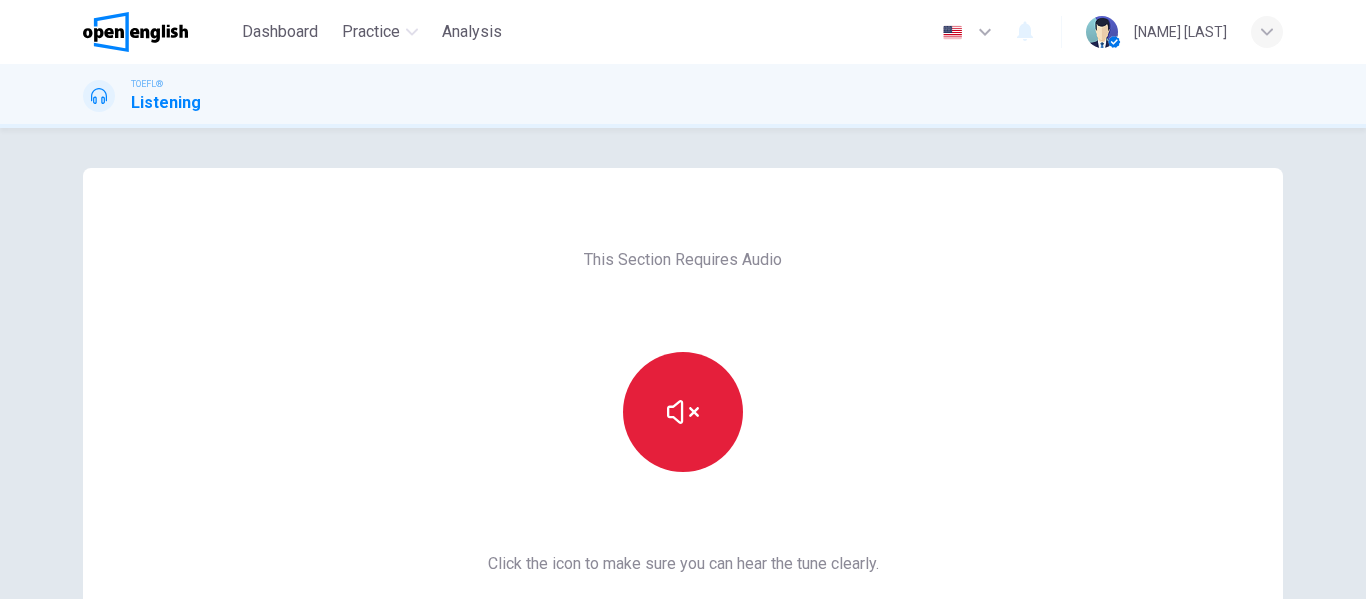 scroll, scrollTop: 228, scrollLeft: 0, axis: vertical 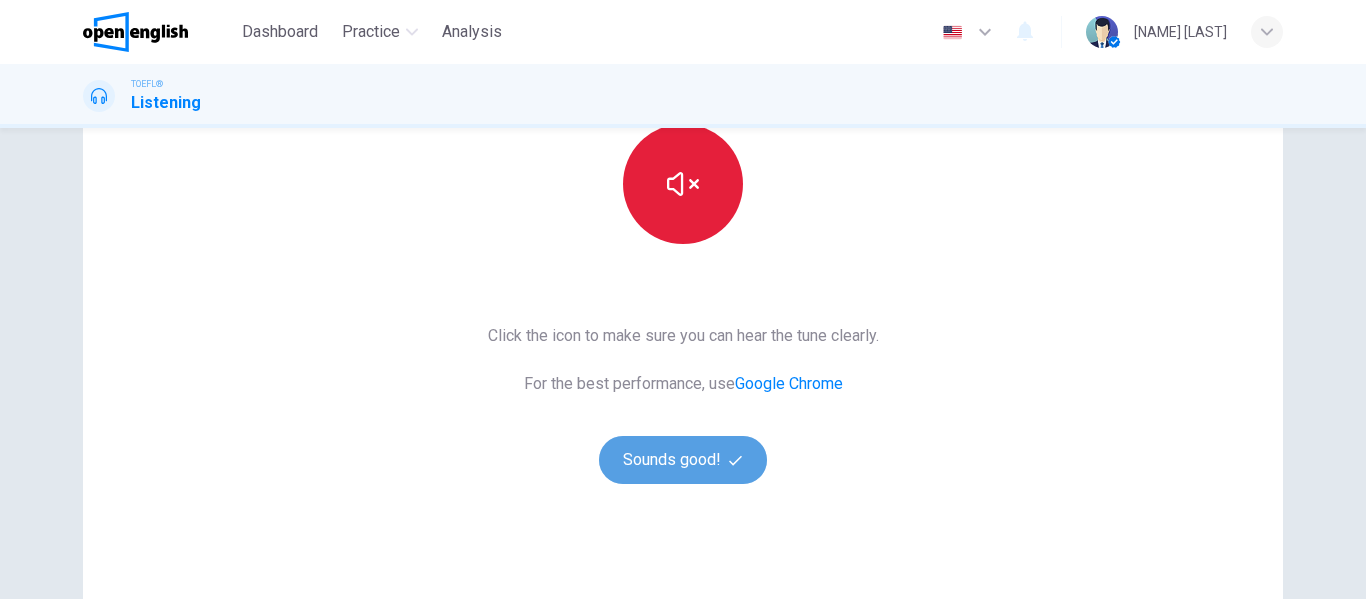 click on "Sounds good!" at bounding box center (683, 460) 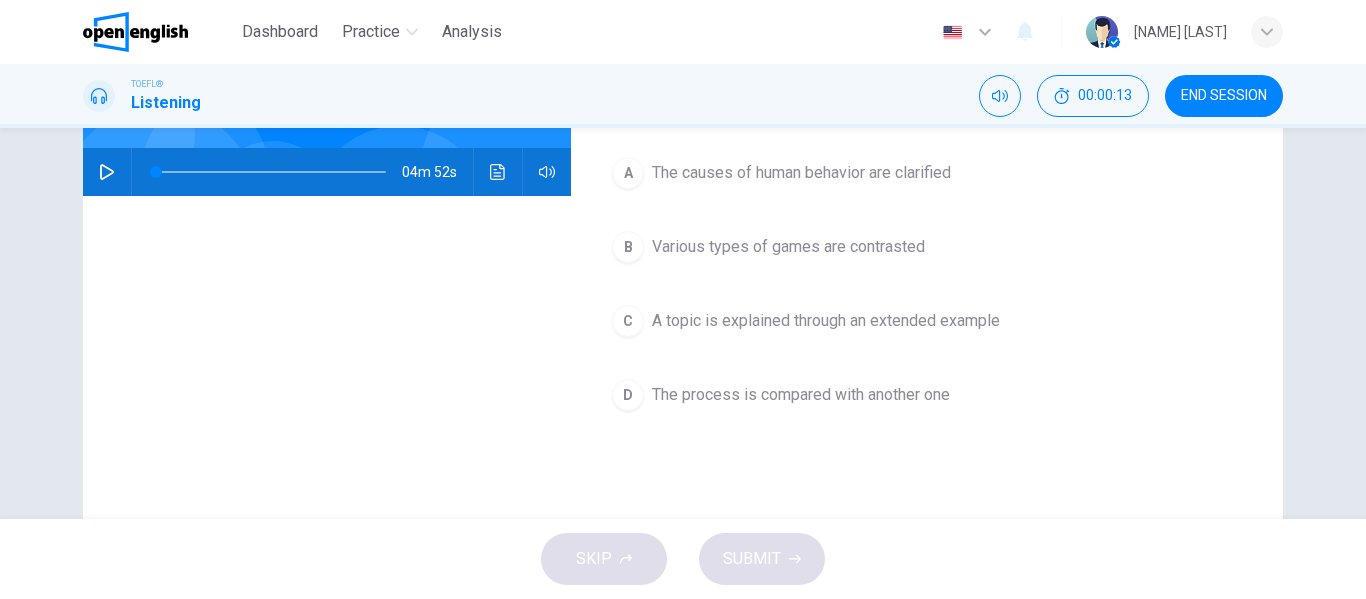 scroll, scrollTop: 0, scrollLeft: 0, axis: both 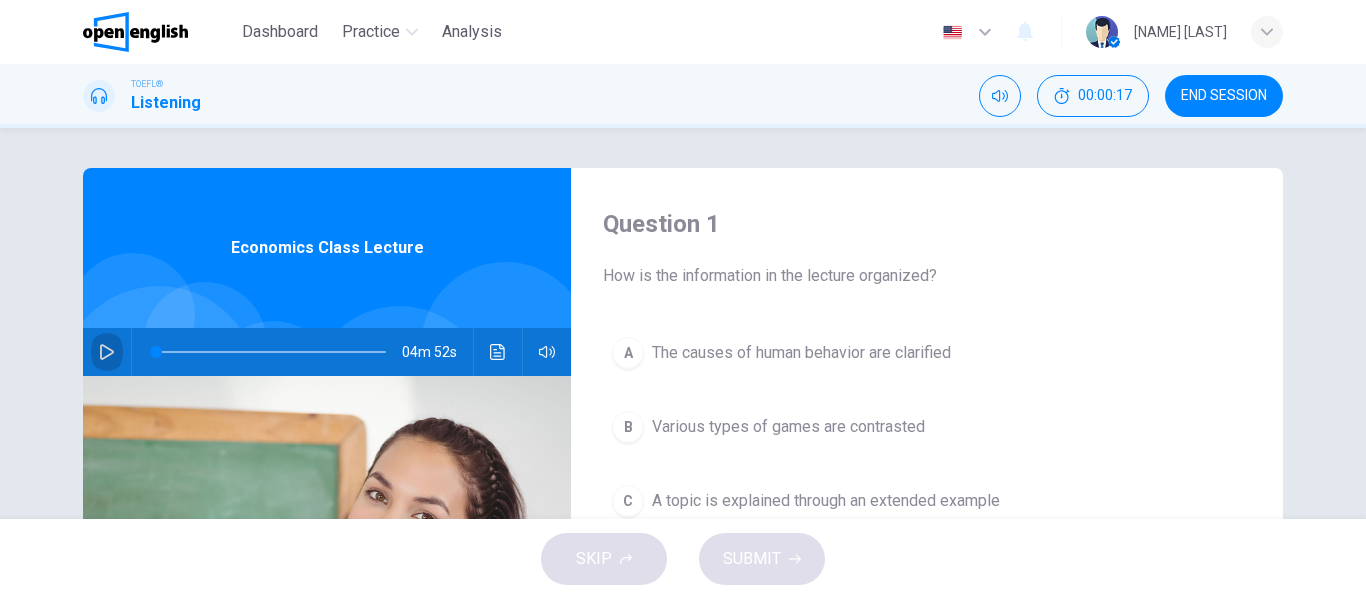 click at bounding box center (107, 352) 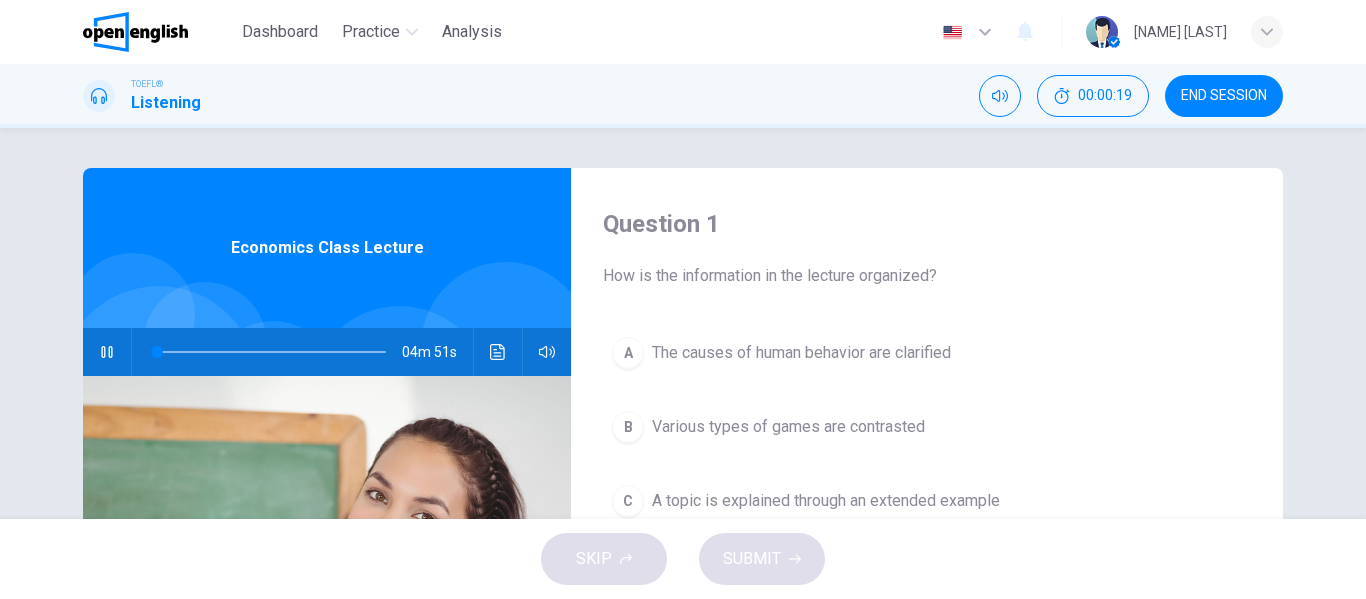 type 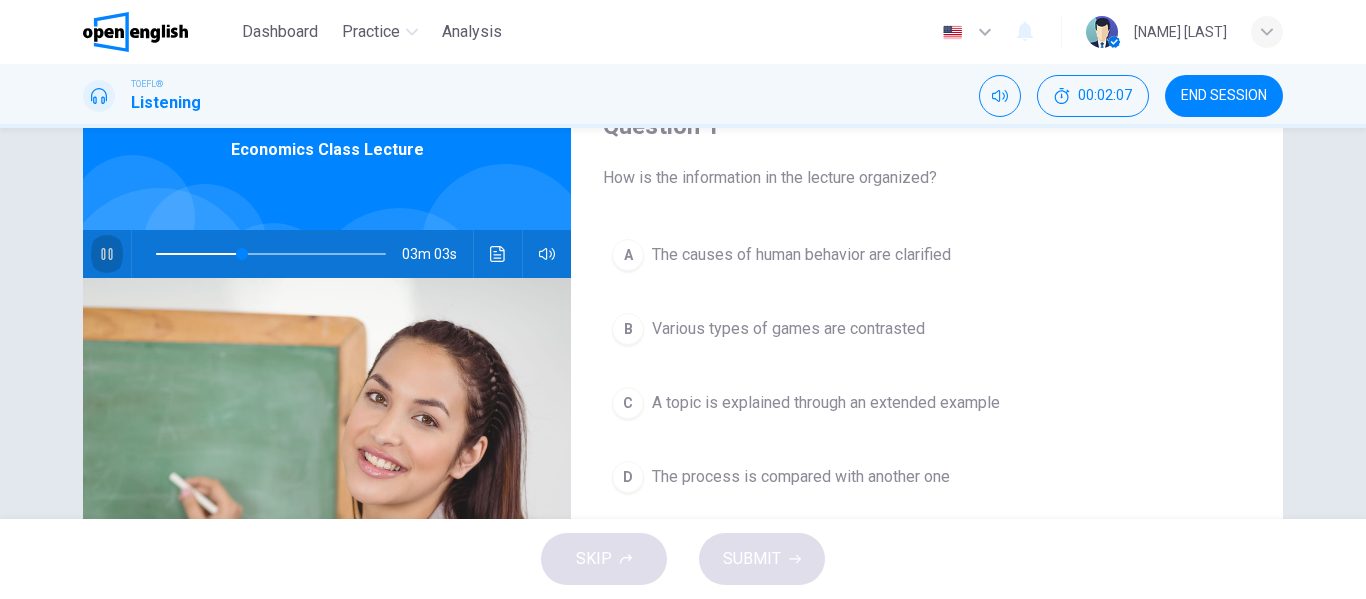 scroll, scrollTop: 103, scrollLeft: 0, axis: vertical 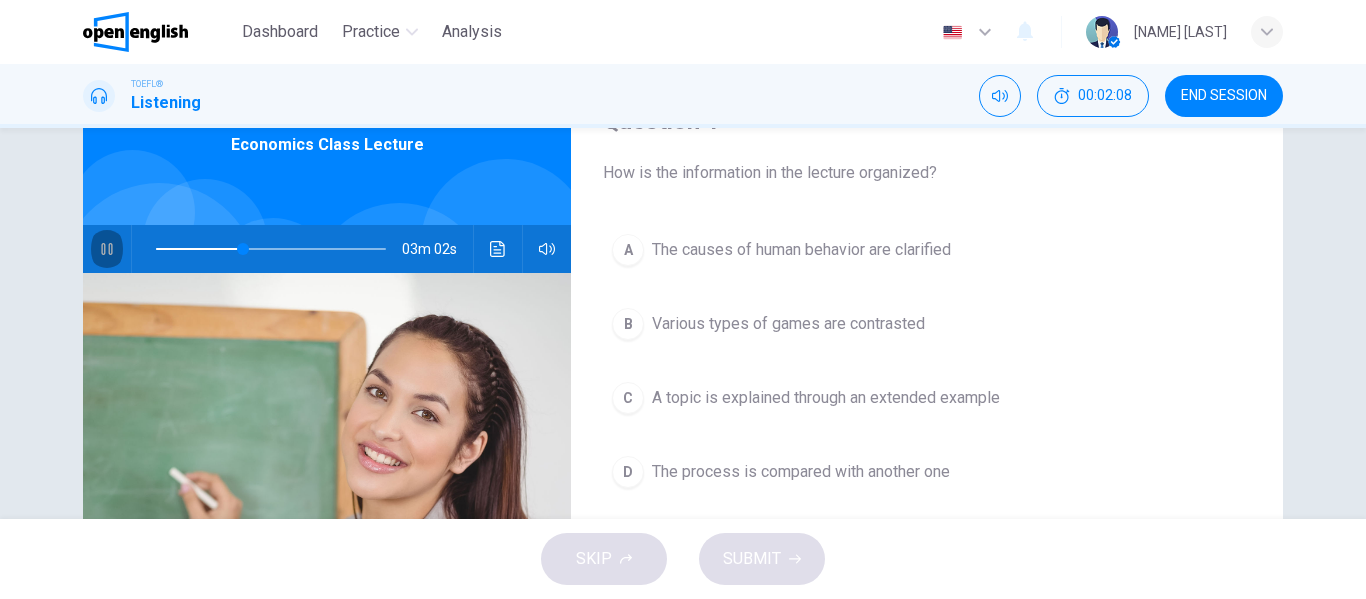 click at bounding box center [107, 249] 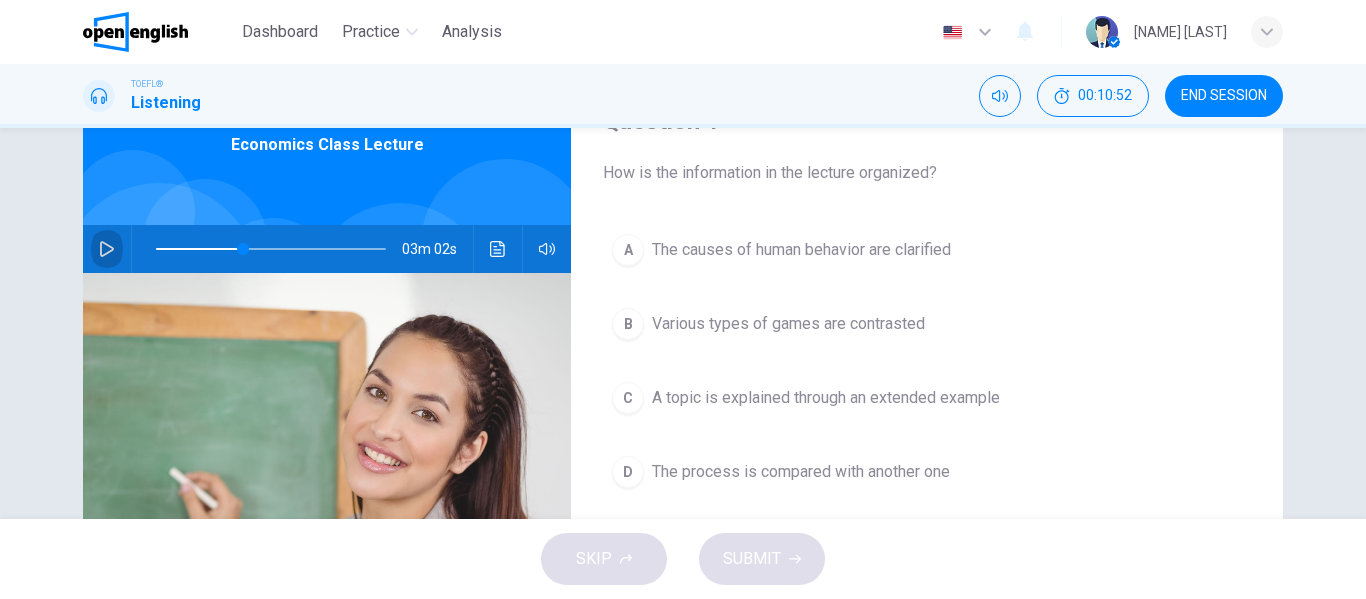 click at bounding box center (107, 249) 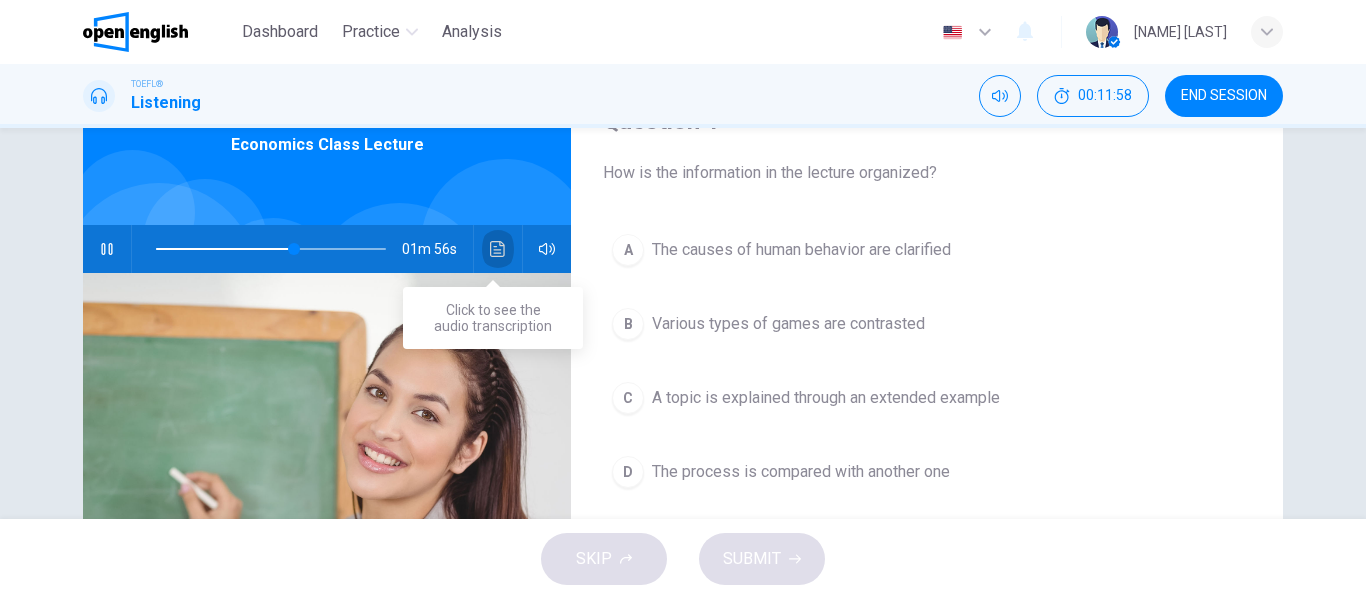 click at bounding box center (498, 249) 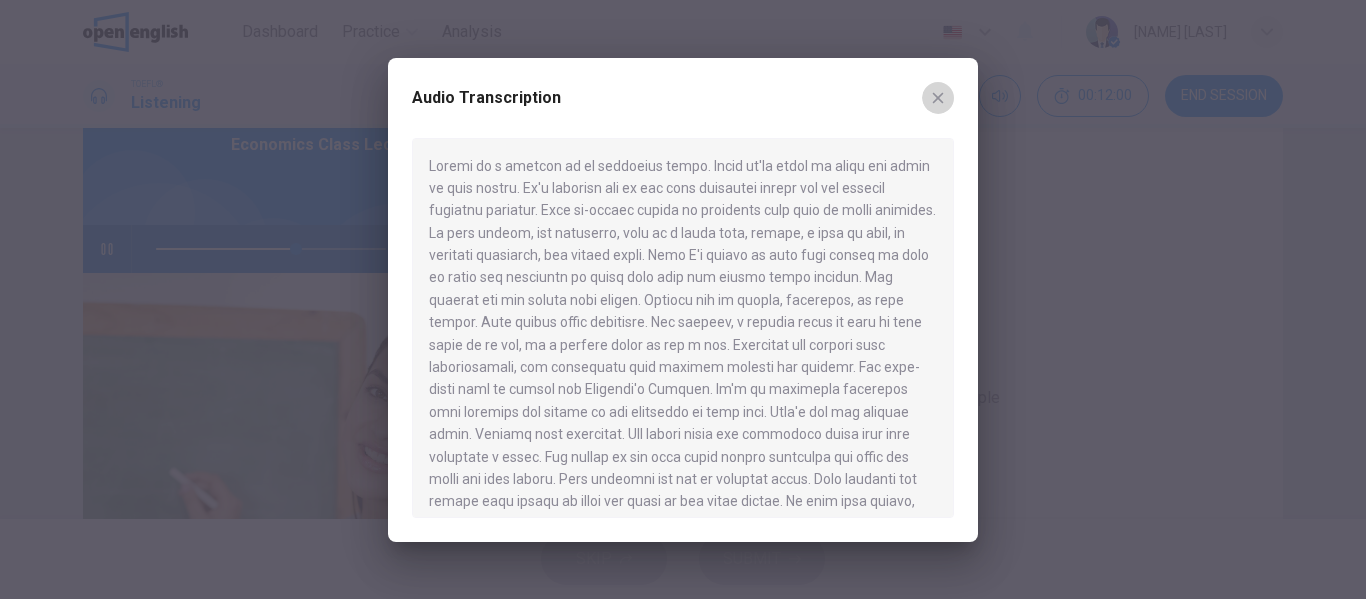 click at bounding box center (938, 98) 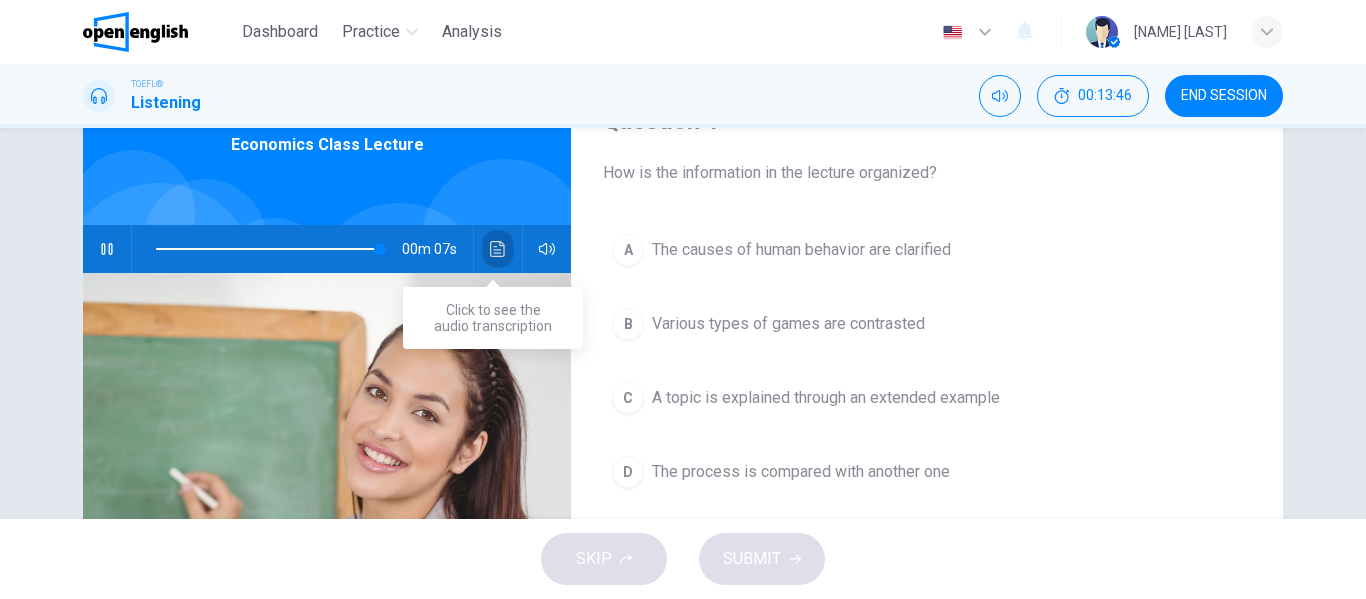 click at bounding box center (497, 249) 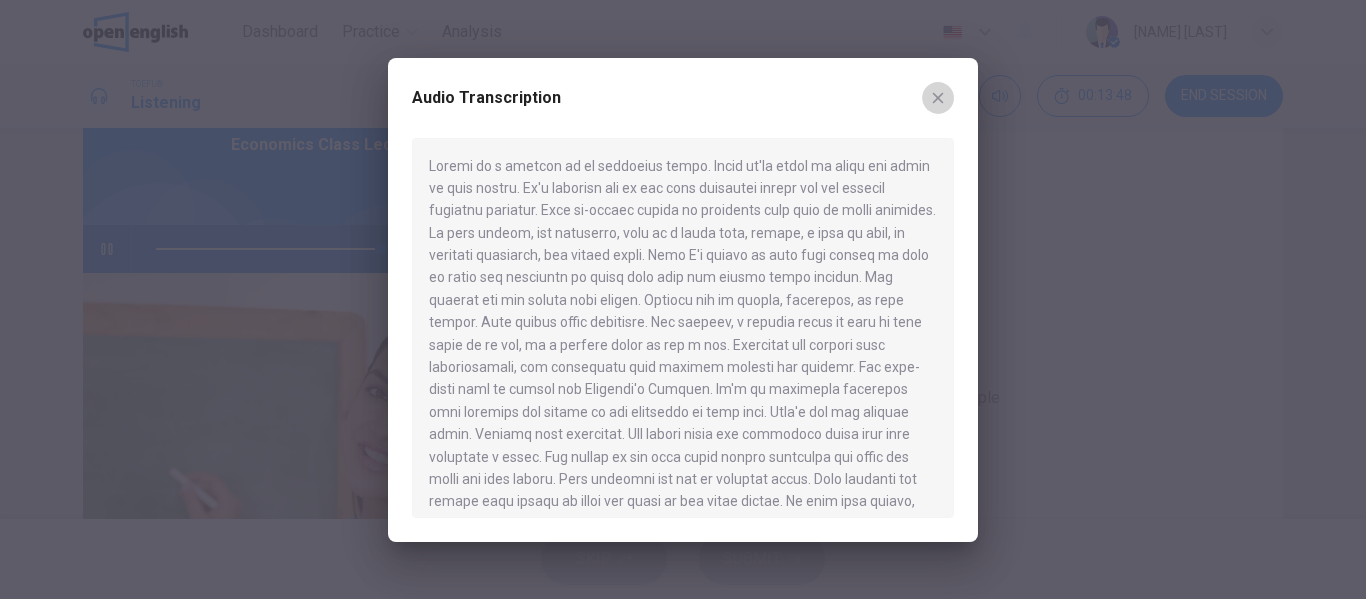 click at bounding box center (938, 98) 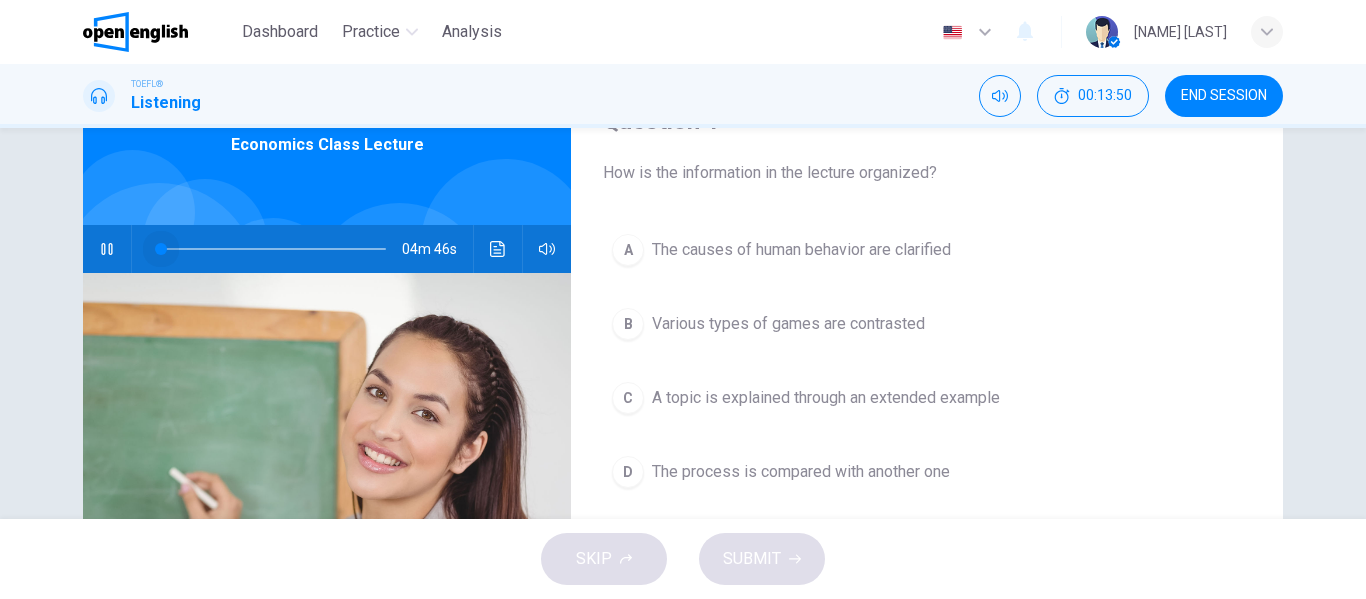 drag, startPoint x: 379, startPoint y: 248, endPoint x: 121, endPoint y: 256, distance: 258.124 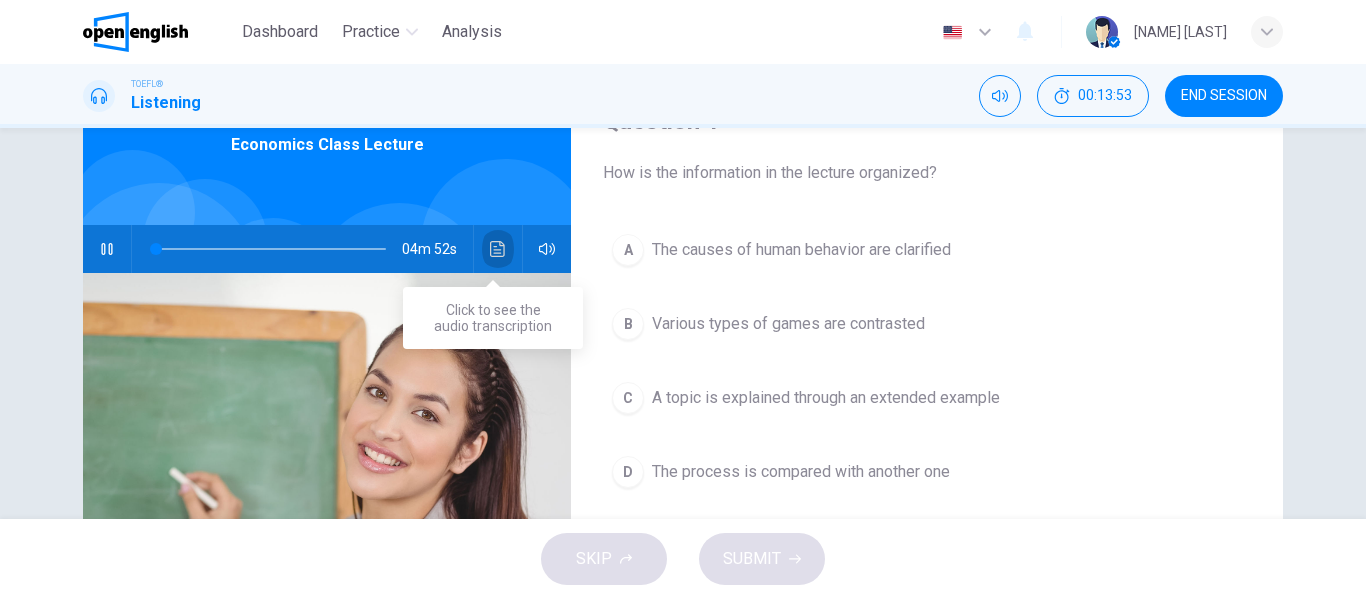 click at bounding box center [497, 249] 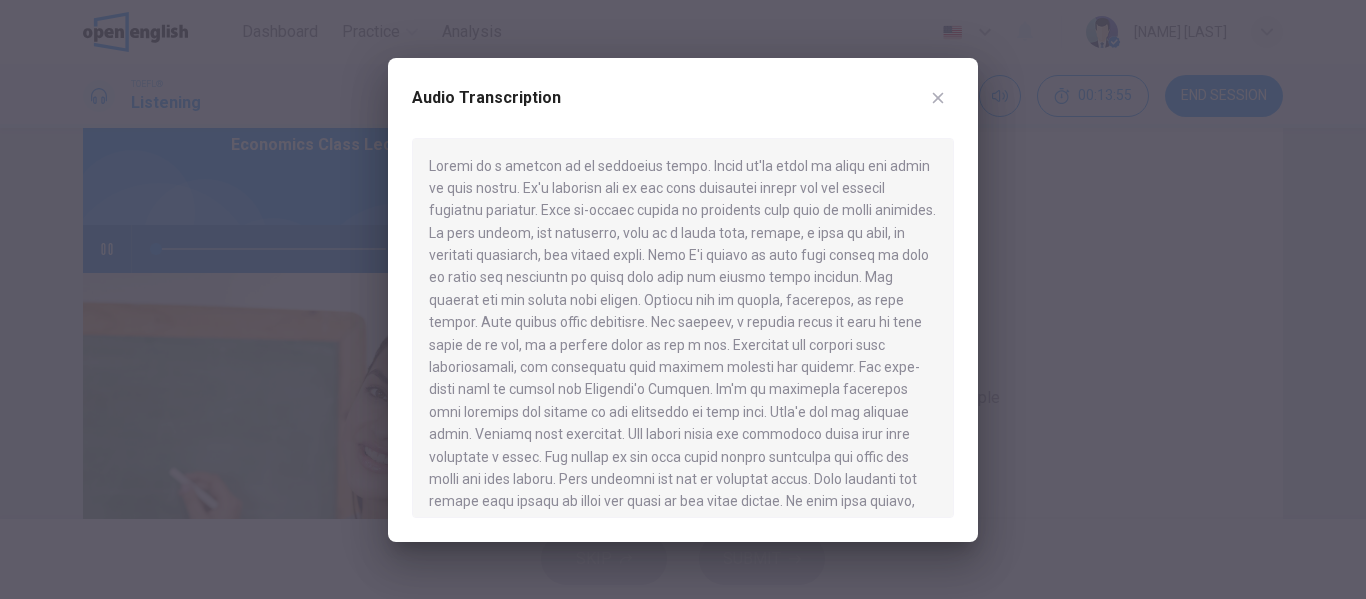 click at bounding box center [683, 299] 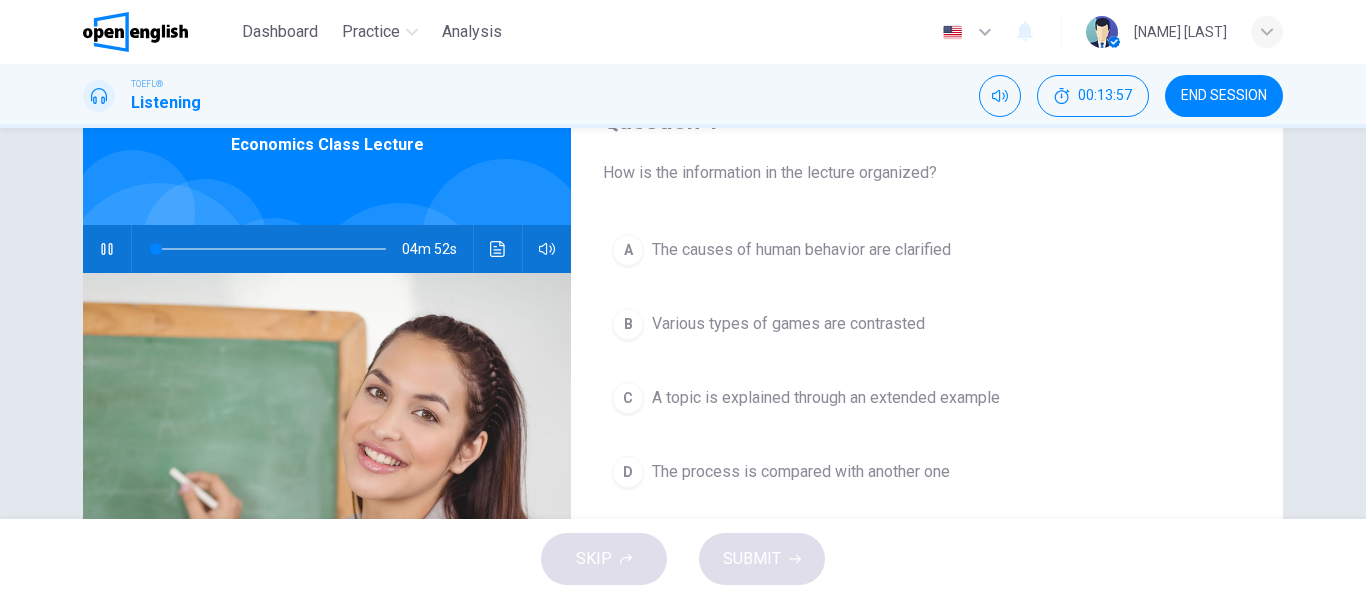 click at bounding box center (107, 249) 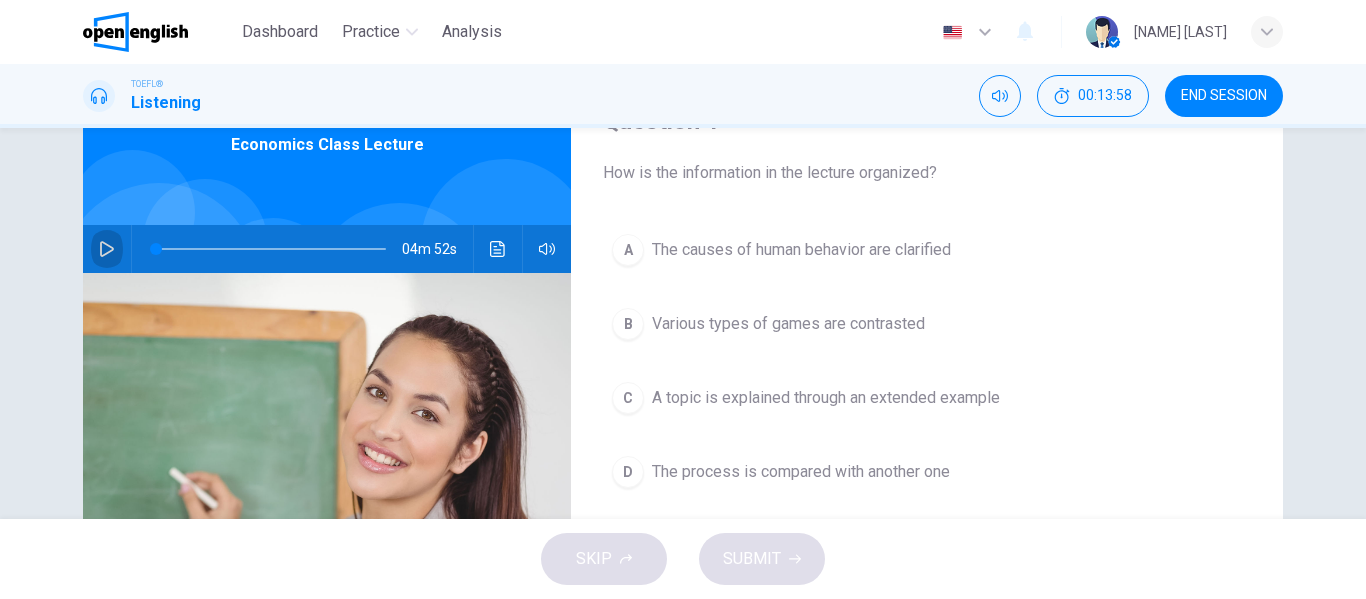 click at bounding box center (107, 249) 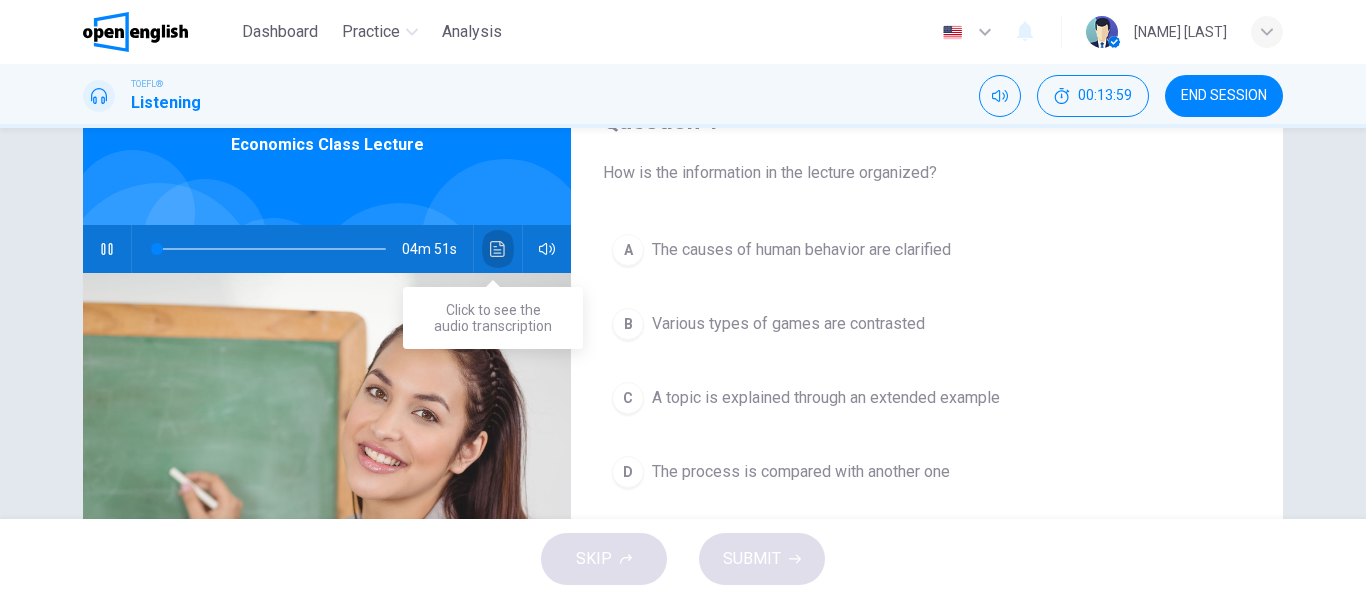 click at bounding box center [498, 249] 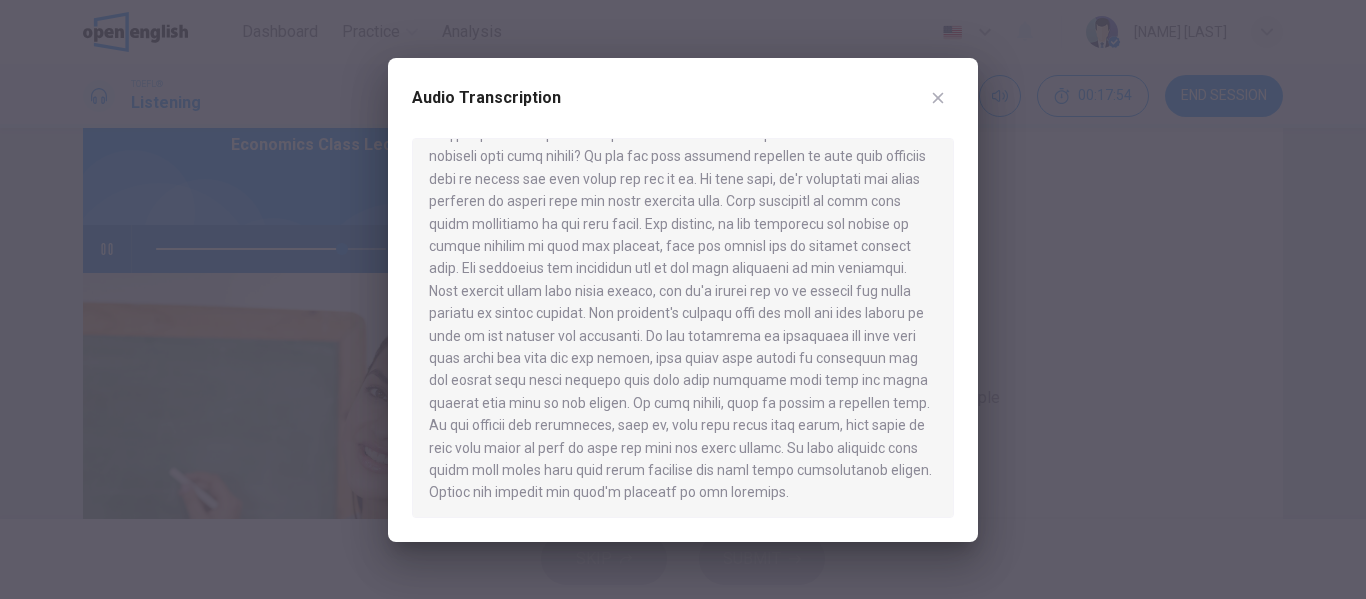 scroll, scrollTop: 639, scrollLeft: 0, axis: vertical 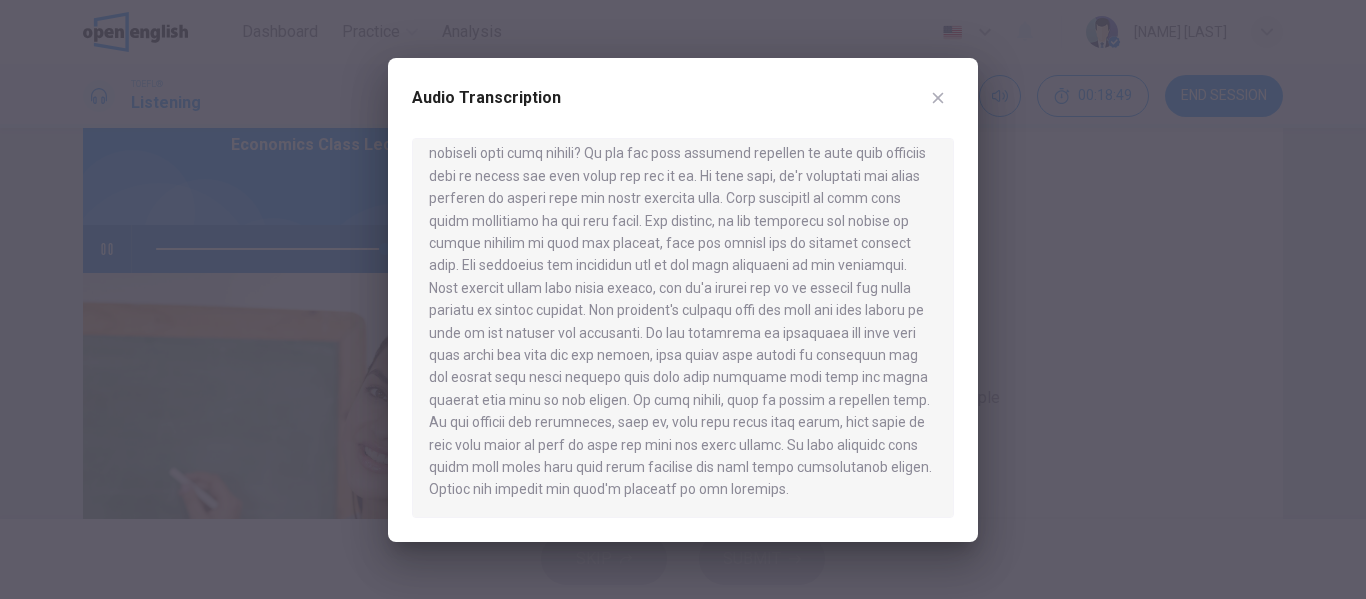 type 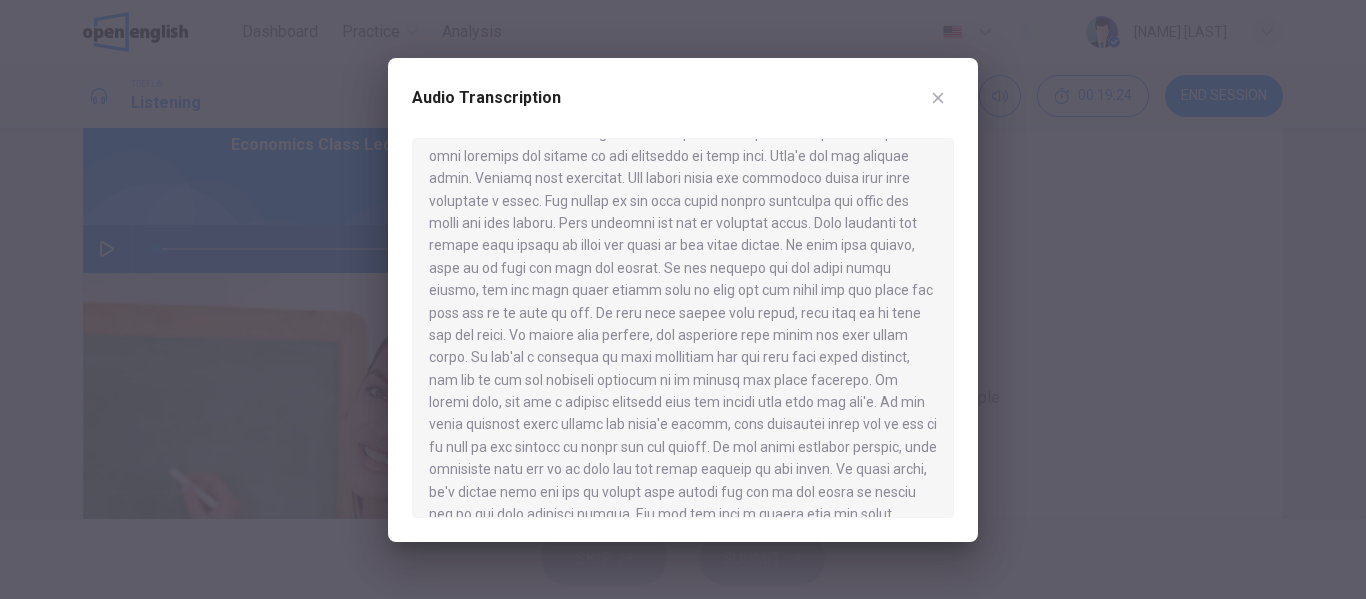 scroll, scrollTop: 270, scrollLeft: 0, axis: vertical 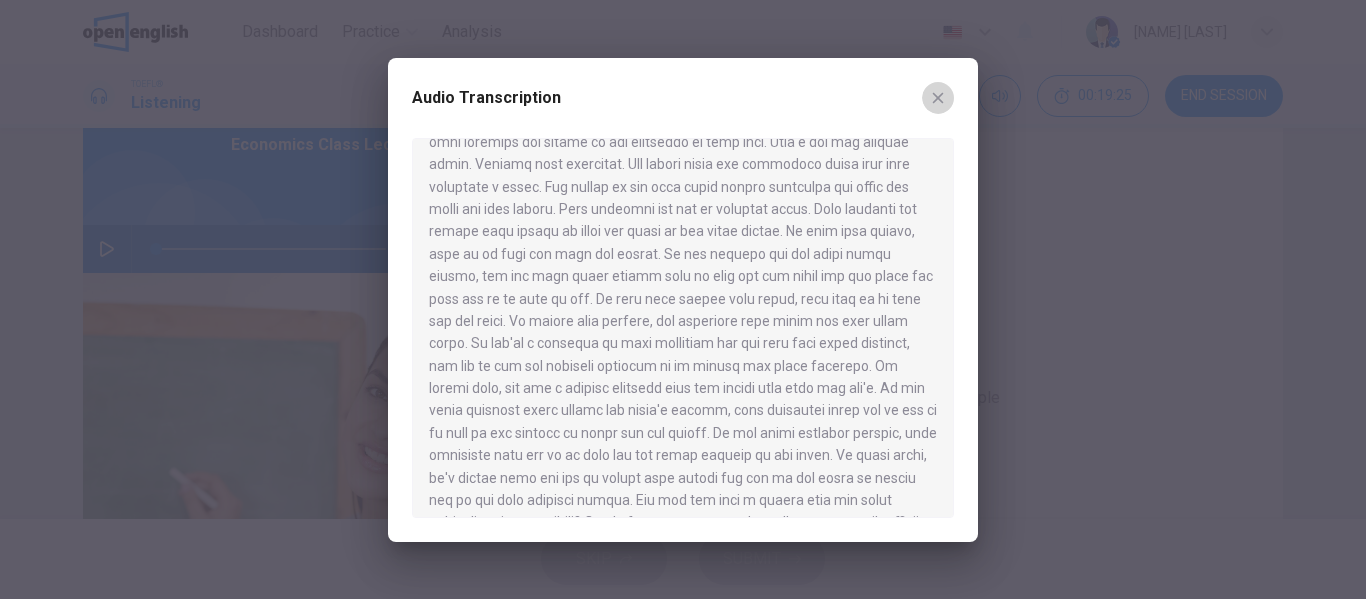 click at bounding box center [938, 98] 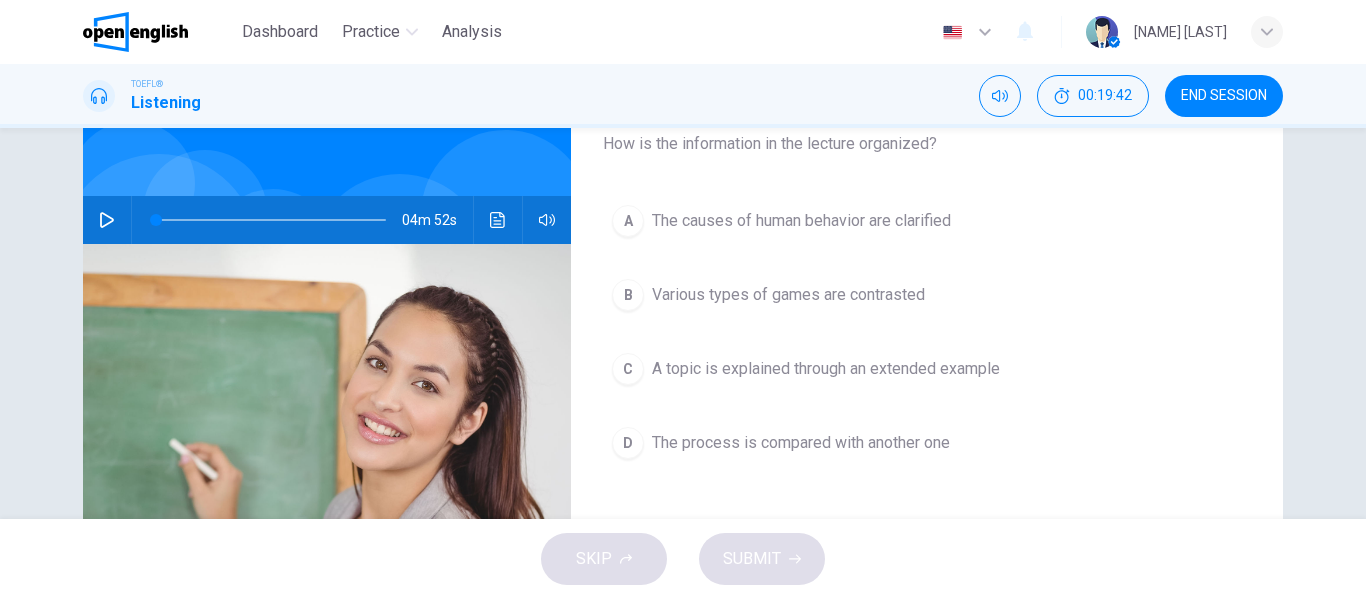 scroll, scrollTop: 134, scrollLeft: 0, axis: vertical 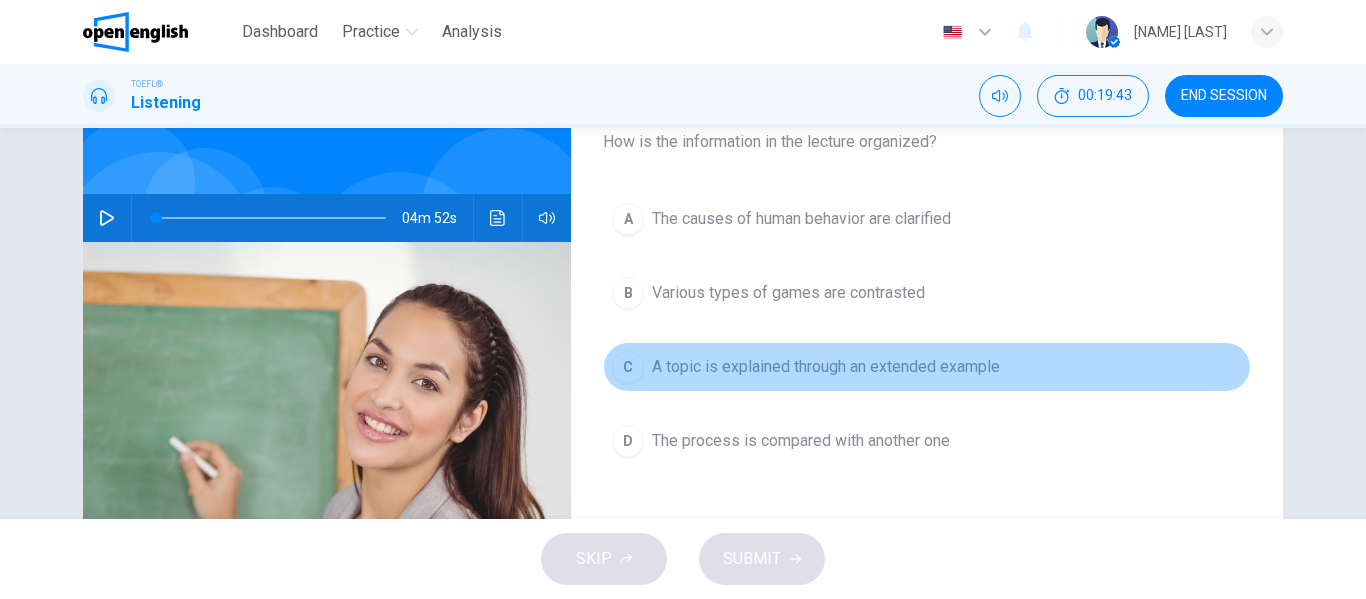 click on "A topic is explained through an extended example" at bounding box center [801, 219] 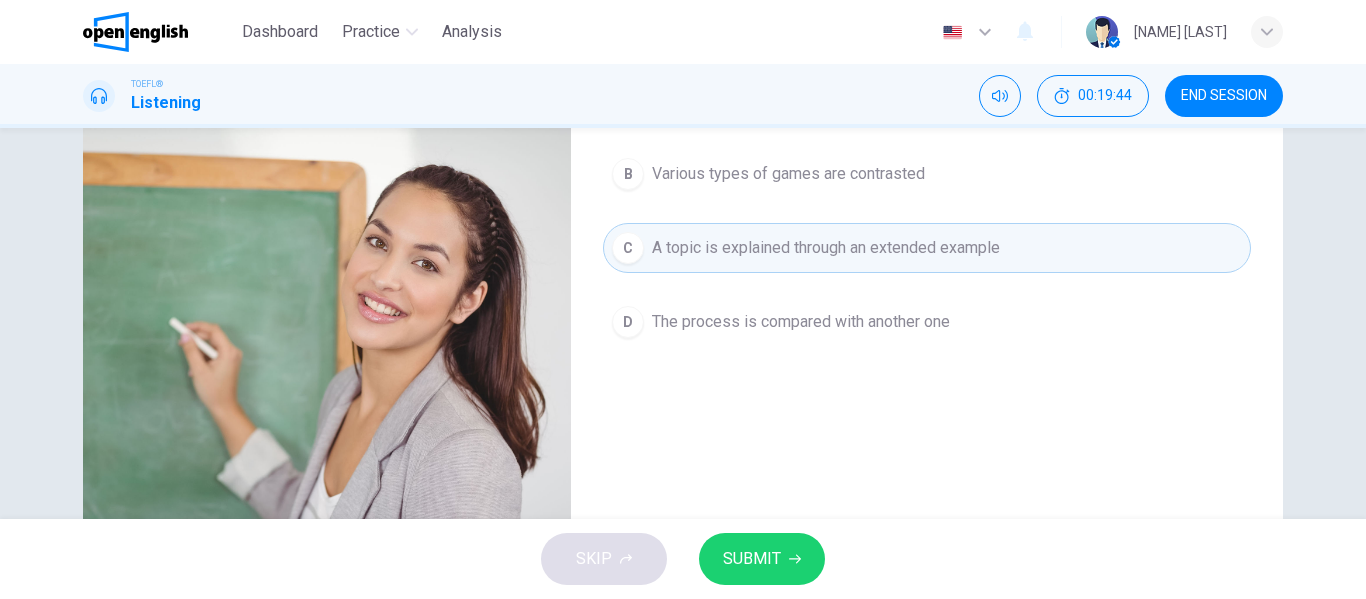 scroll, scrollTop: 254, scrollLeft: 0, axis: vertical 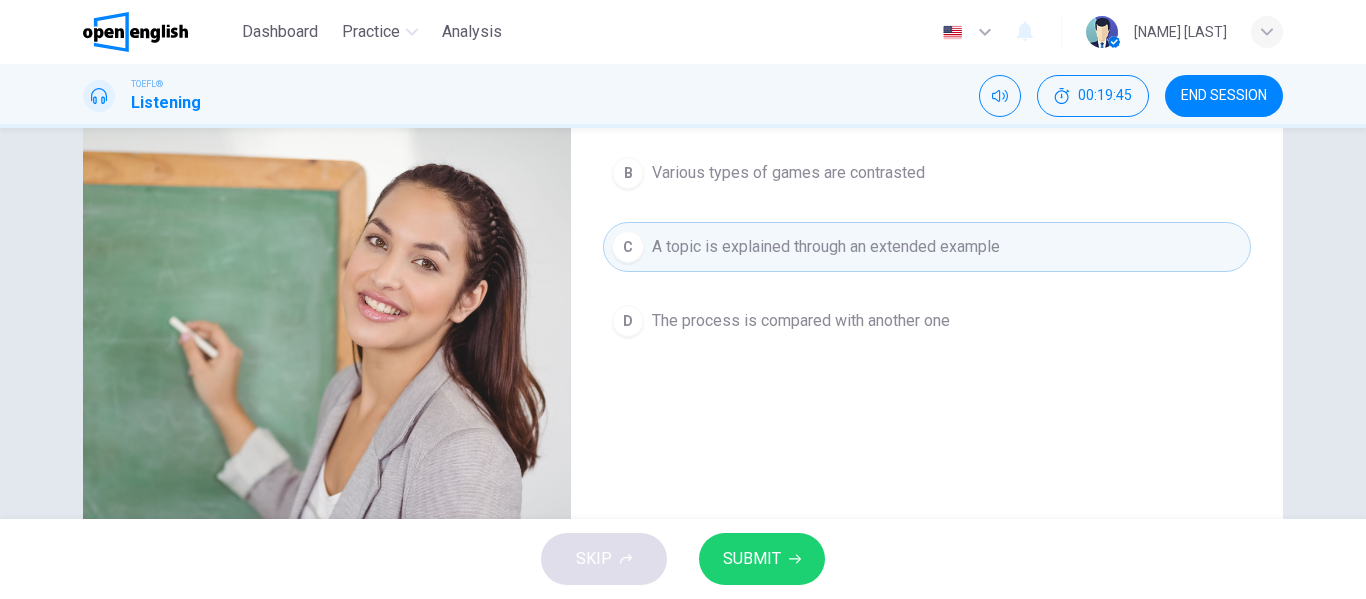 click on "SUBMIT" at bounding box center [752, 559] 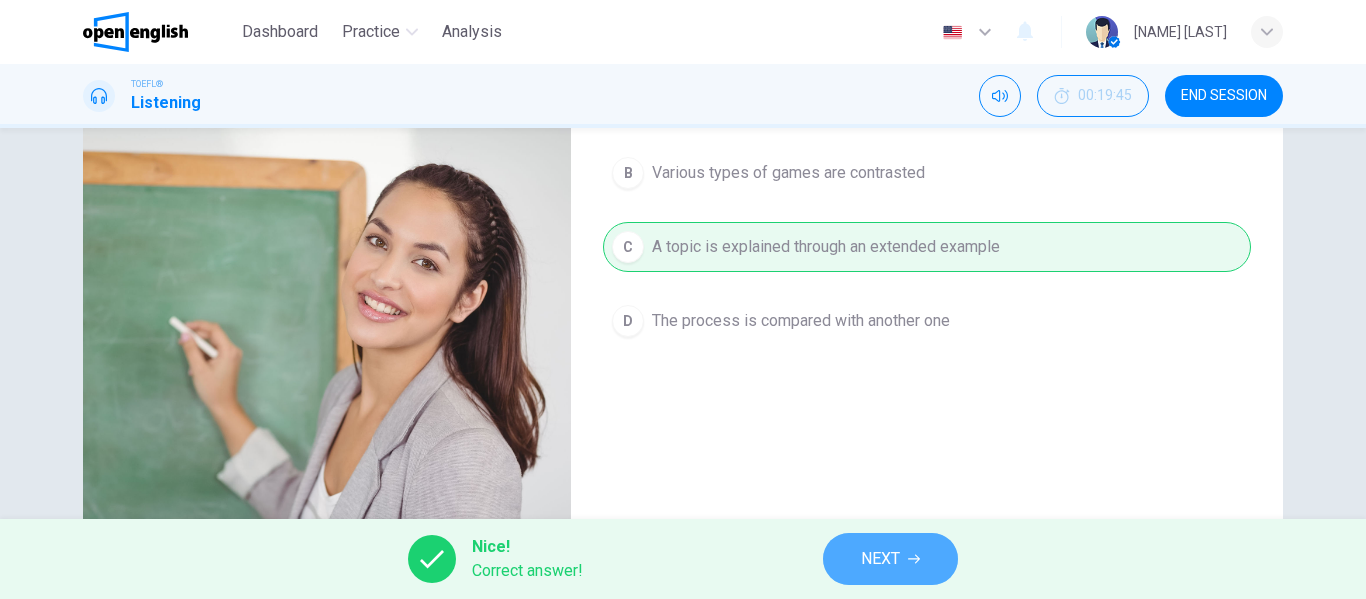 click on "NEXT" at bounding box center [880, 559] 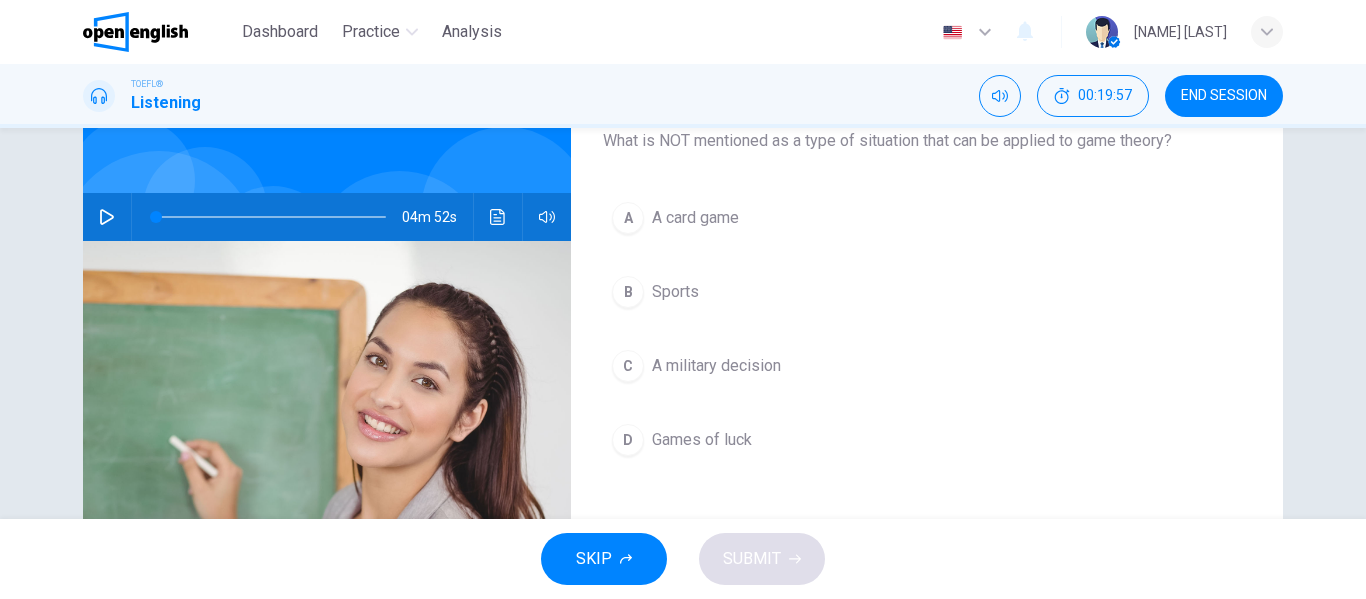 scroll, scrollTop: 134, scrollLeft: 0, axis: vertical 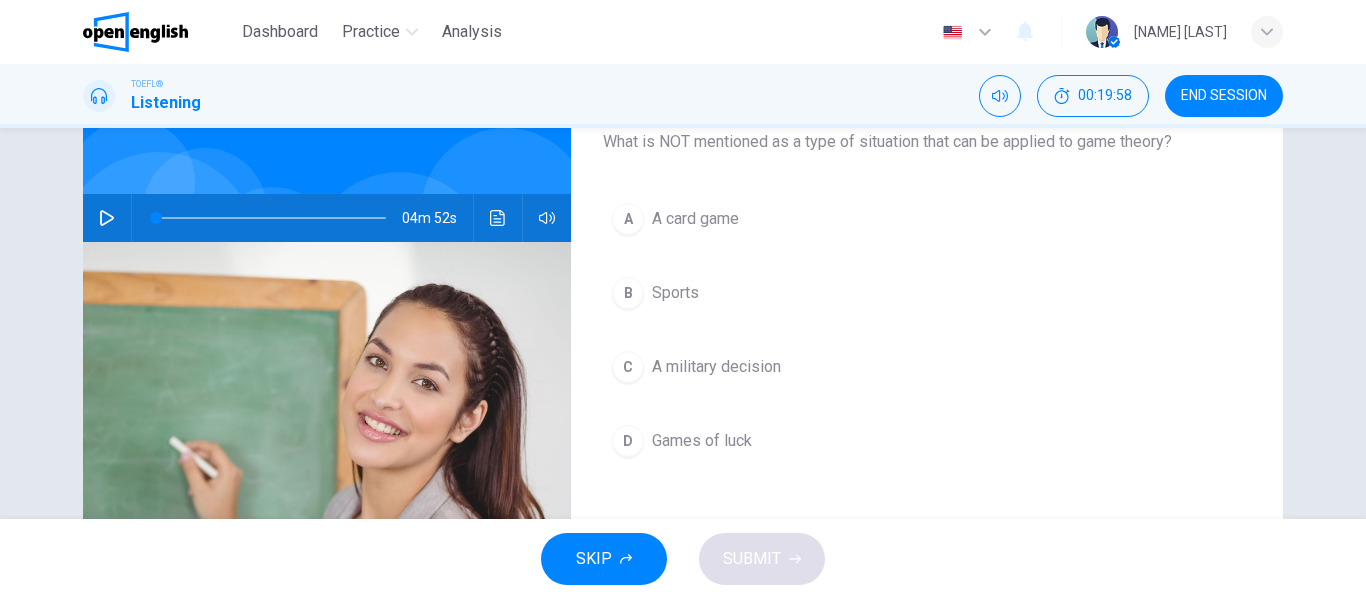 click on "Games of luck" at bounding box center (695, 219) 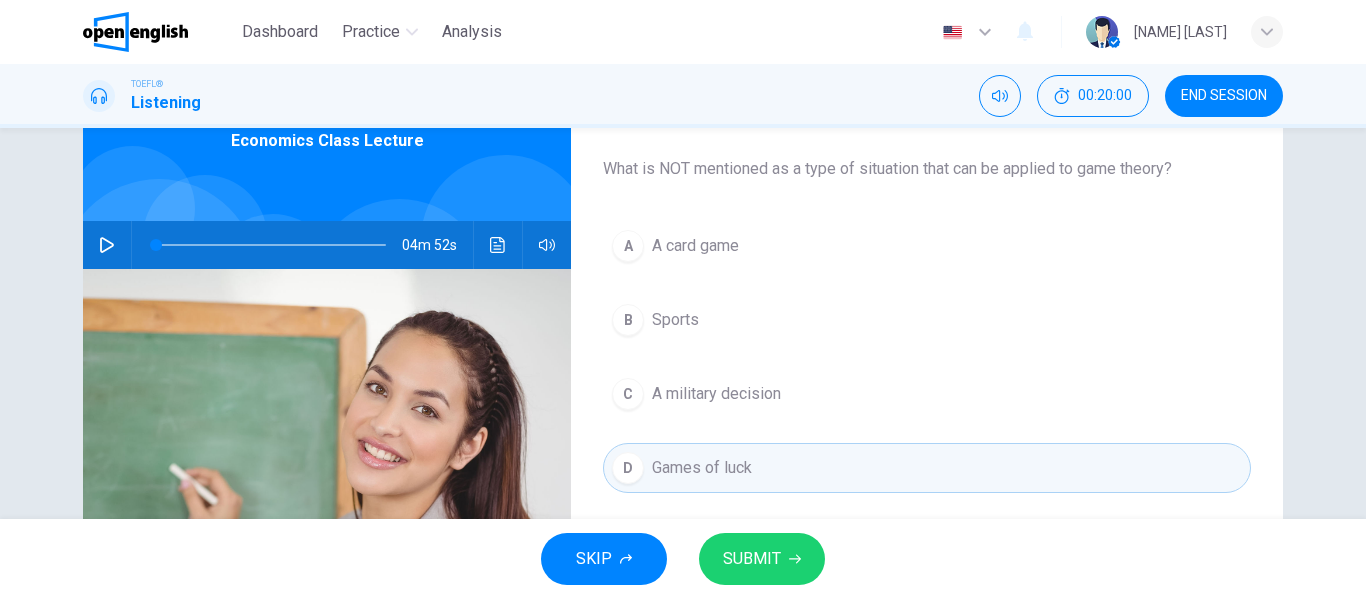 scroll, scrollTop: 106, scrollLeft: 0, axis: vertical 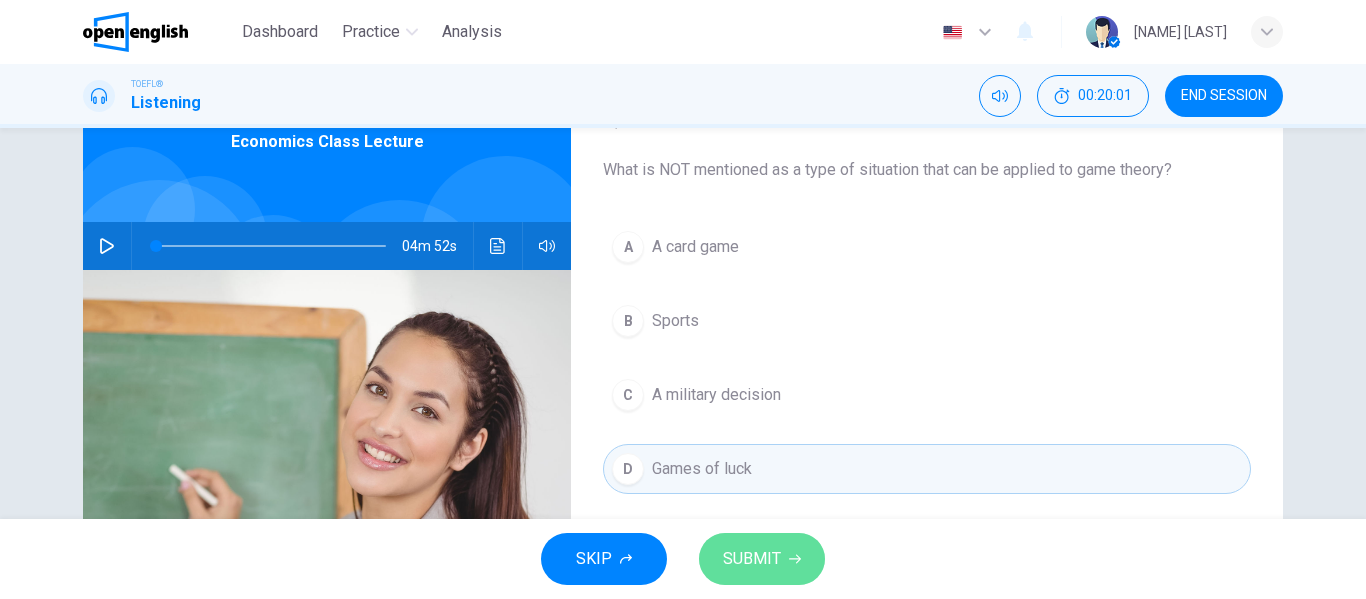 click on "SUBMIT" at bounding box center [762, 559] 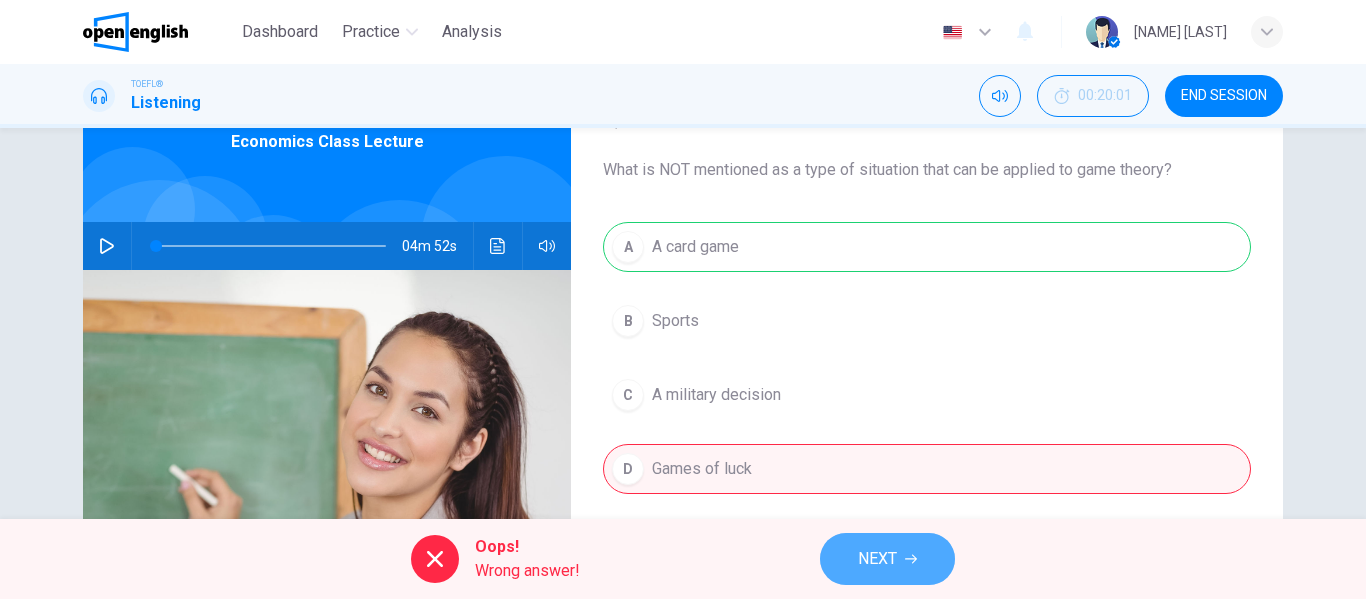 click on "NEXT" at bounding box center (887, 559) 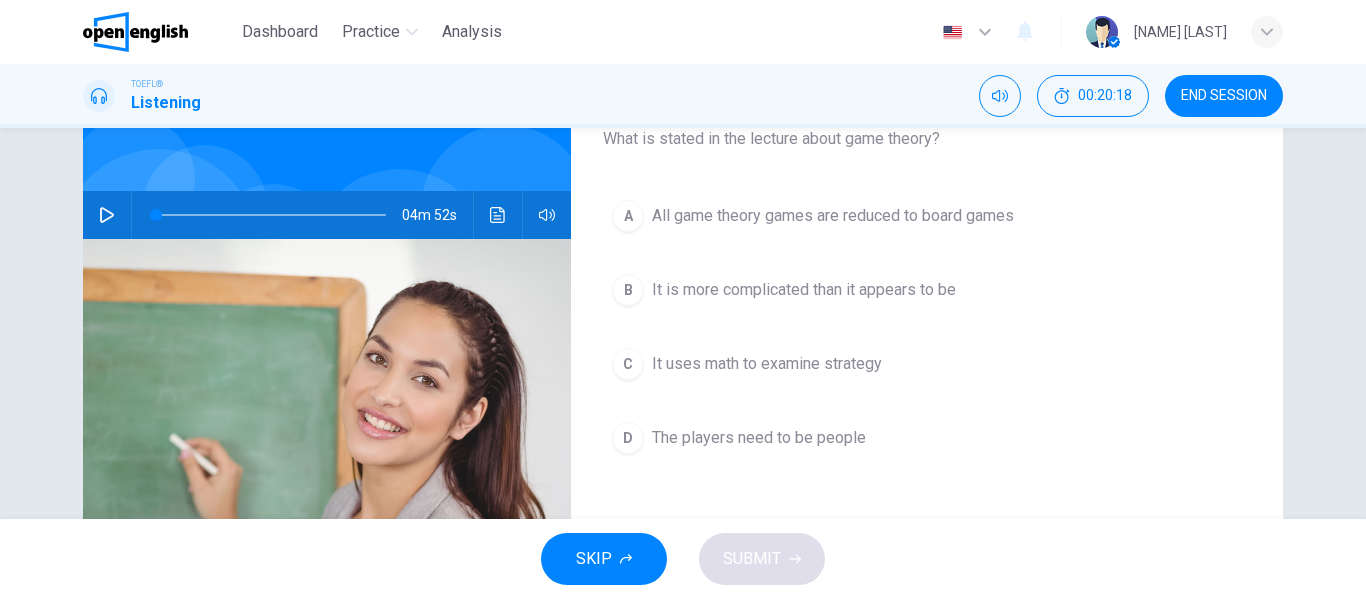scroll, scrollTop: 98, scrollLeft: 0, axis: vertical 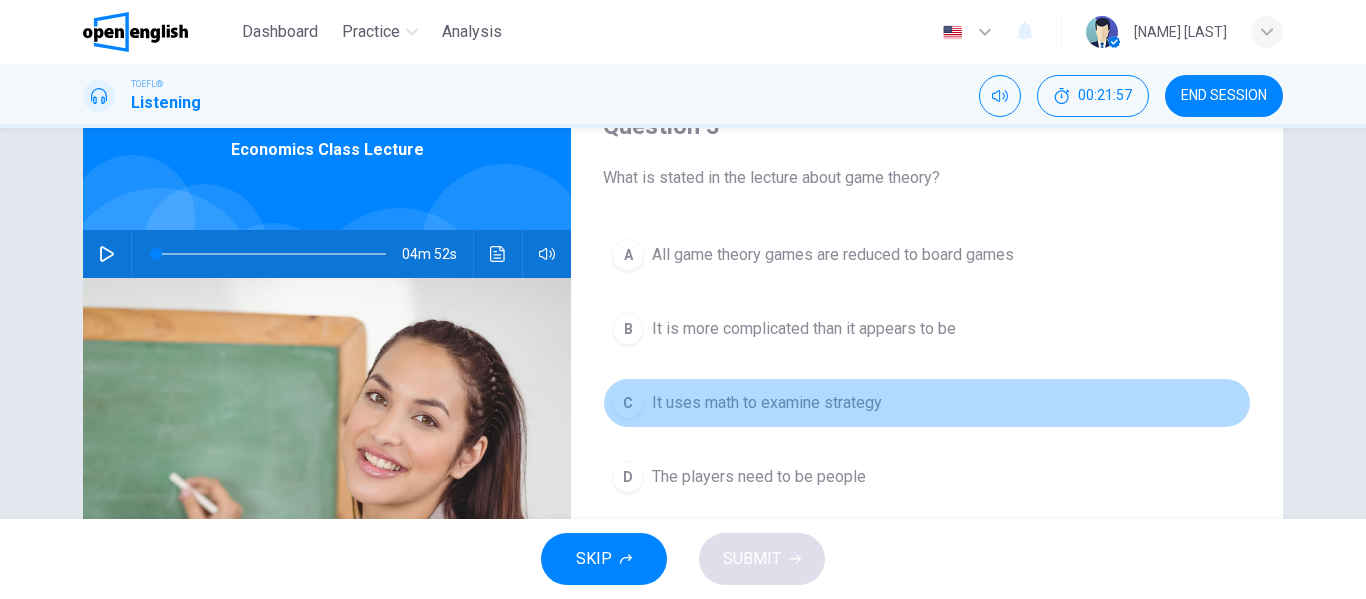 click on "It uses math to examine strategy" at bounding box center [833, 255] 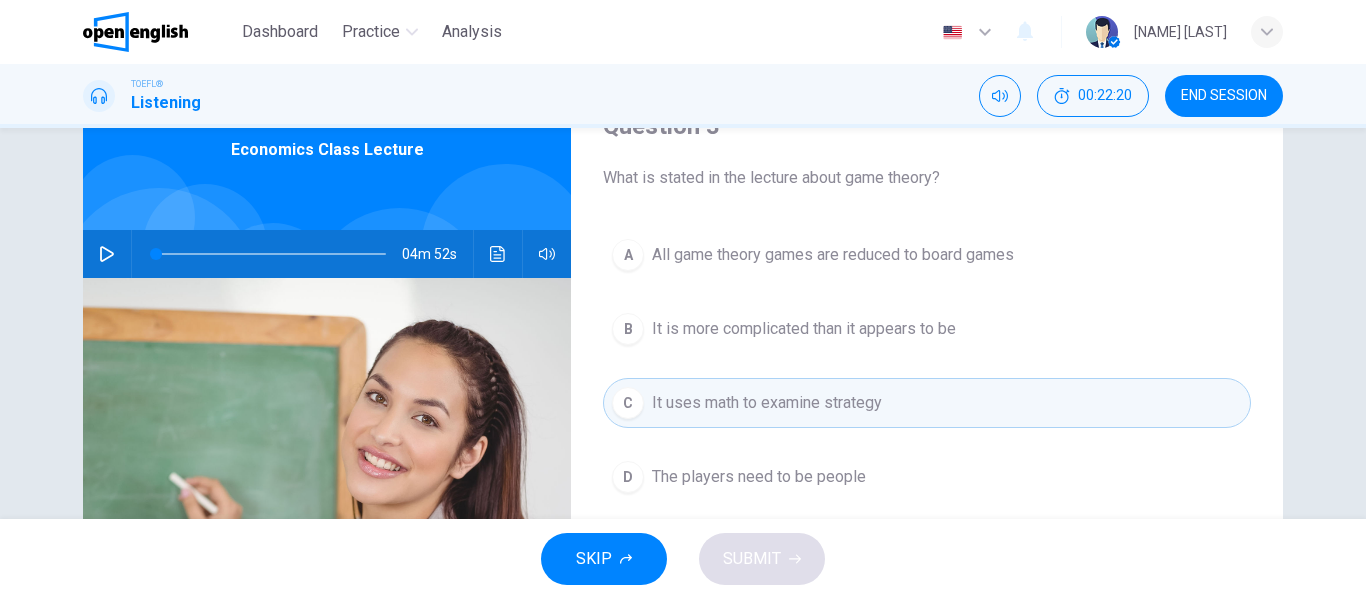 scroll, scrollTop: 97, scrollLeft: 0, axis: vertical 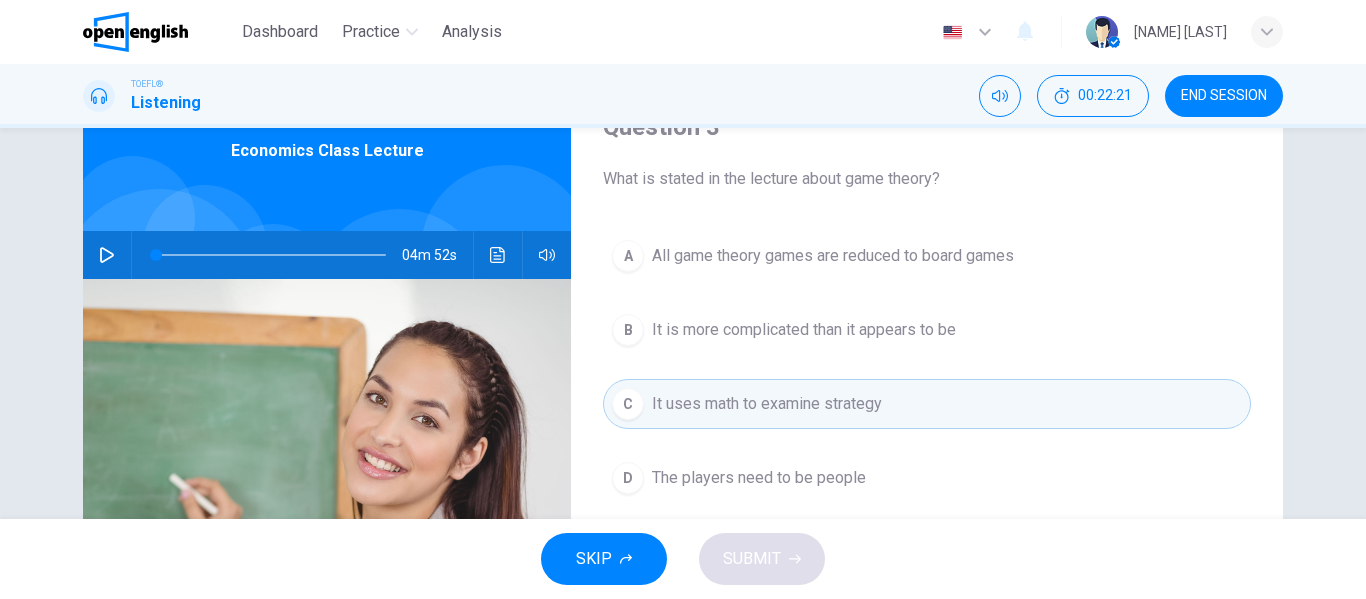 click on "All game theory games are reduced to board games" at bounding box center [833, 256] 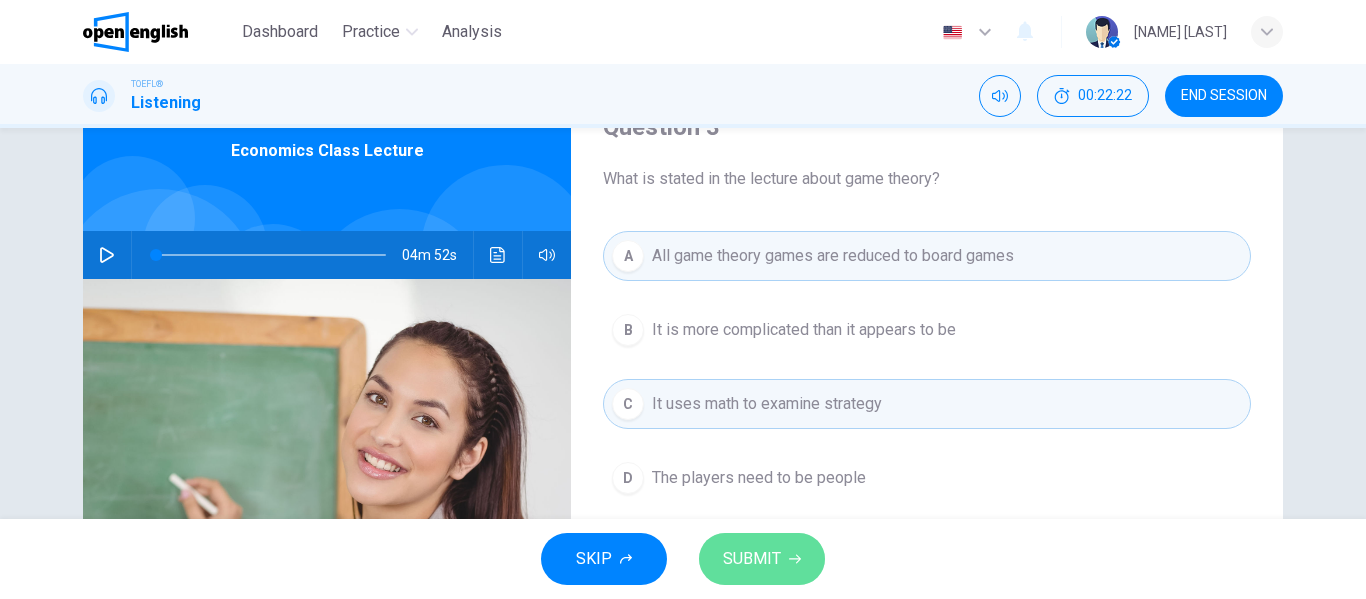 click on "SUBMIT" at bounding box center (752, 559) 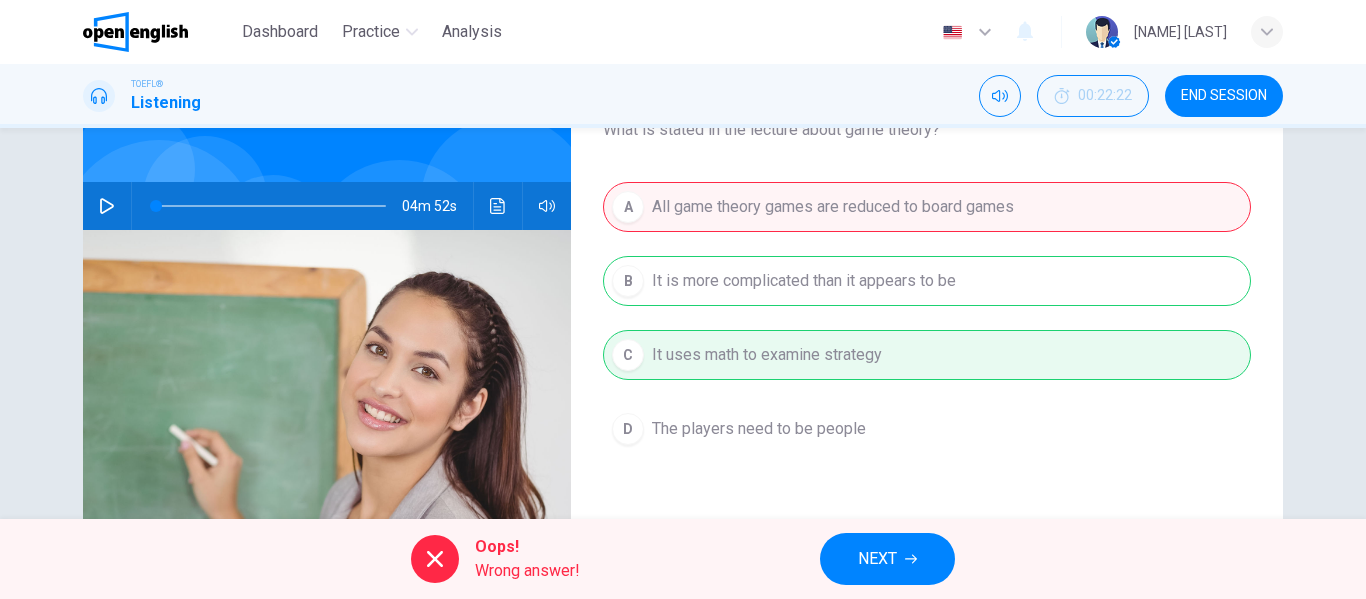 scroll, scrollTop: 137, scrollLeft: 0, axis: vertical 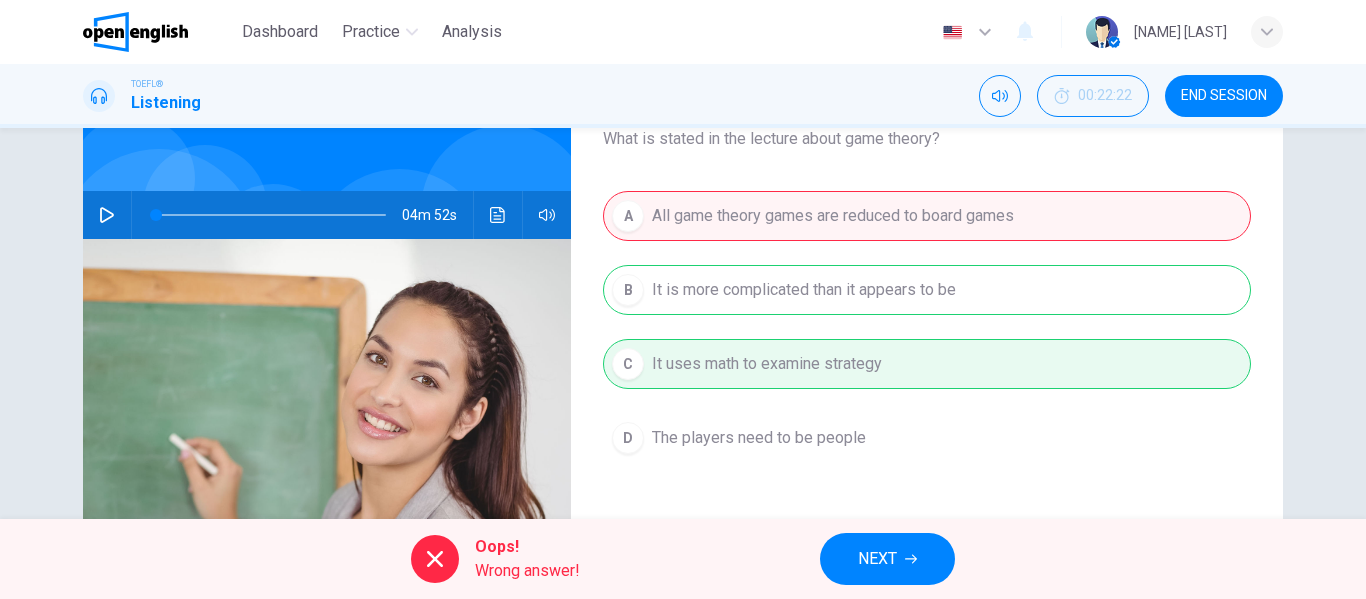 click on "A All game theory games are reduced to board games B It is more complicated than it appears to be C It uses math to examine strategy D The players need to be people" at bounding box center (927, 347) 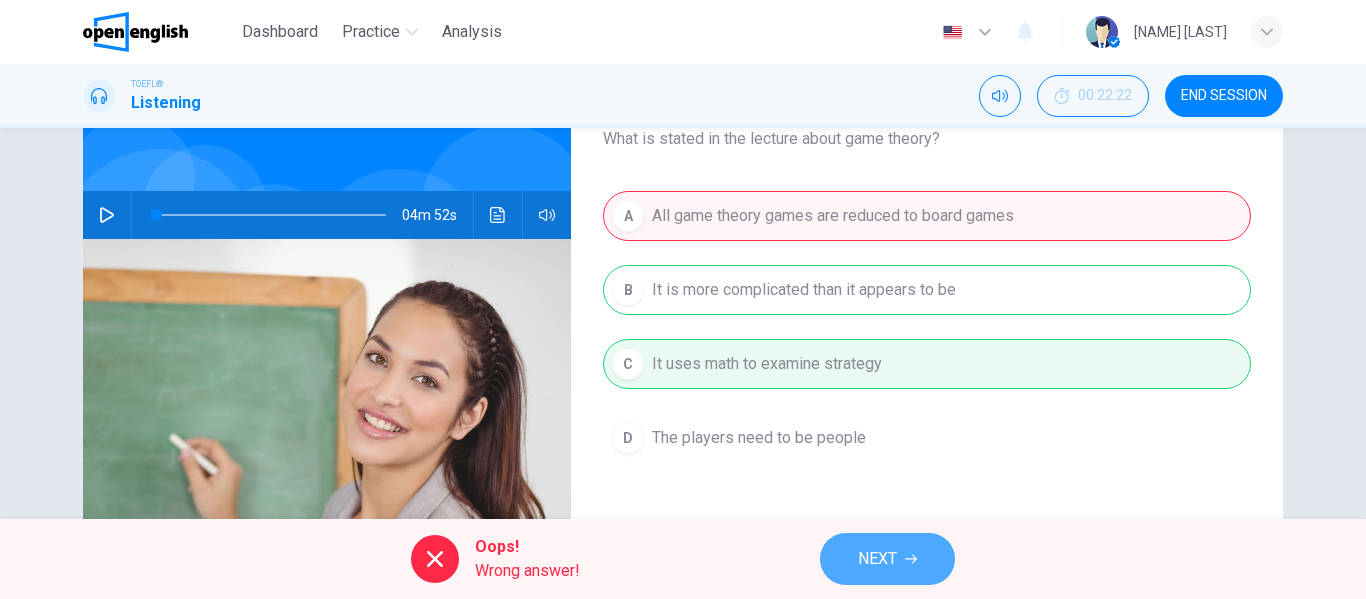 click on "NEXT" at bounding box center (887, 559) 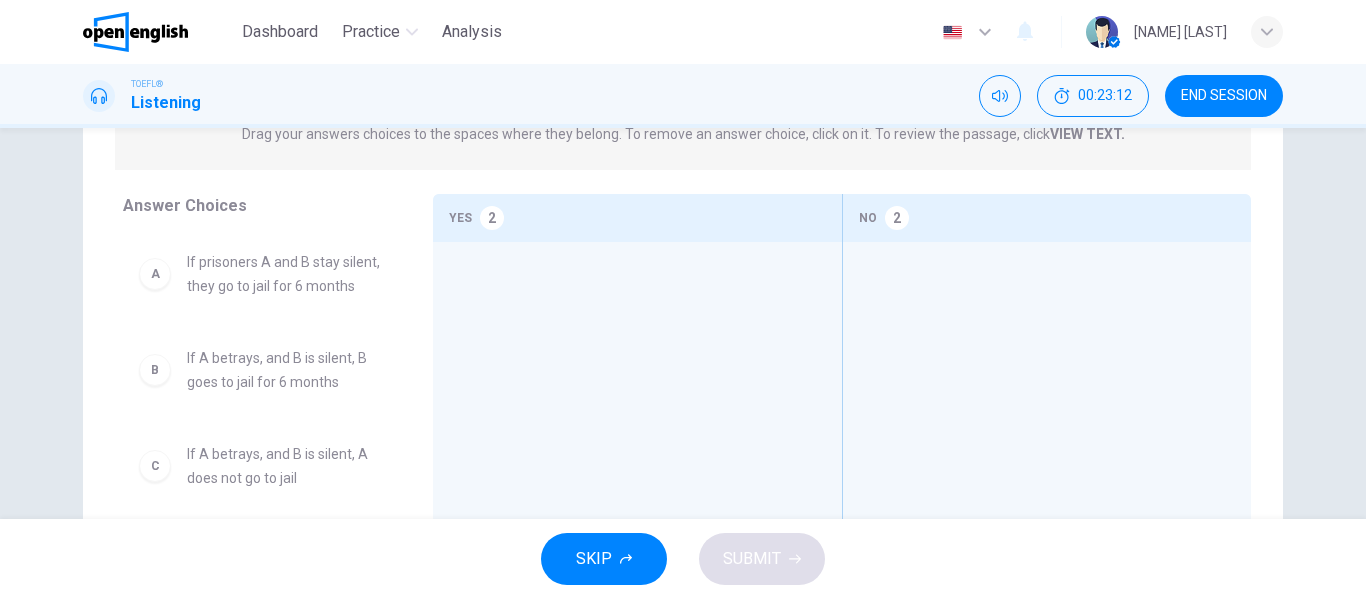 scroll, scrollTop: 338, scrollLeft: 0, axis: vertical 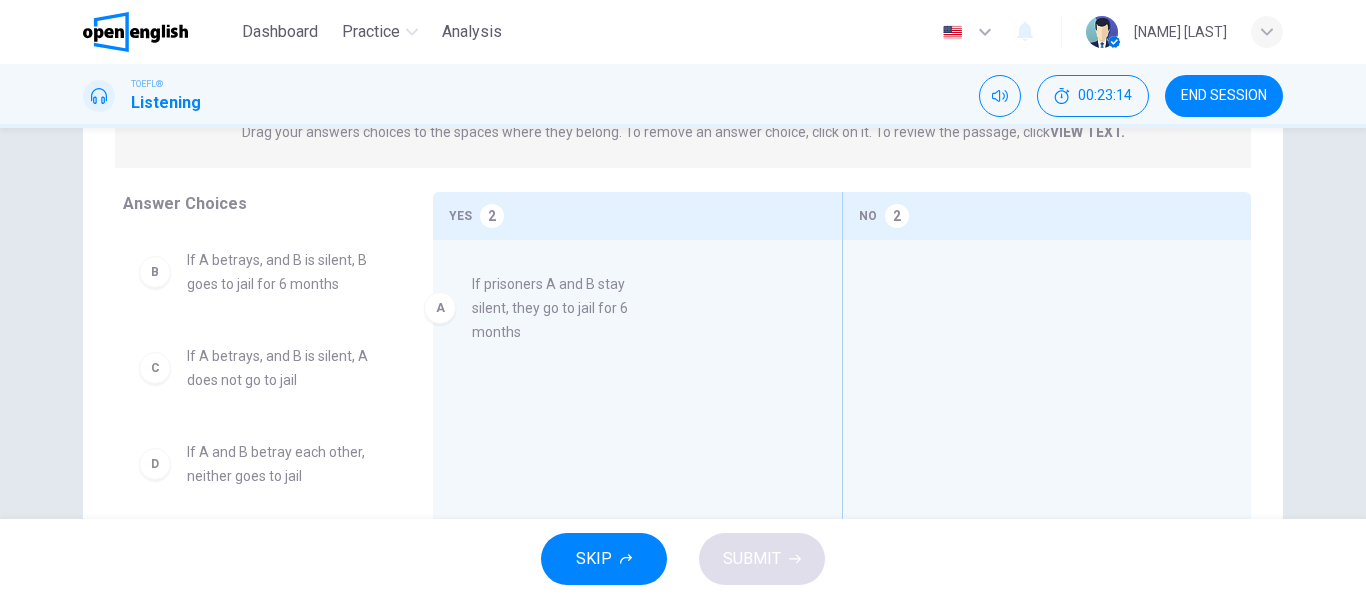 drag, startPoint x: 244, startPoint y: 276, endPoint x: 547, endPoint y: 296, distance: 303.65936 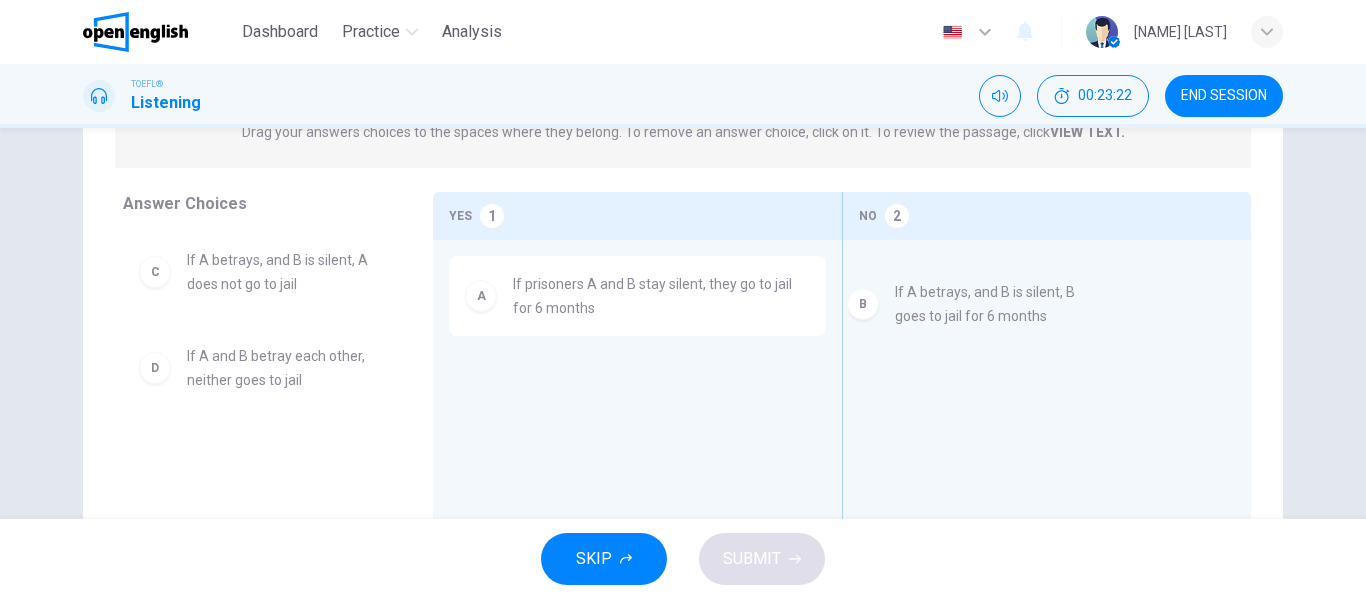 drag, startPoint x: 247, startPoint y: 271, endPoint x: 966, endPoint y: 301, distance: 719.6256 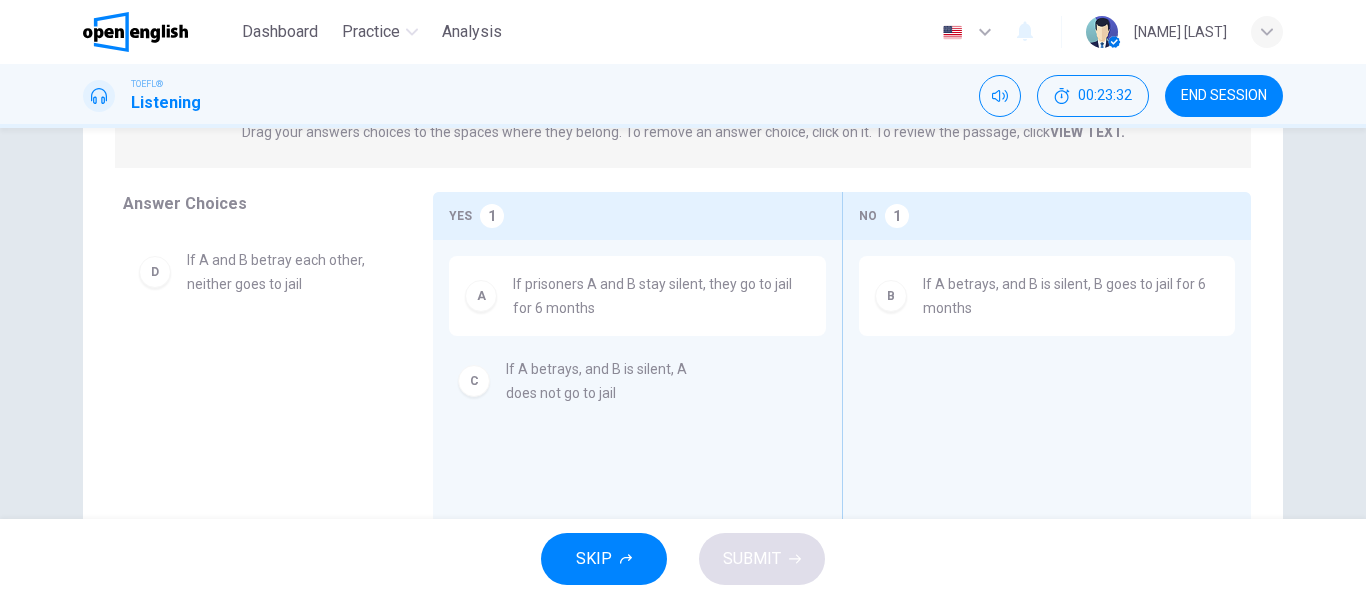drag, startPoint x: 265, startPoint y: 268, endPoint x: 590, endPoint y: 371, distance: 340.9311 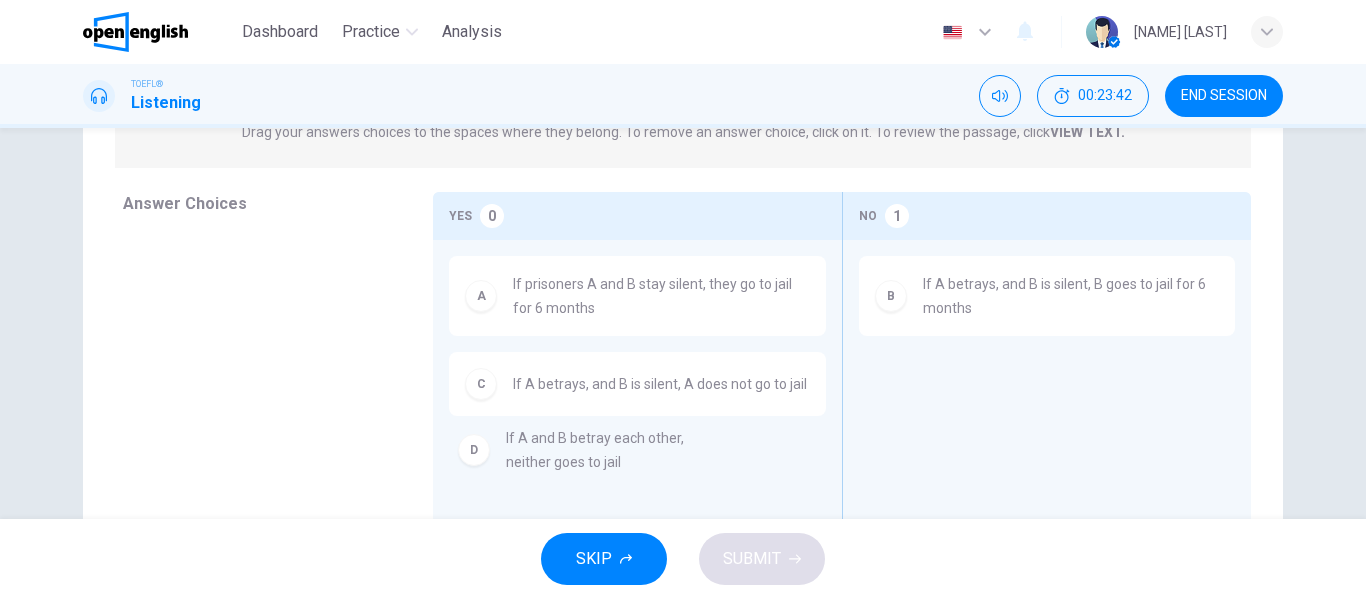 drag, startPoint x: 266, startPoint y: 279, endPoint x: 599, endPoint y: 453, distance: 375.7193 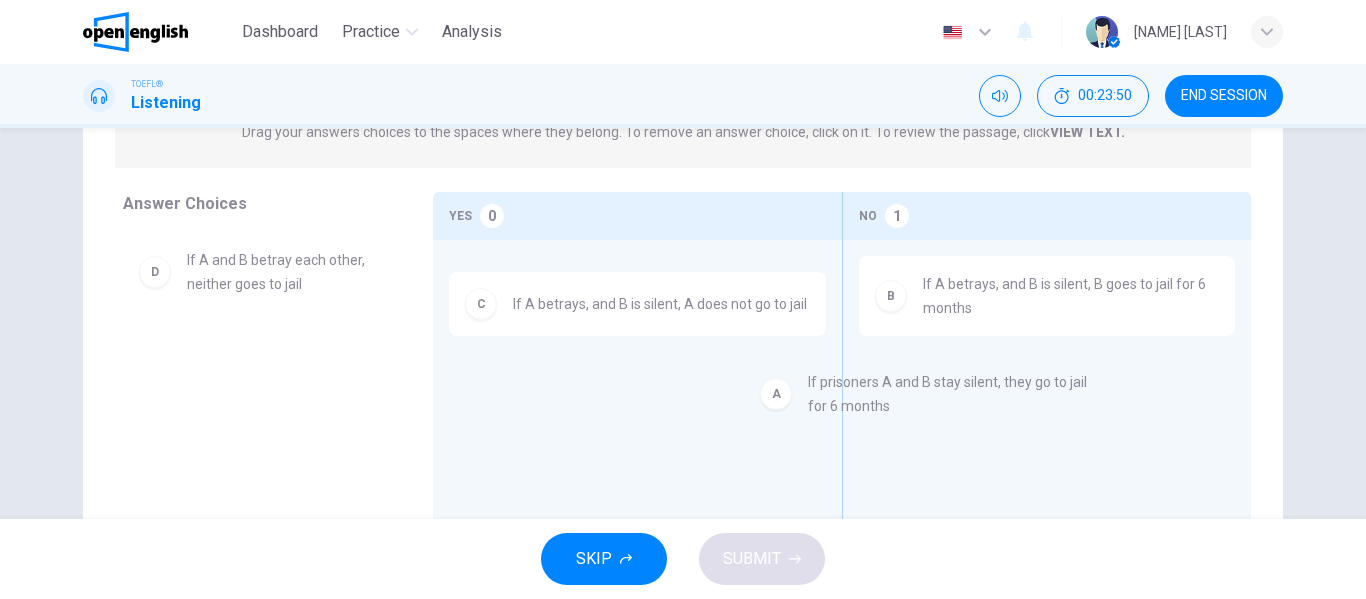 drag, startPoint x: 630, startPoint y: 302, endPoint x: 940, endPoint y: 399, distance: 324.8215 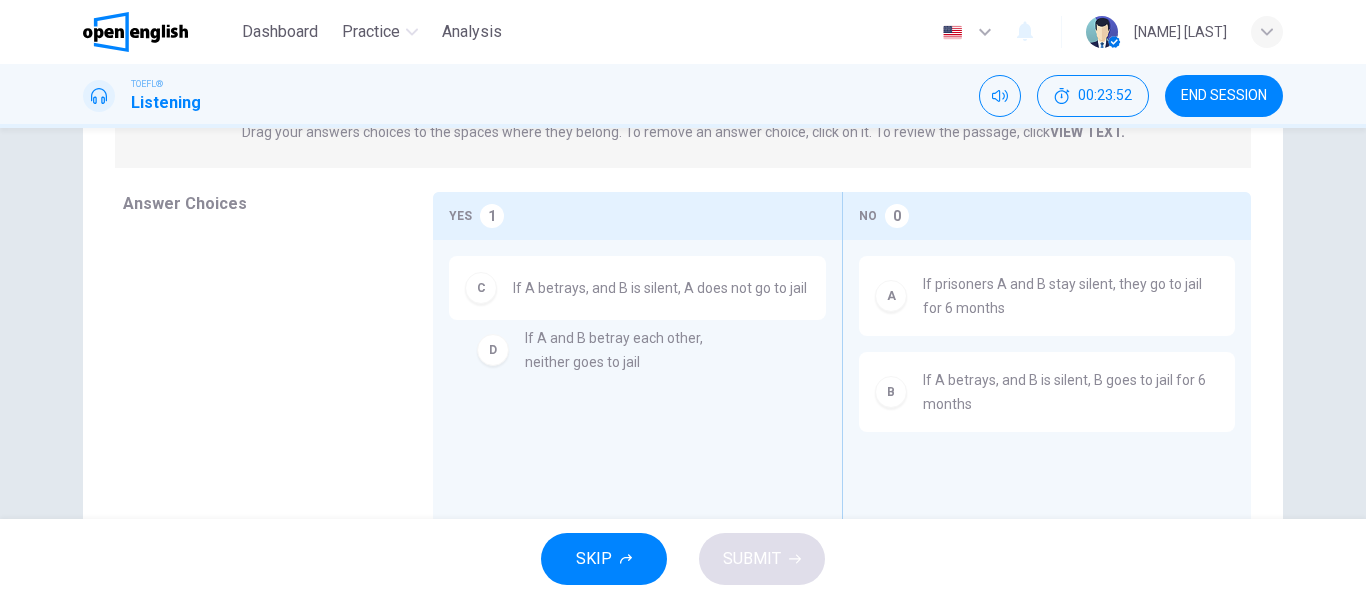 drag, startPoint x: 296, startPoint y: 276, endPoint x: 644, endPoint y: 356, distance: 357.07703 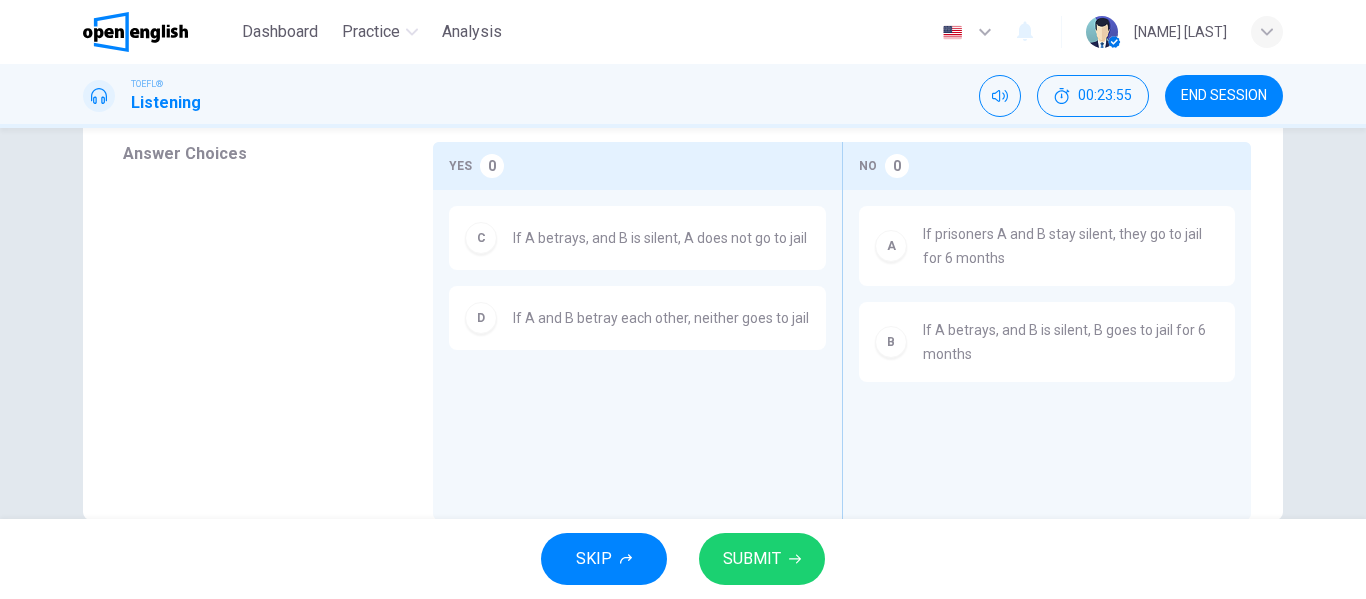 scroll, scrollTop: 429, scrollLeft: 0, axis: vertical 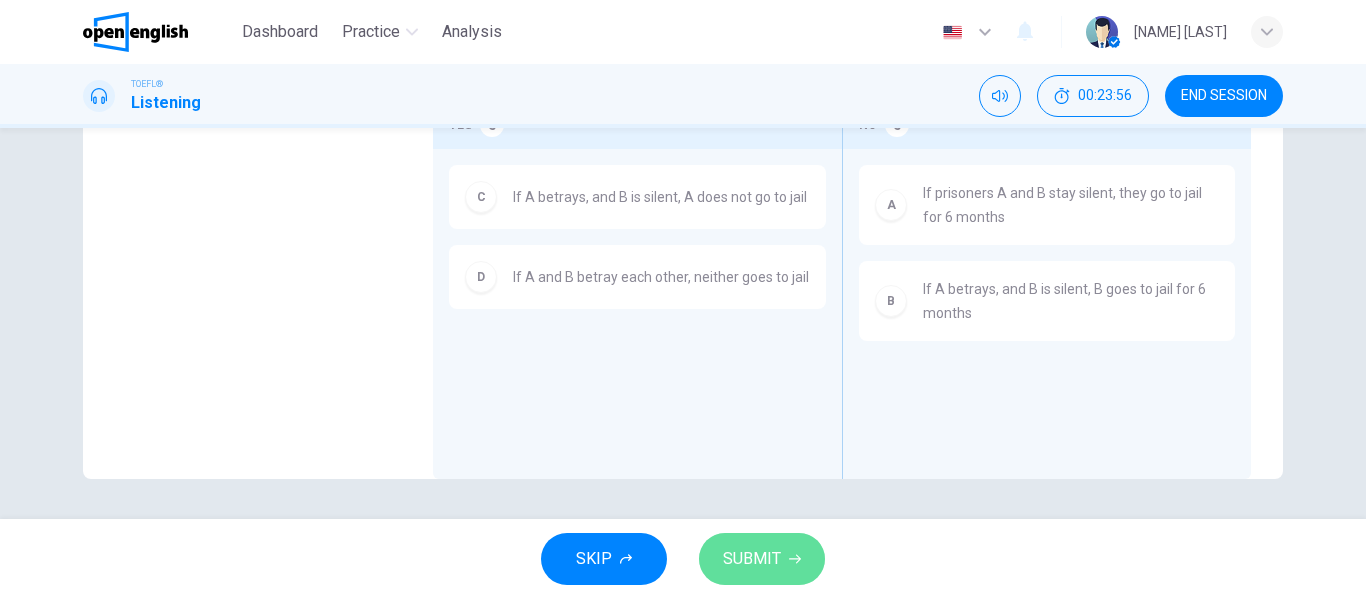 click on "SUBMIT" at bounding box center [752, 559] 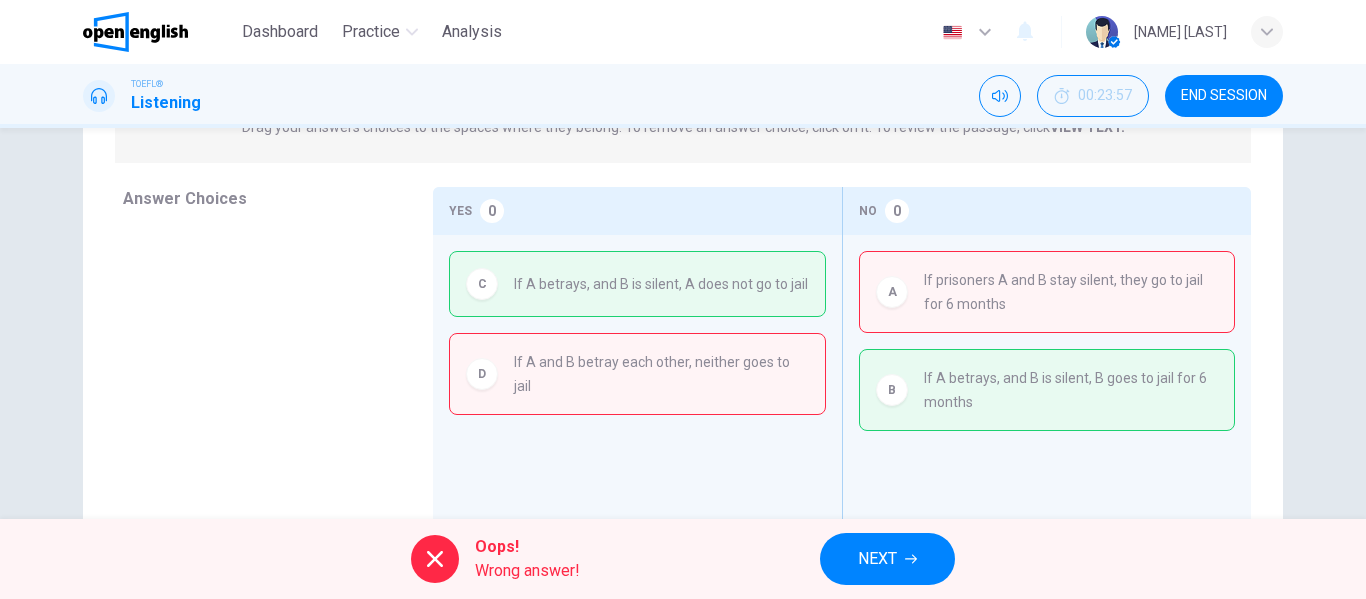 scroll, scrollTop: 345, scrollLeft: 0, axis: vertical 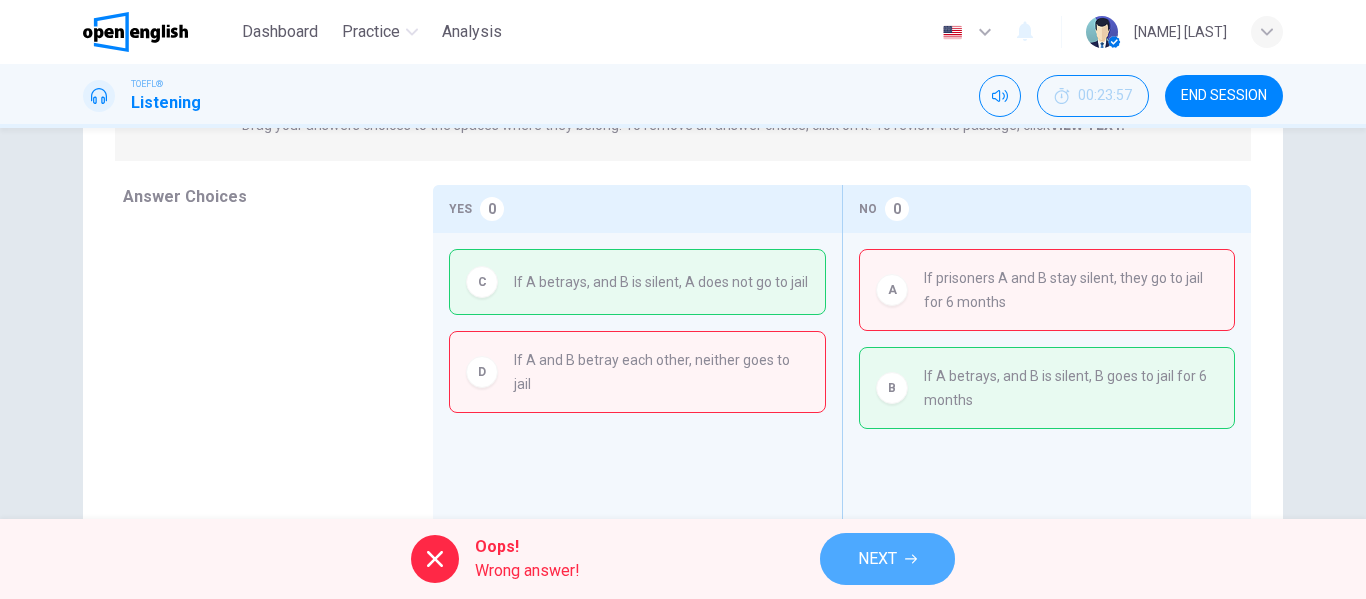 click on "NEXT" at bounding box center (877, 559) 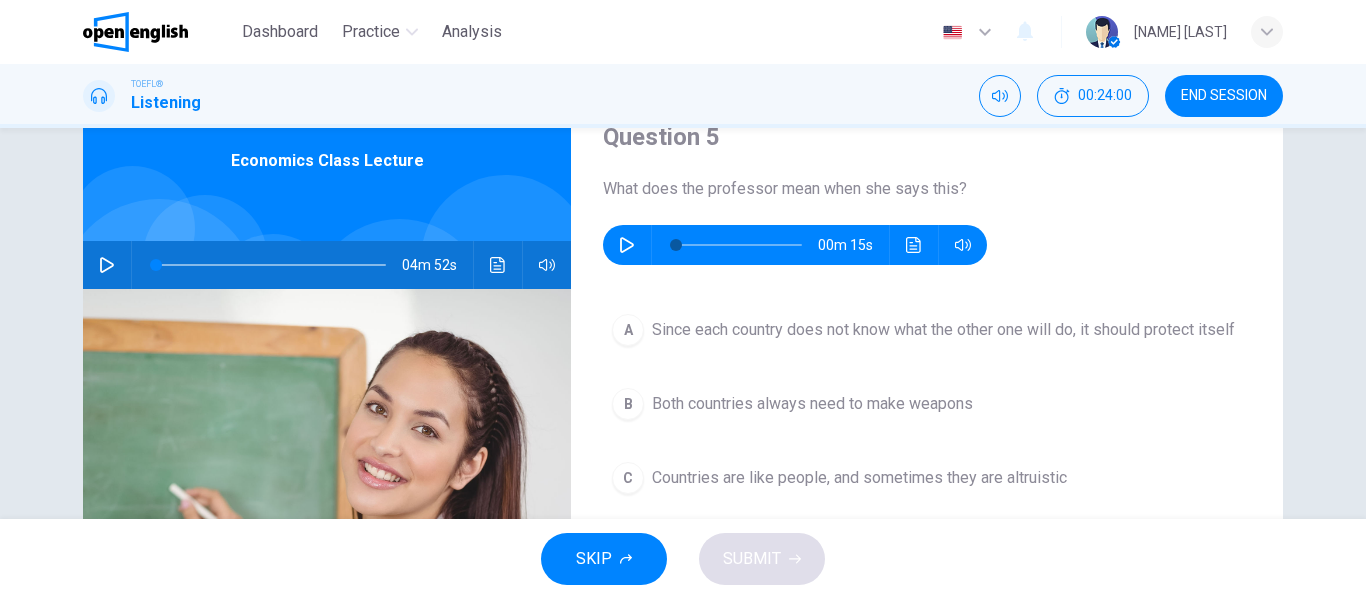 scroll, scrollTop: 88, scrollLeft: 0, axis: vertical 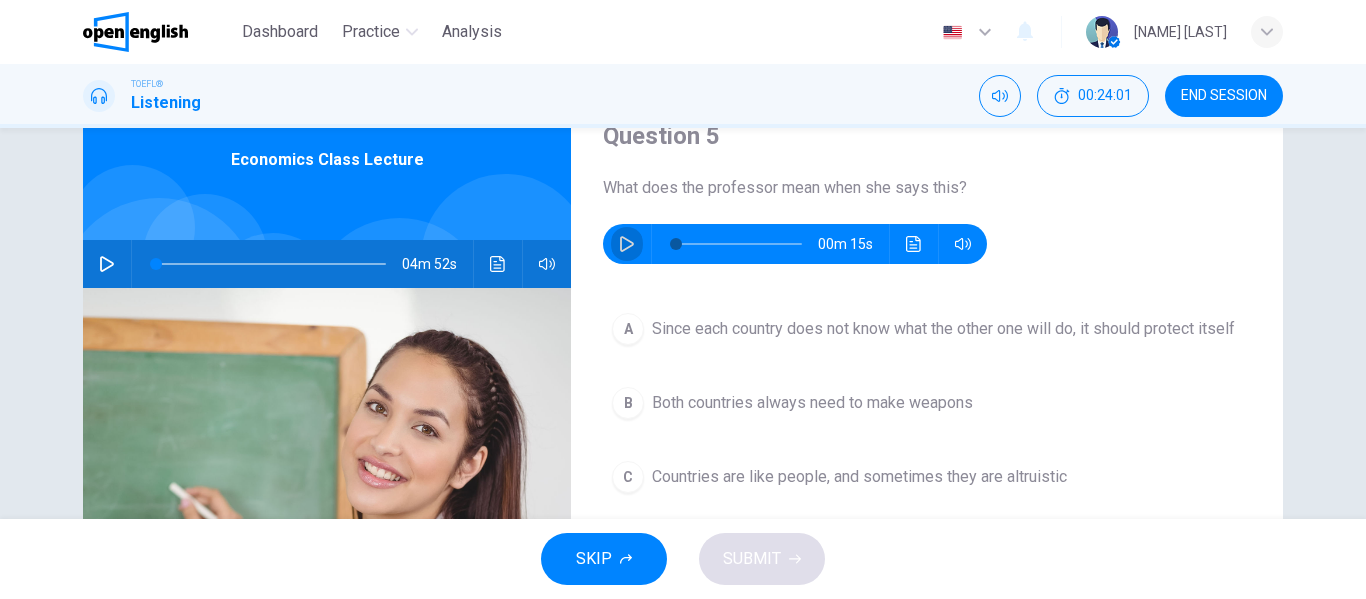 click at bounding box center [627, 244] 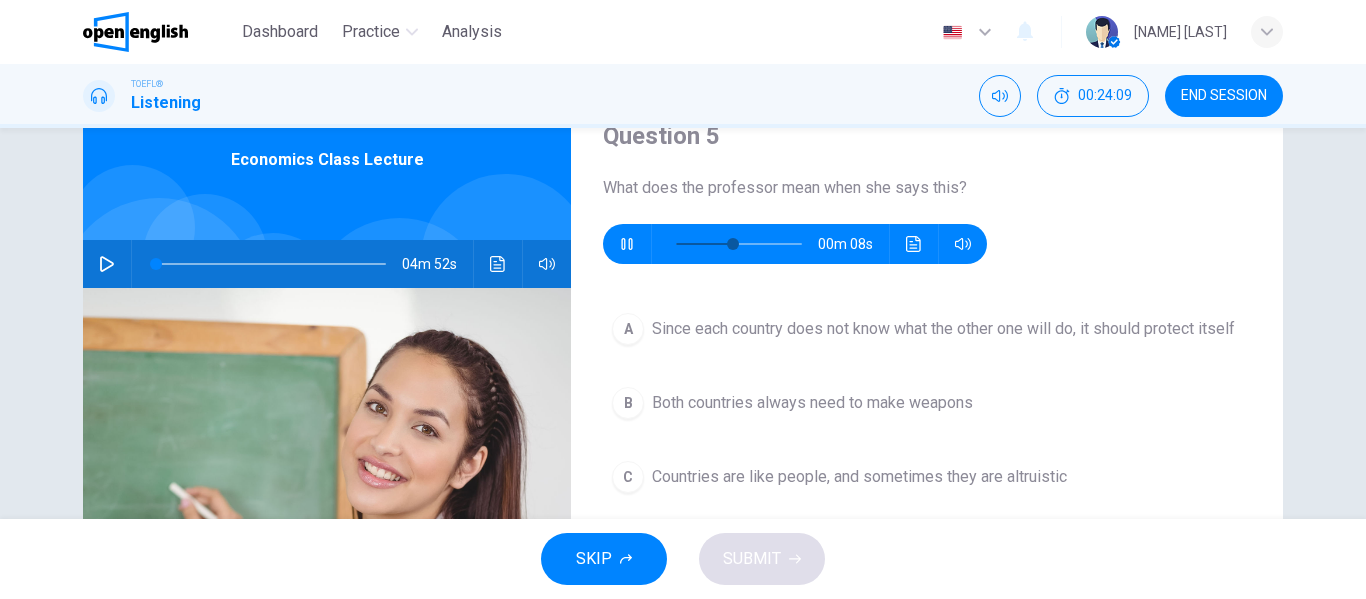 type 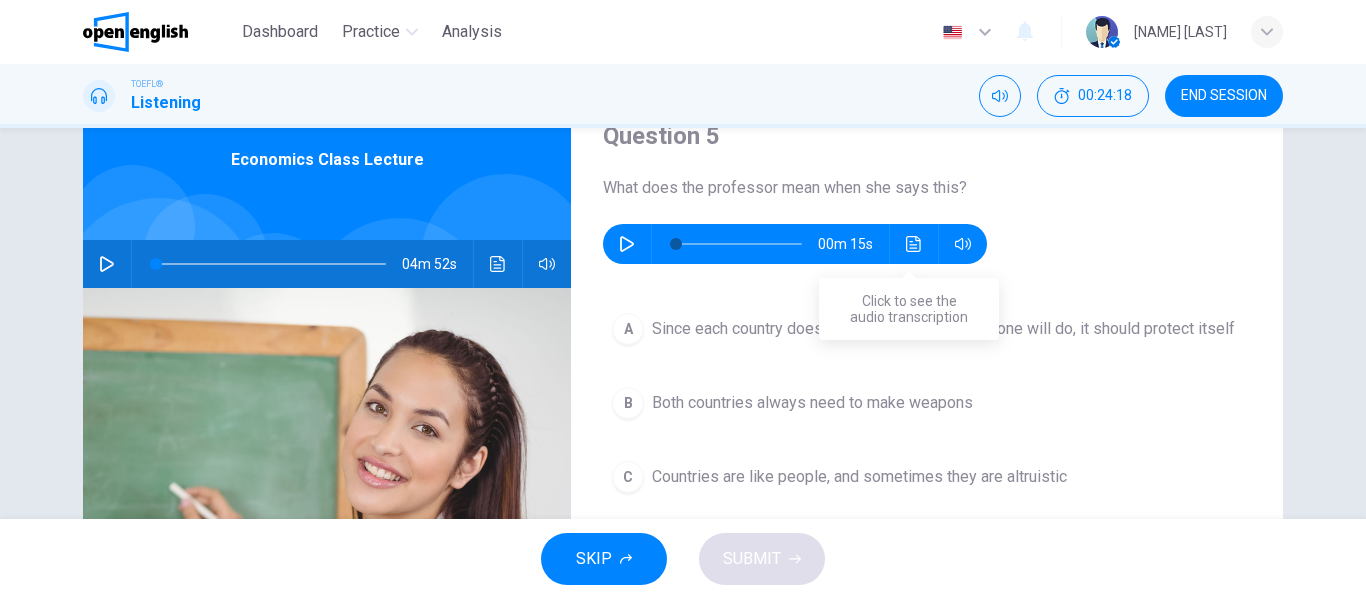 click at bounding box center [913, 244] 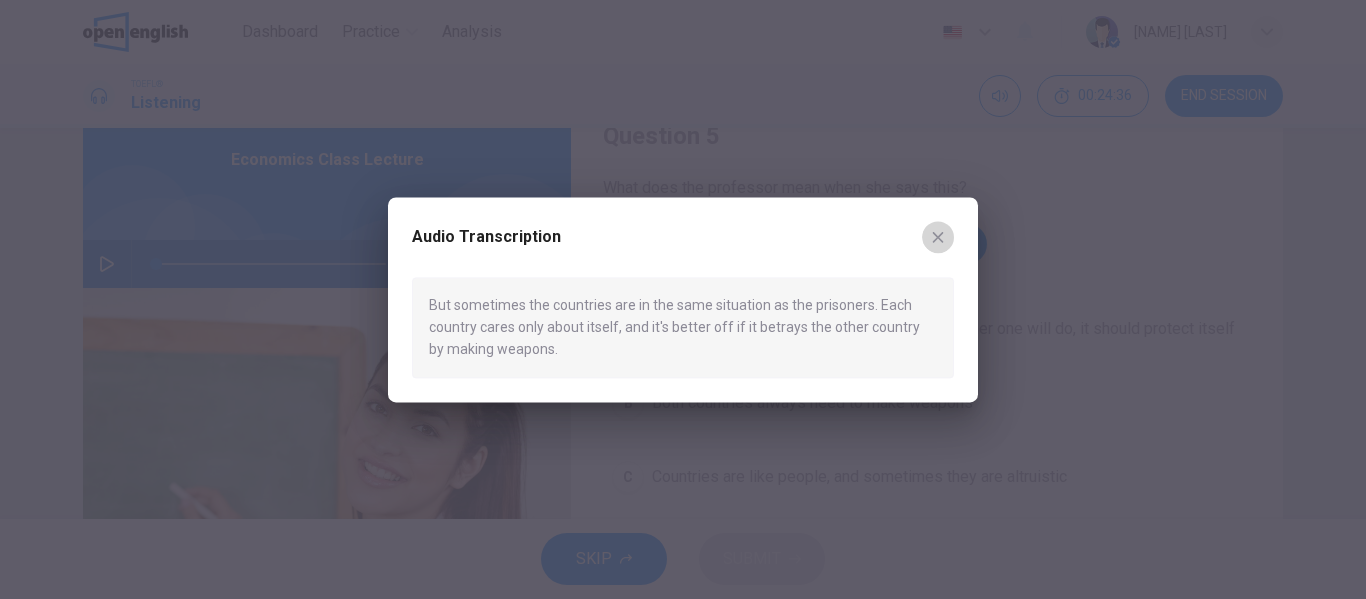 click at bounding box center (938, 237) 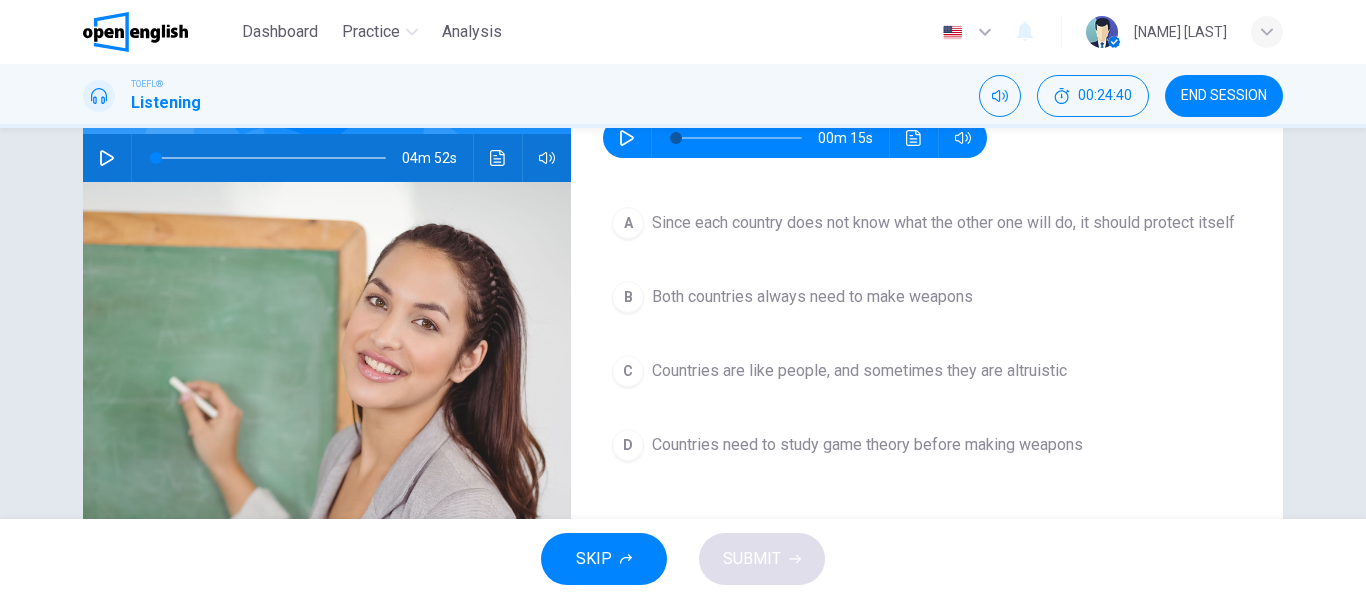 scroll, scrollTop: 197, scrollLeft: 0, axis: vertical 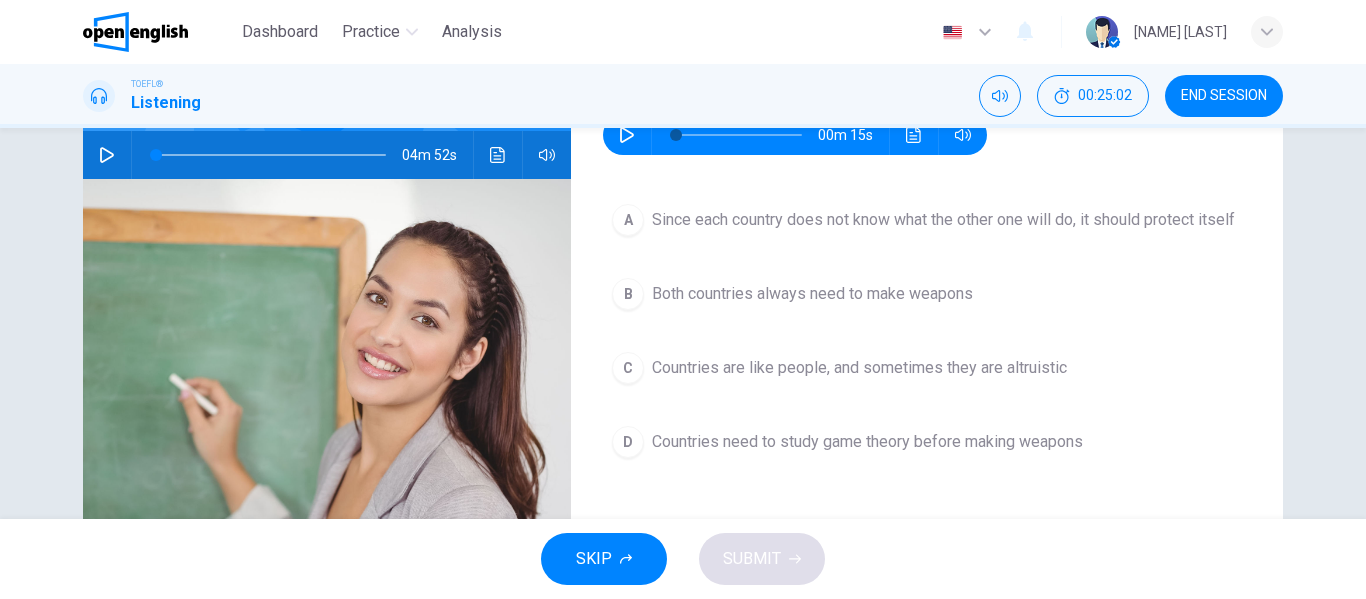 click on "Since each country does not know what the other one will do, it should protect itself" at bounding box center (943, 220) 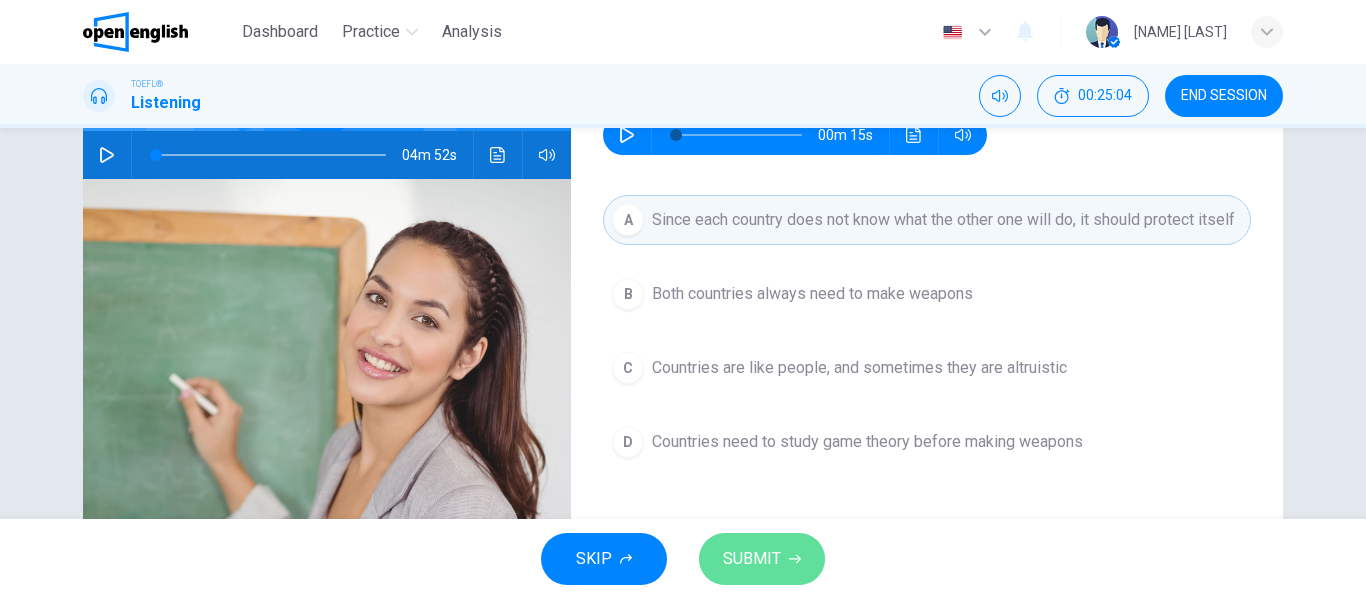 click on "SUBMIT" at bounding box center (752, 559) 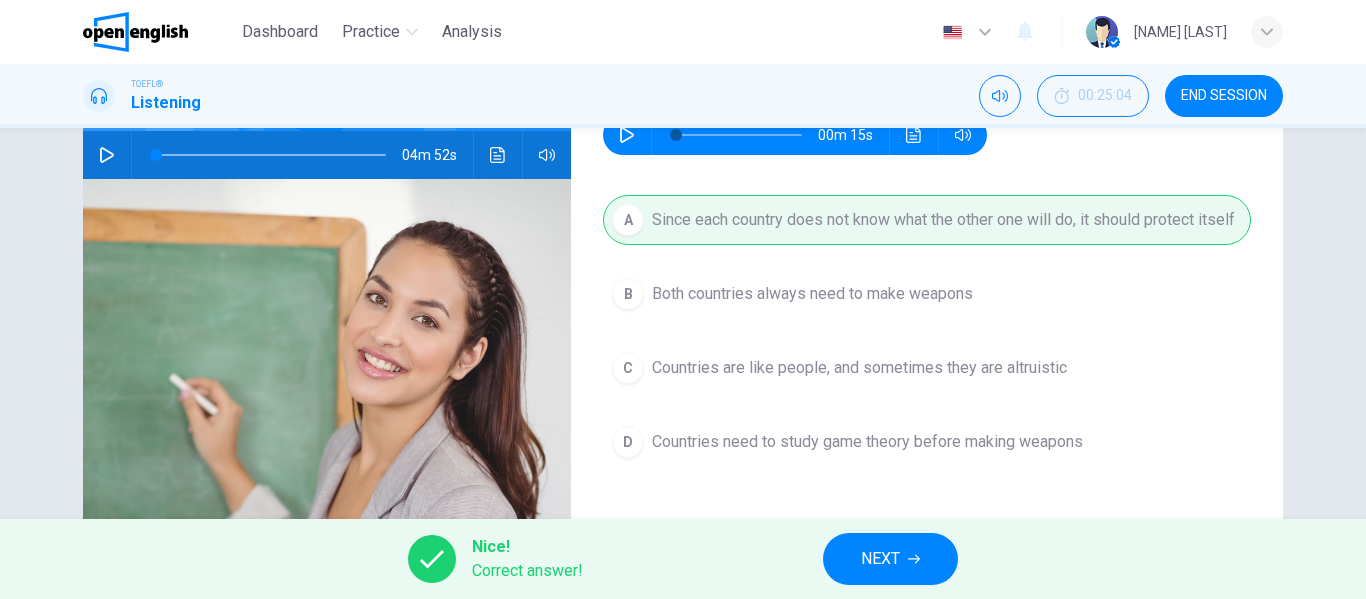 scroll, scrollTop: 384, scrollLeft: 0, axis: vertical 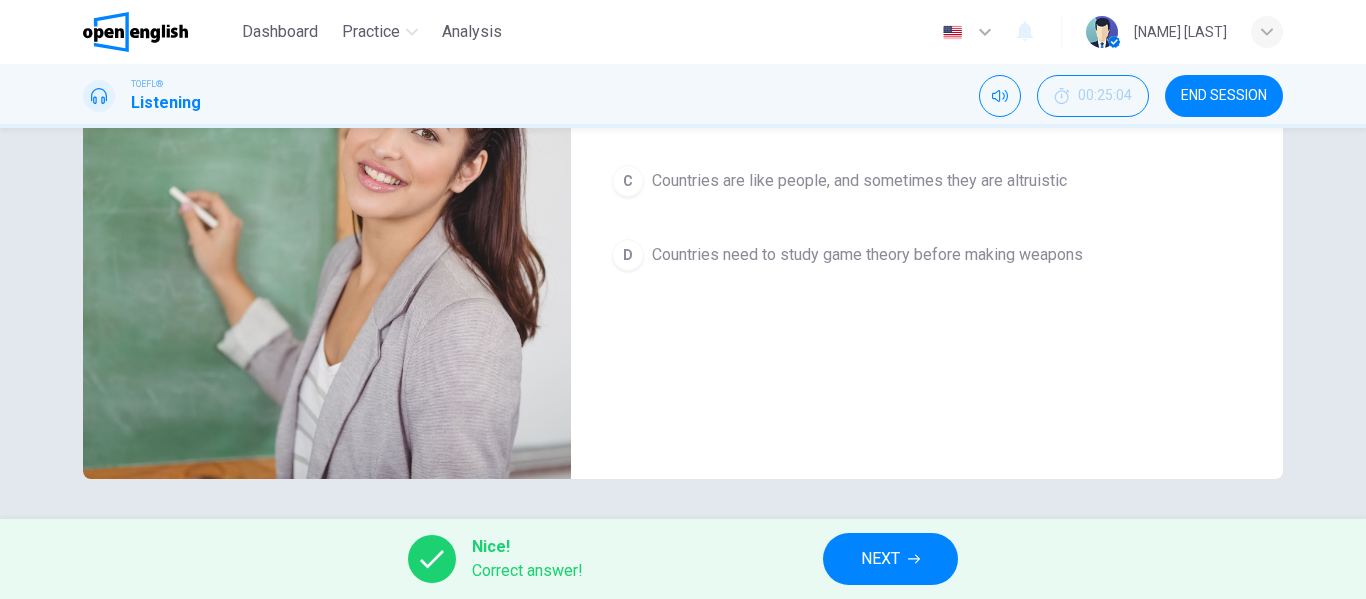 click on "NEXT" at bounding box center [880, 559] 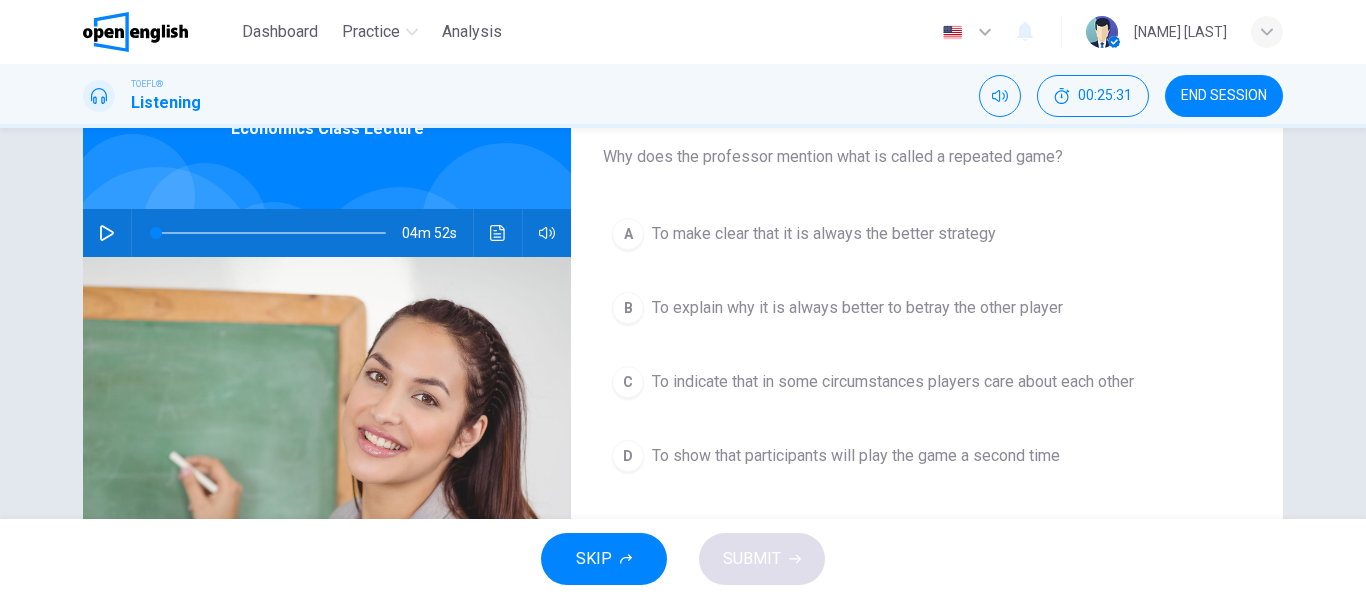 scroll, scrollTop: 117, scrollLeft: 0, axis: vertical 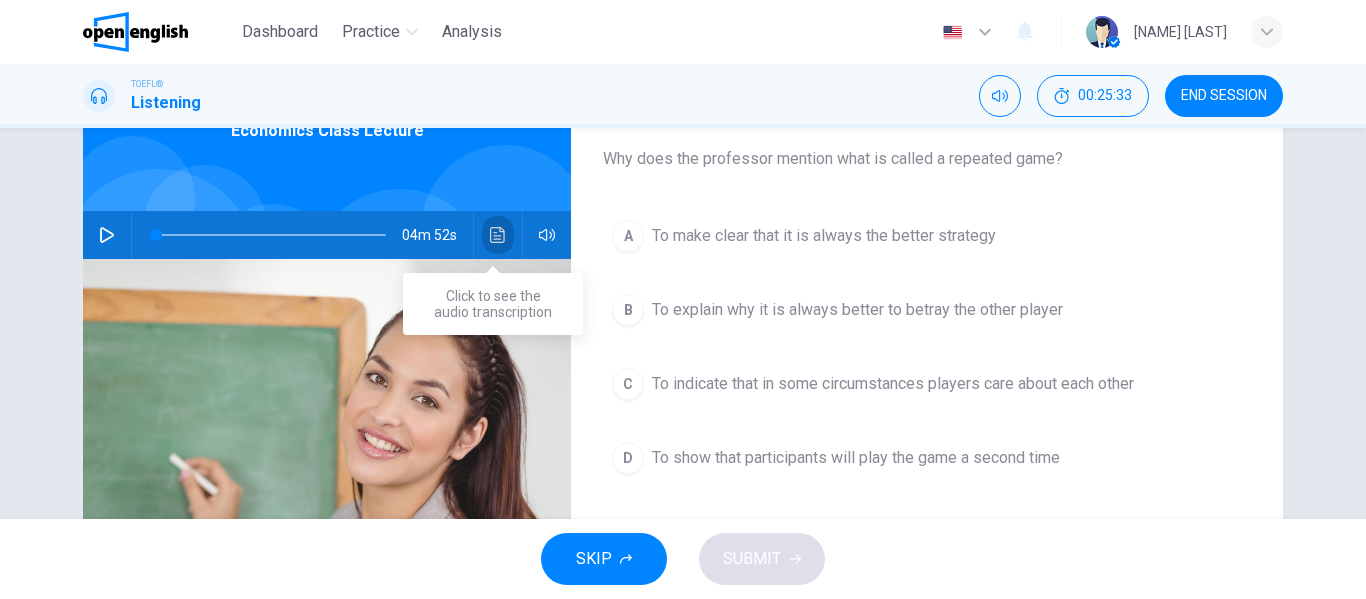 click at bounding box center (498, 235) 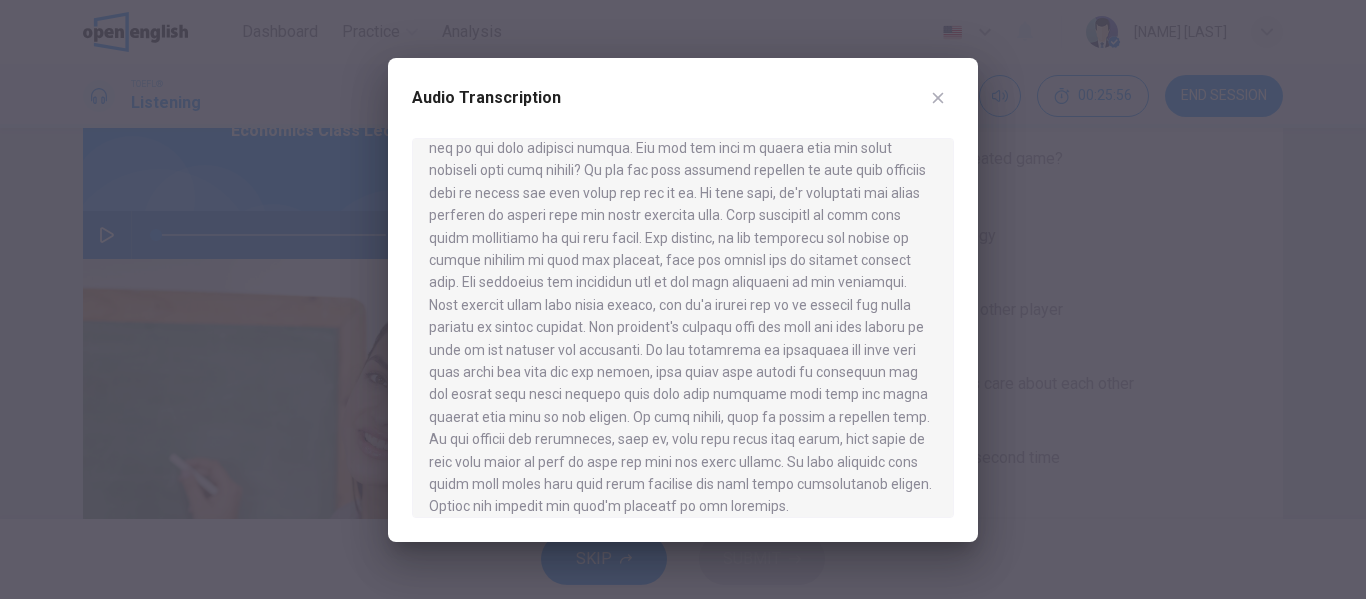 scroll, scrollTop: 639, scrollLeft: 0, axis: vertical 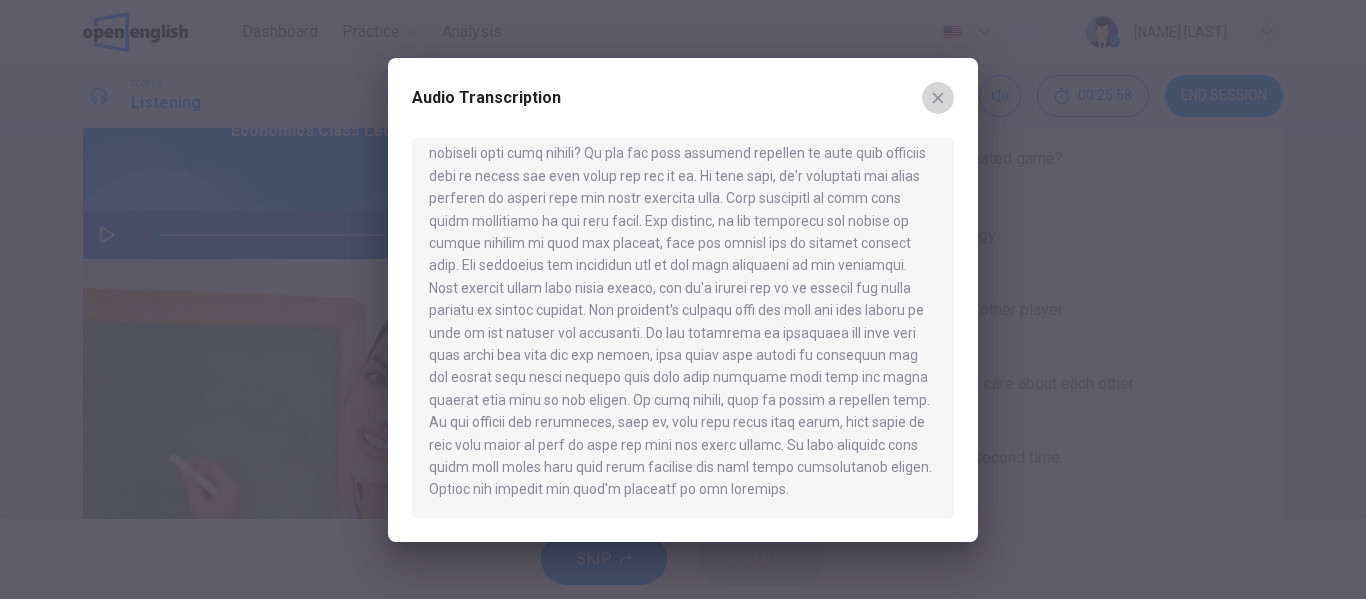 click at bounding box center (938, 98) 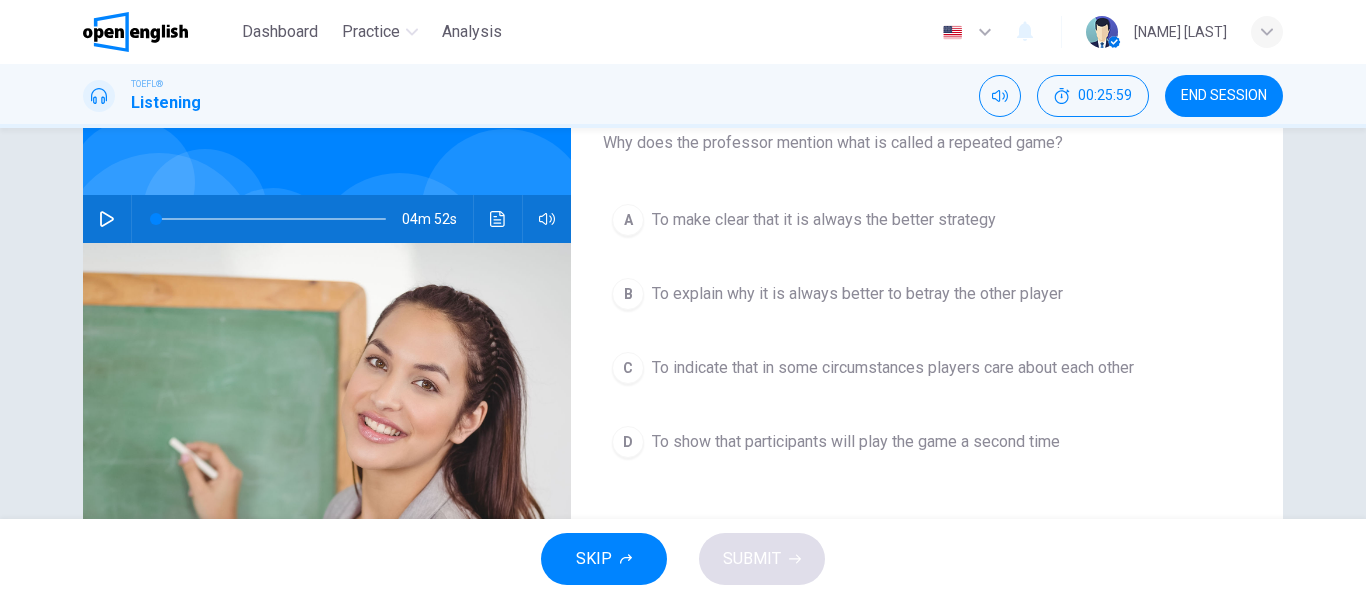 scroll, scrollTop: 135, scrollLeft: 0, axis: vertical 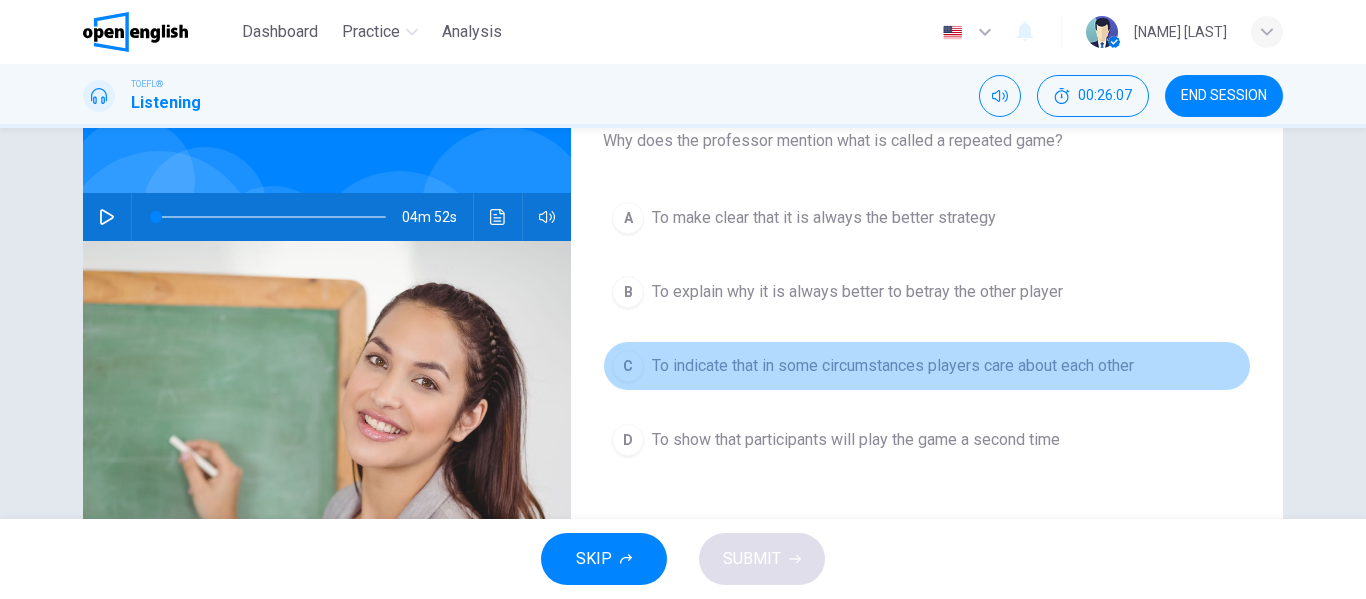 click on "To indicate that in some circumstances players care about each other" at bounding box center (824, 218) 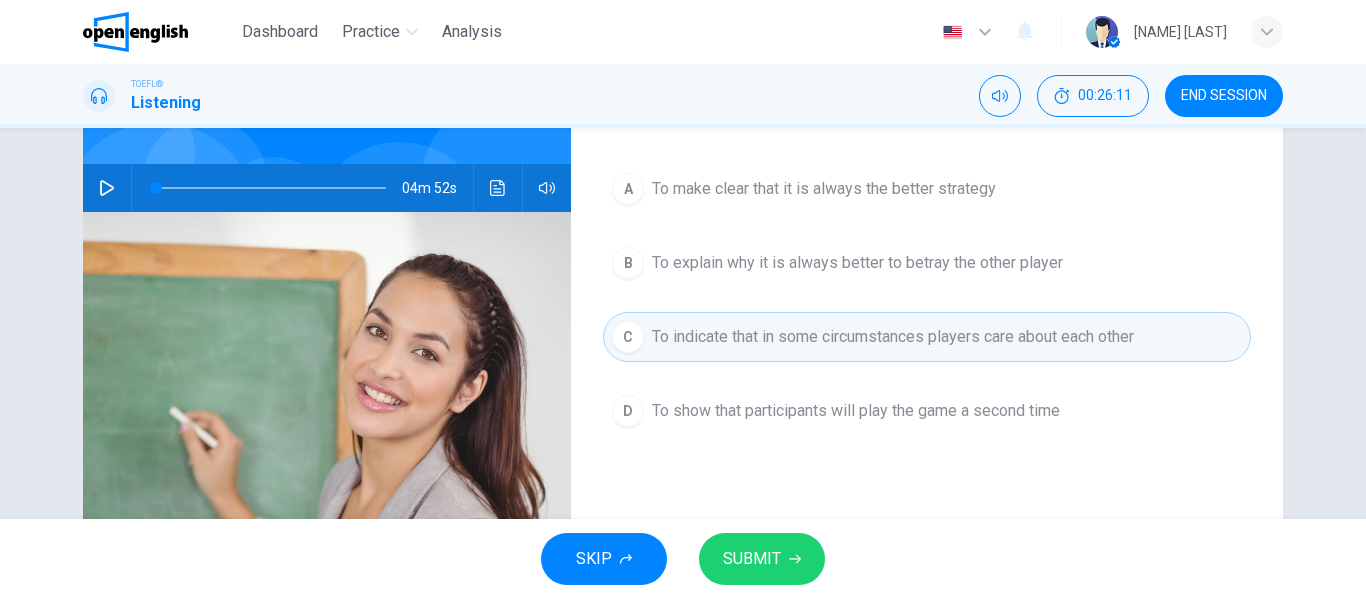 scroll, scrollTop: 208, scrollLeft: 0, axis: vertical 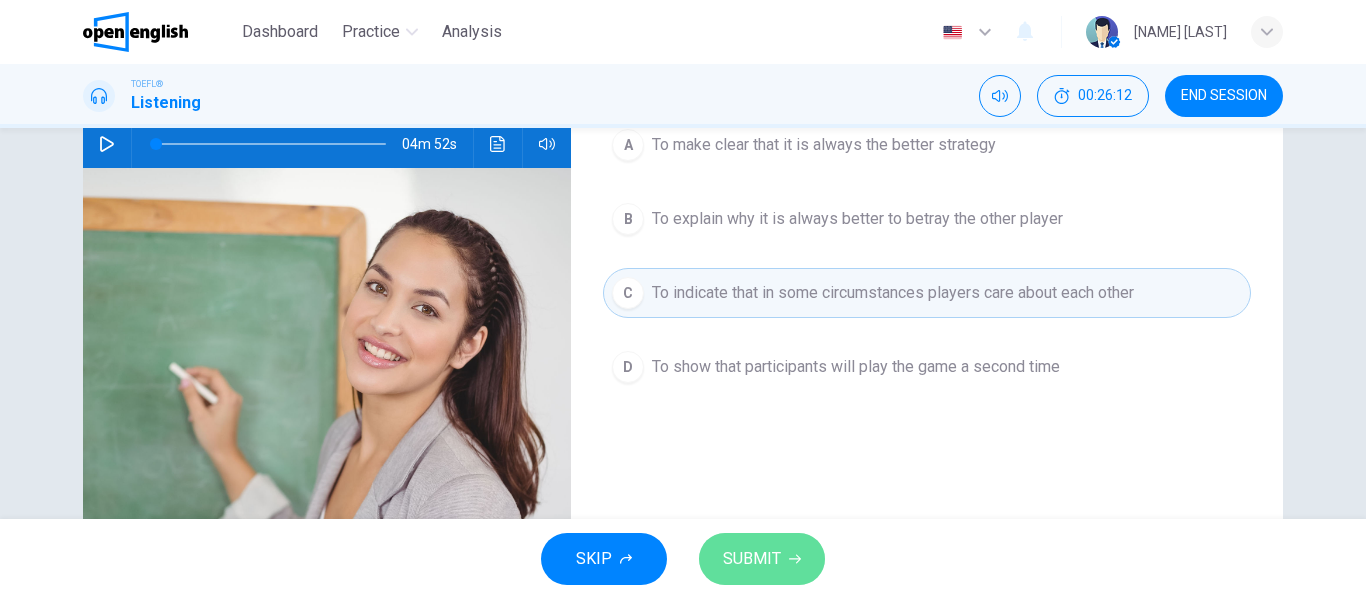 click at bounding box center [795, 559] 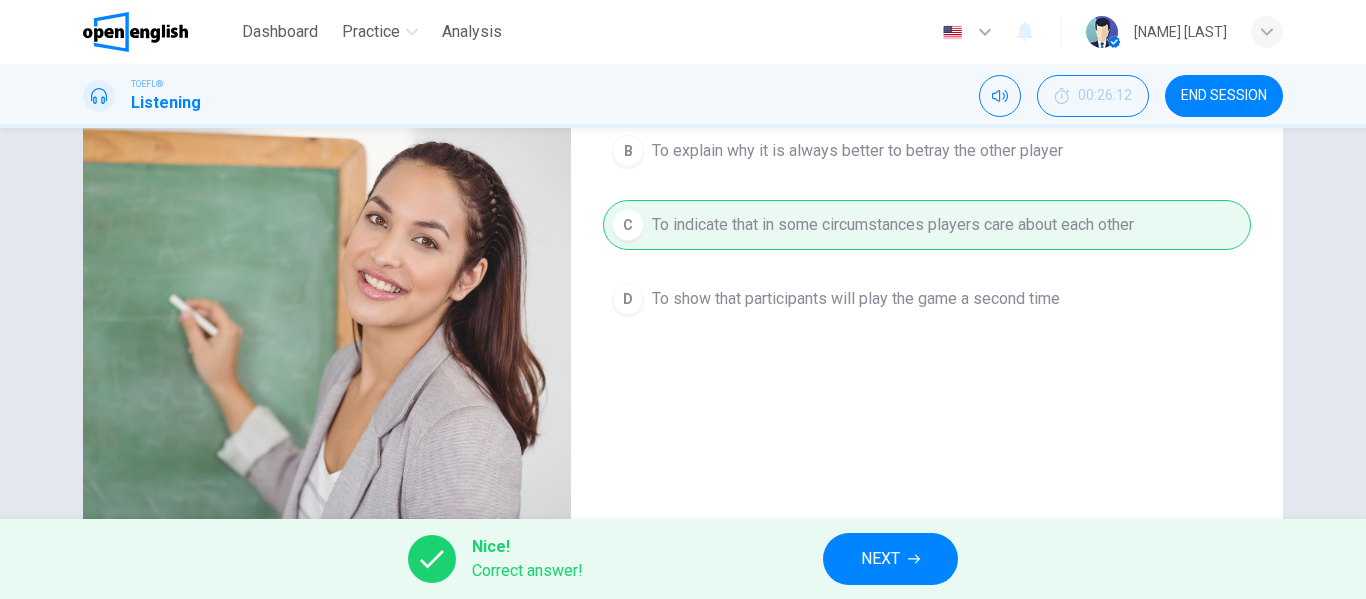 scroll, scrollTop: 300, scrollLeft: 0, axis: vertical 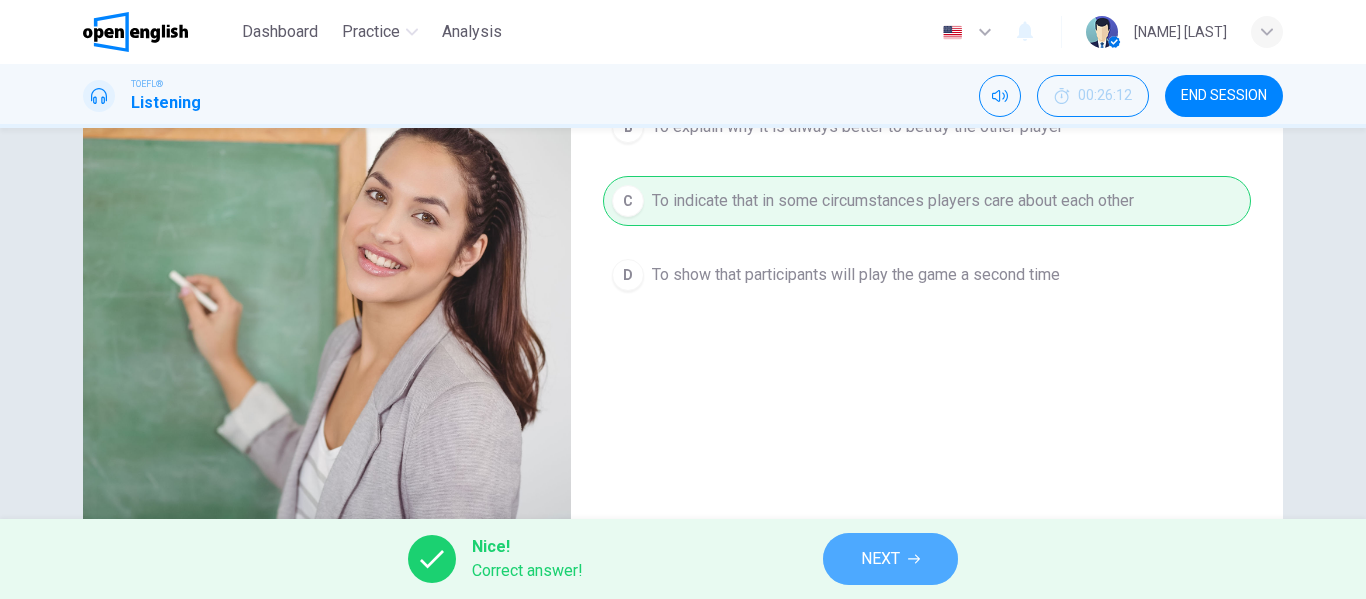 click on "NEXT" at bounding box center [880, 559] 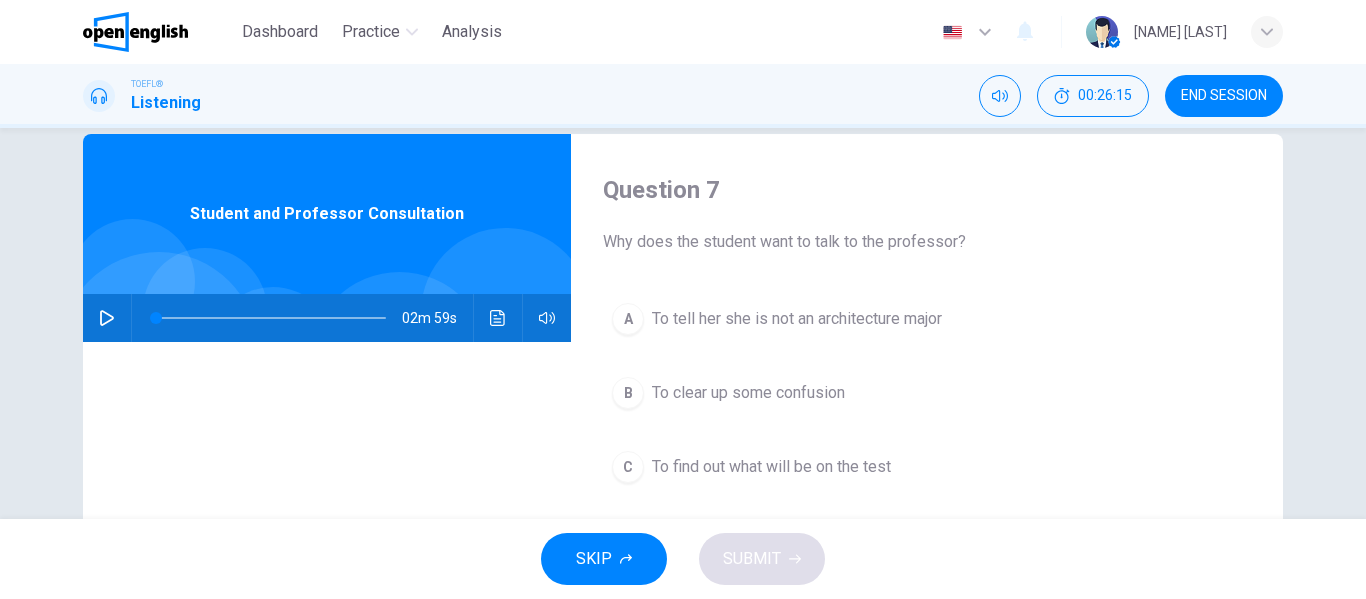 scroll, scrollTop: 15, scrollLeft: 0, axis: vertical 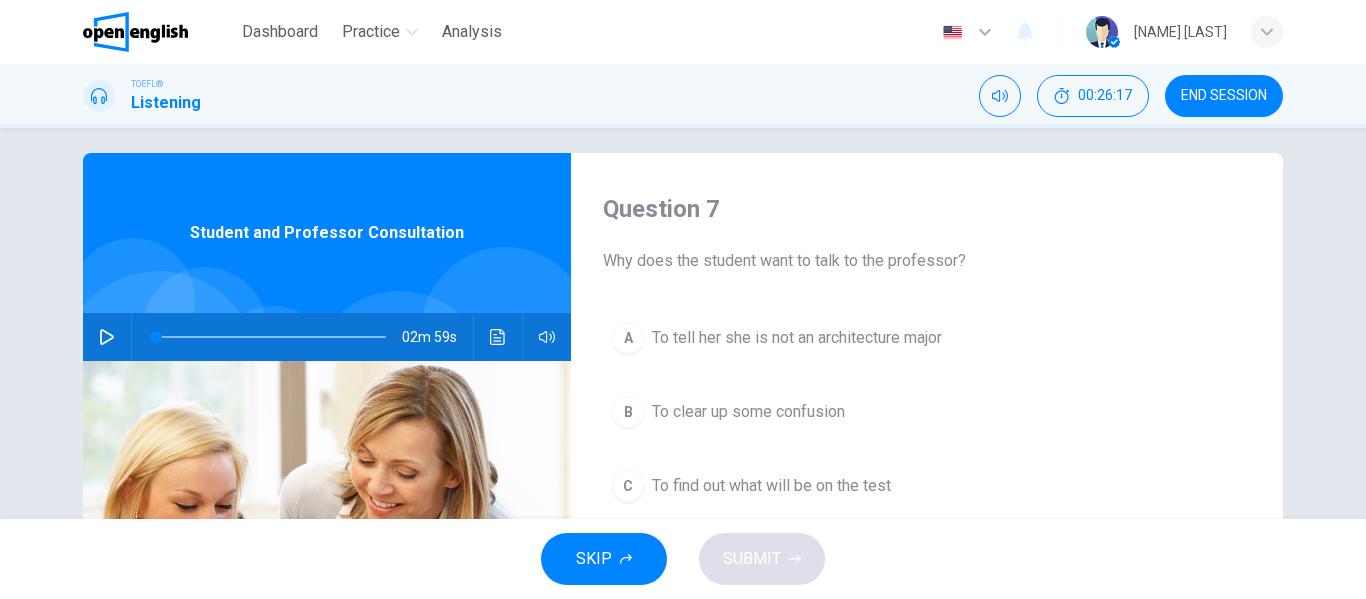 click on "02m 59s" at bounding box center (327, 337) 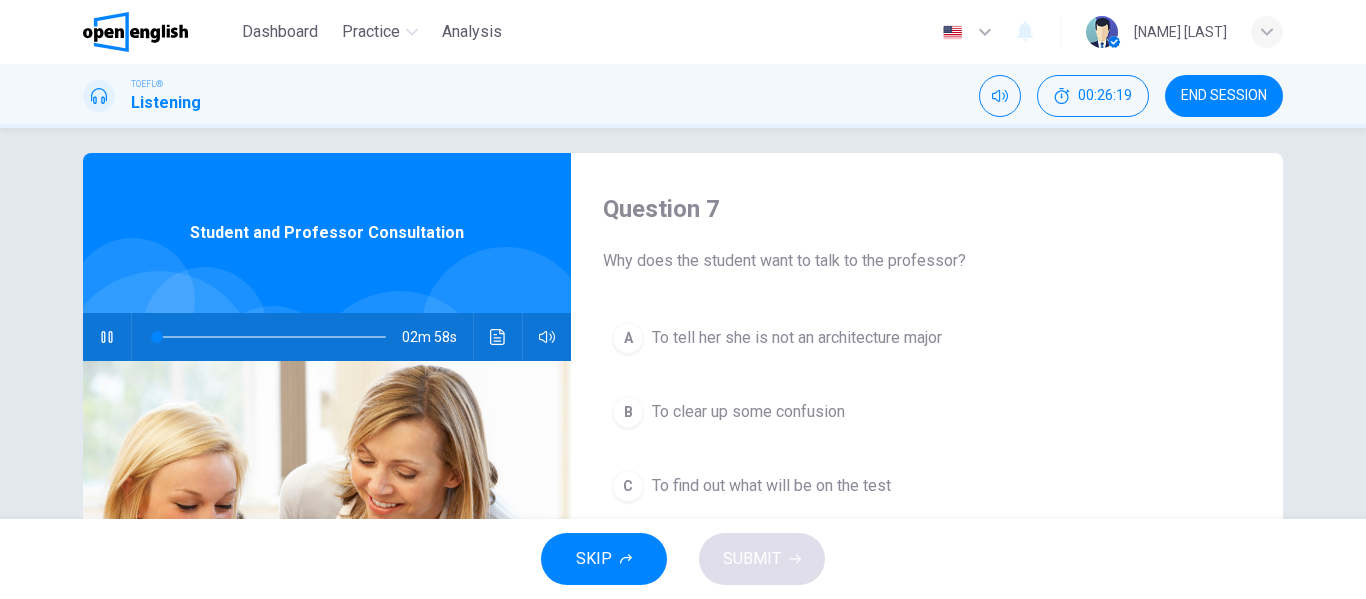 scroll, scrollTop: 68, scrollLeft: 0, axis: vertical 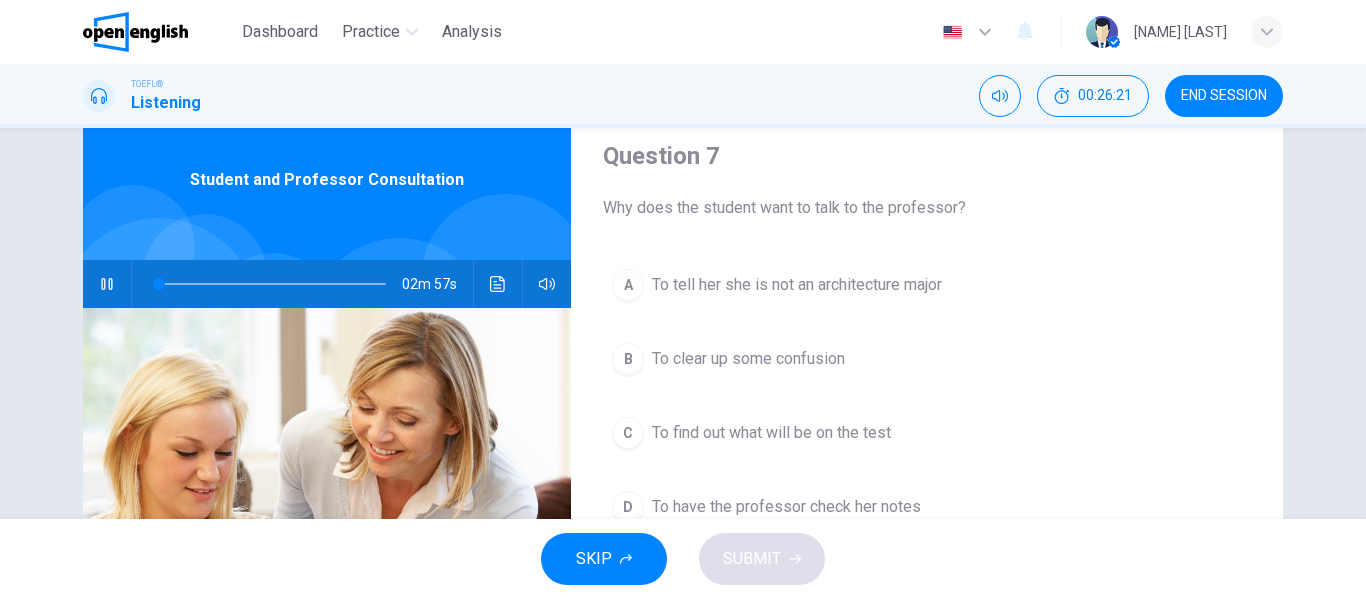 type 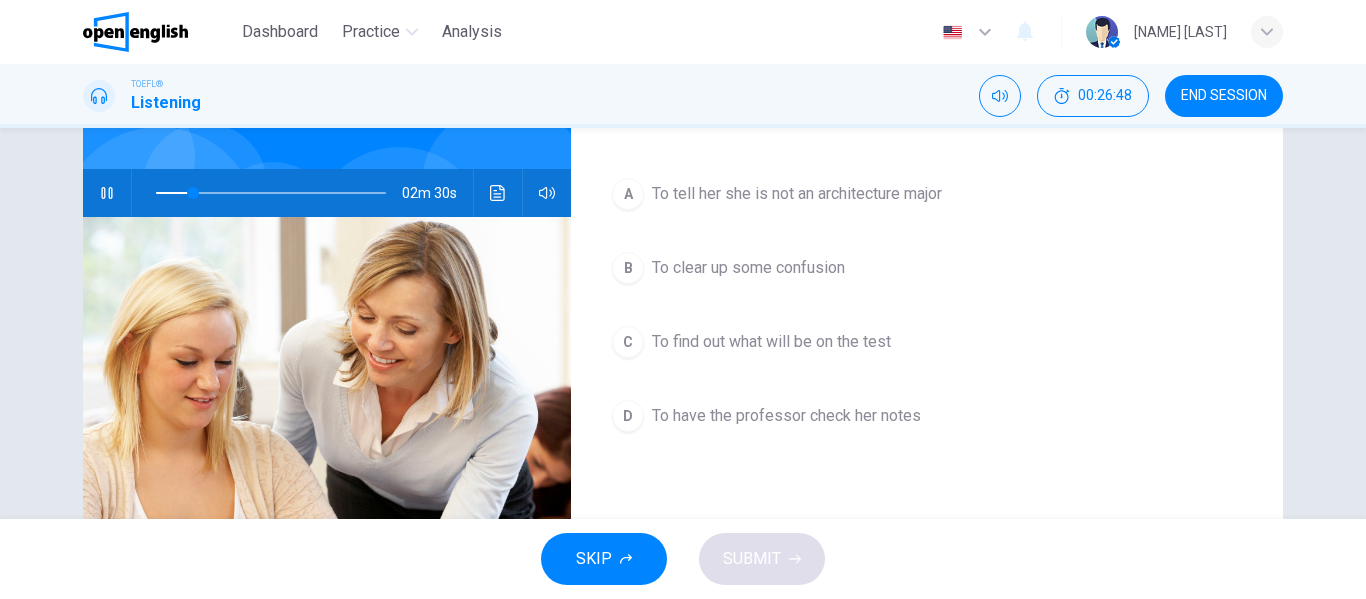 scroll, scrollTop: 160, scrollLeft: 0, axis: vertical 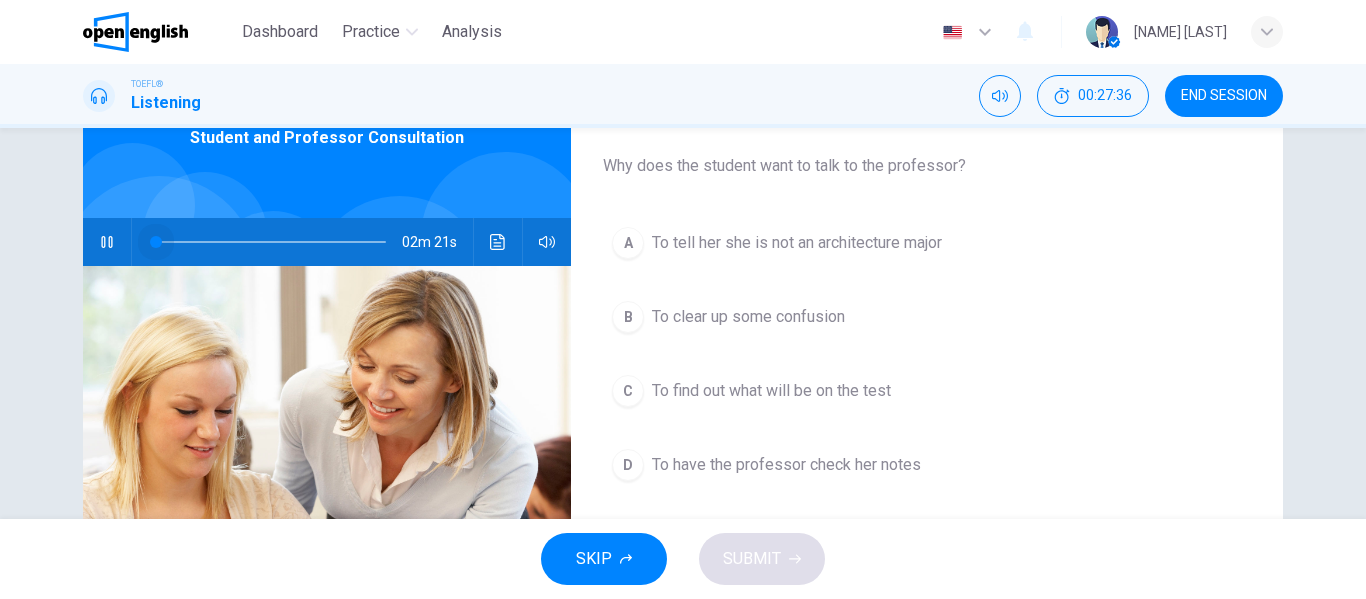 drag, startPoint x: 243, startPoint y: 242, endPoint x: 133, endPoint y: 255, distance: 110.76552 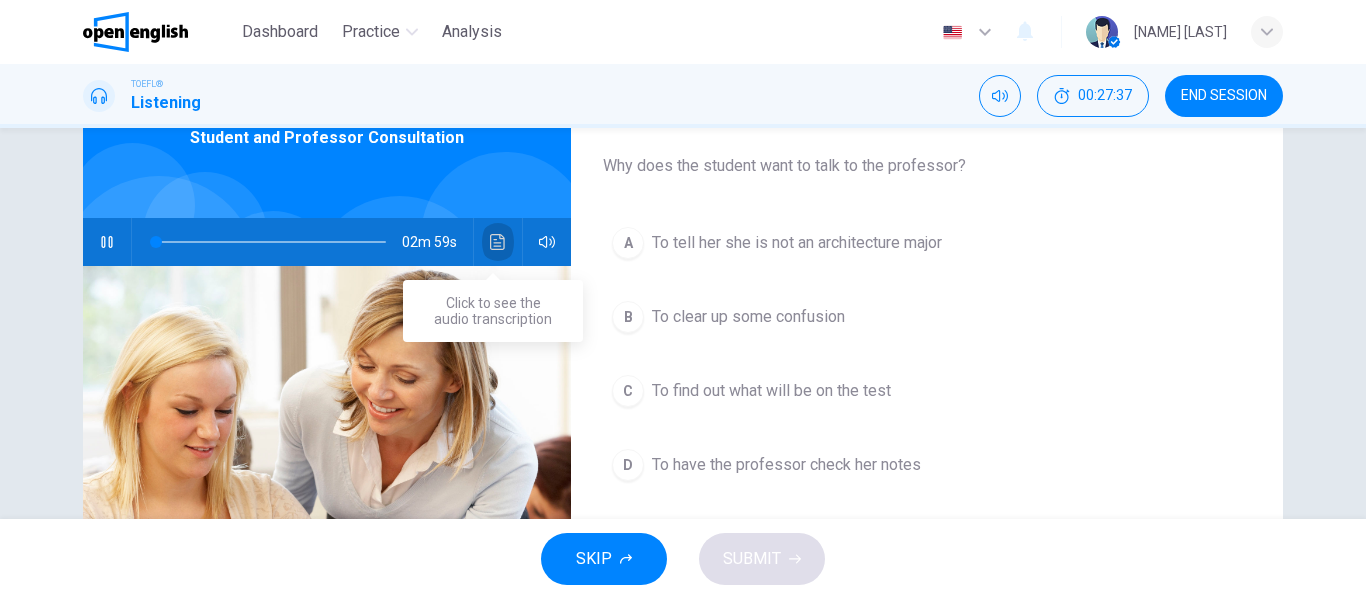 click at bounding box center [497, 242] 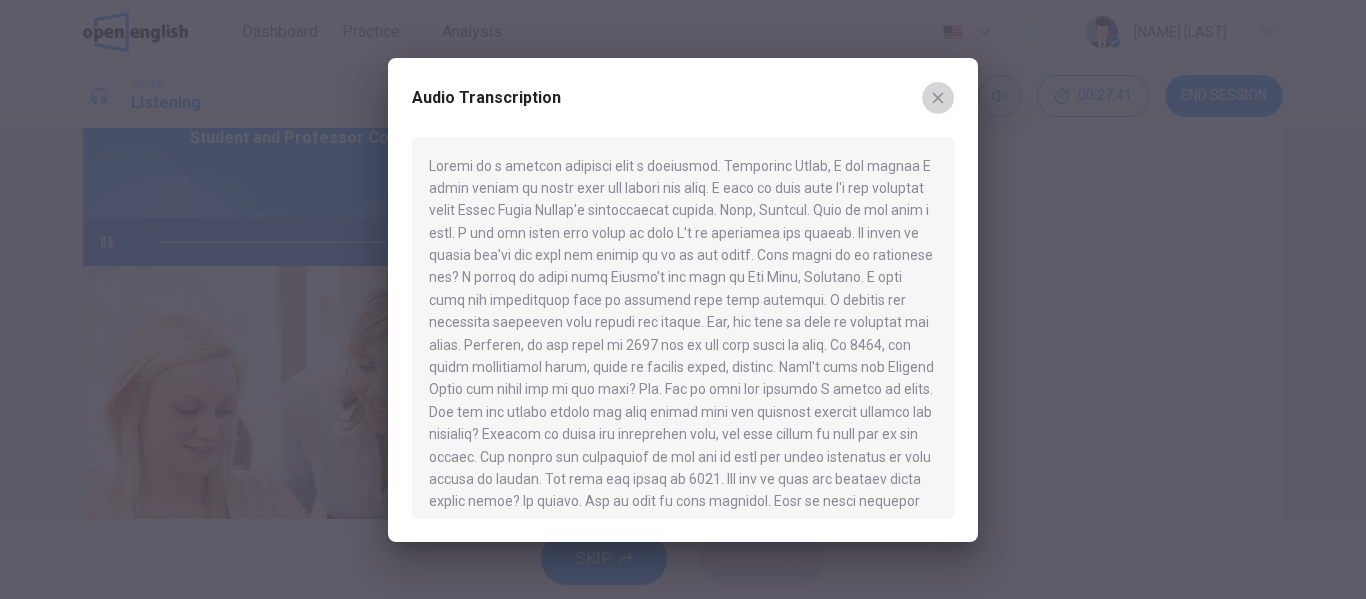 click at bounding box center (938, 98) 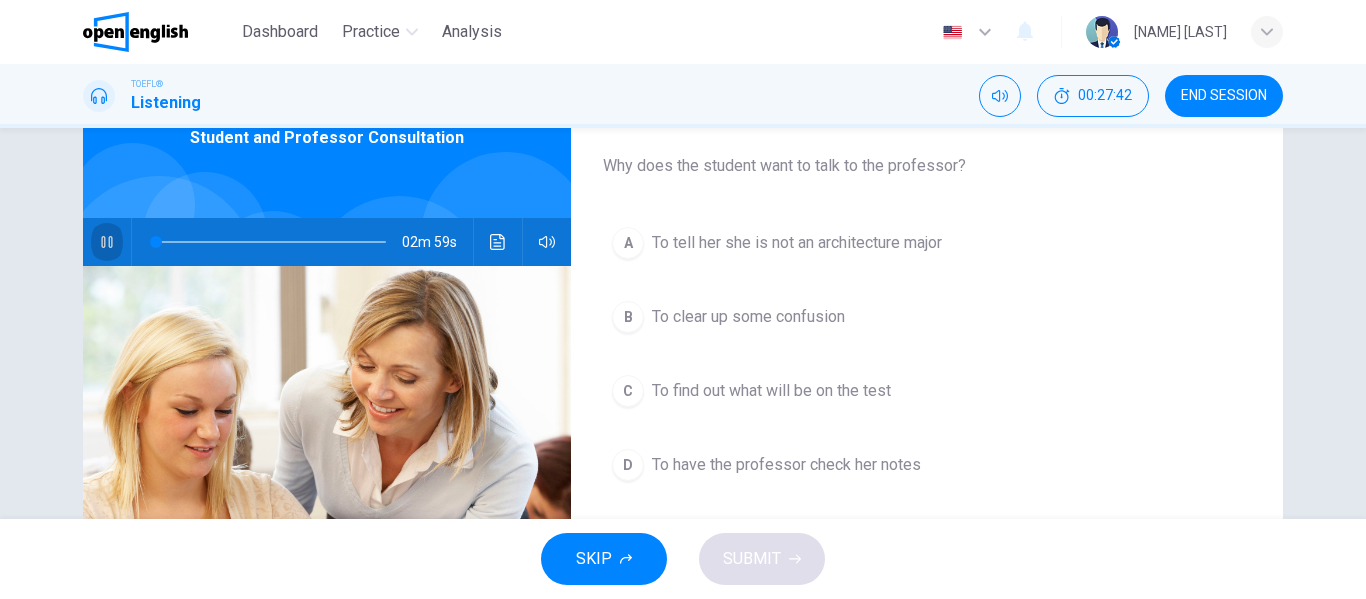 click at bounding box center (107, 242) 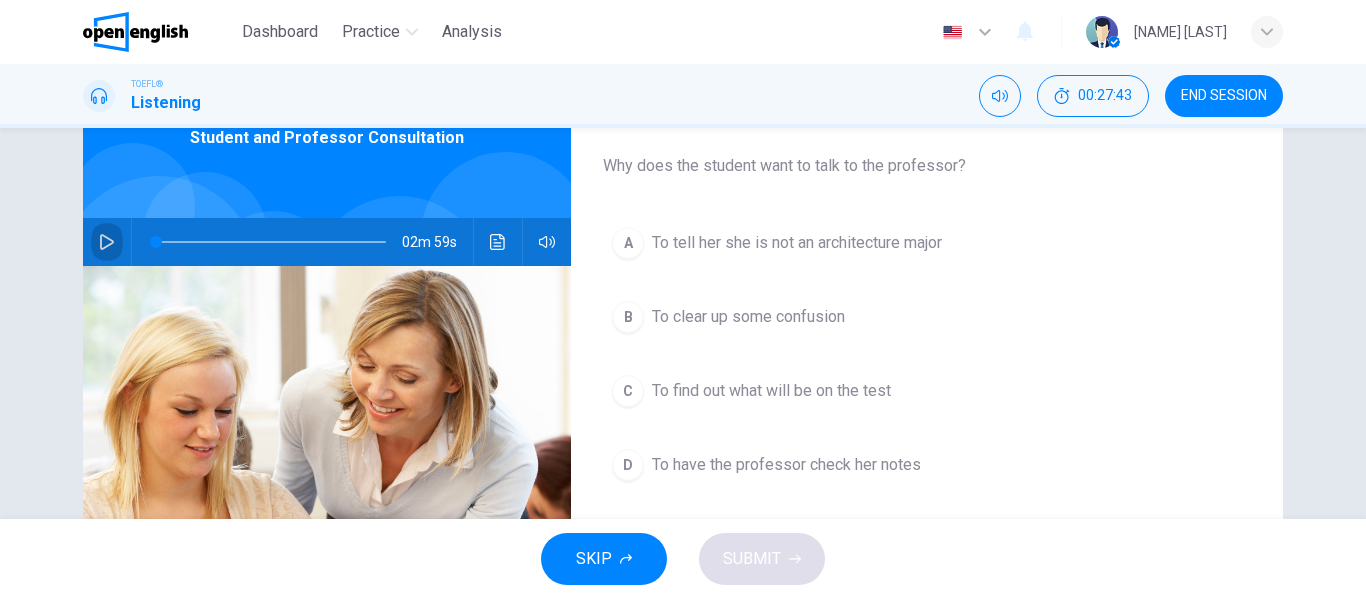 click at bounding box center [107, 242] 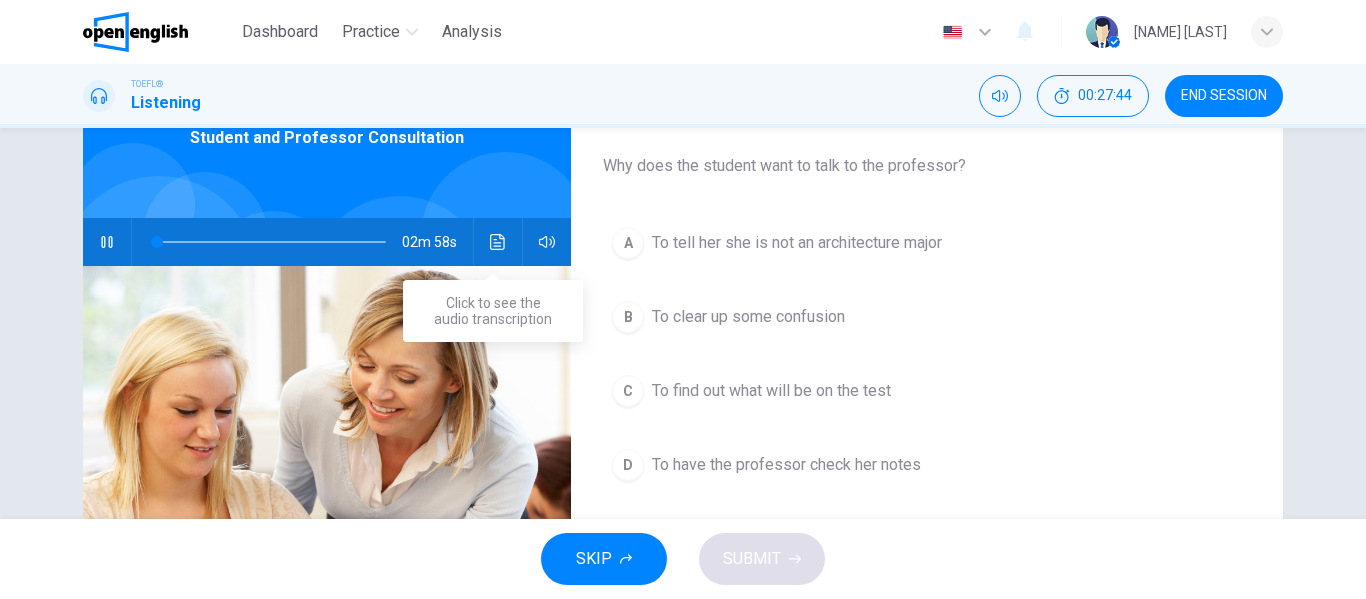 click at bounding box center [498, 242] 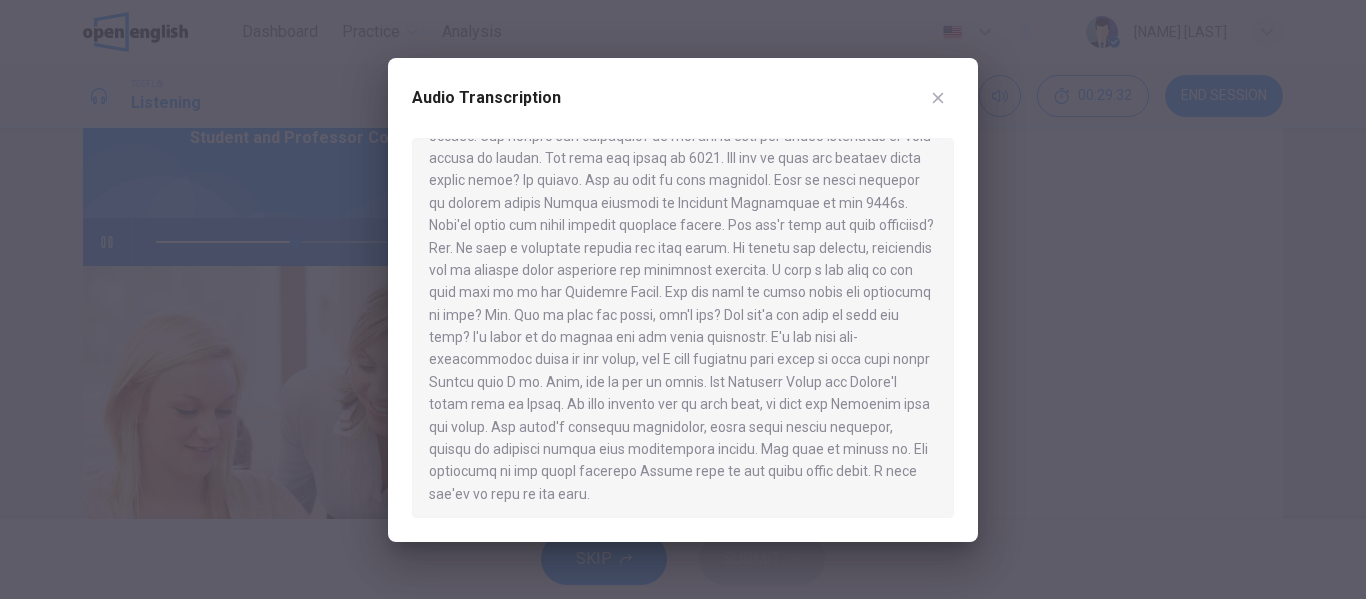 scroll, scrollTop: 325, scrollLeft: 0, axis: vertical 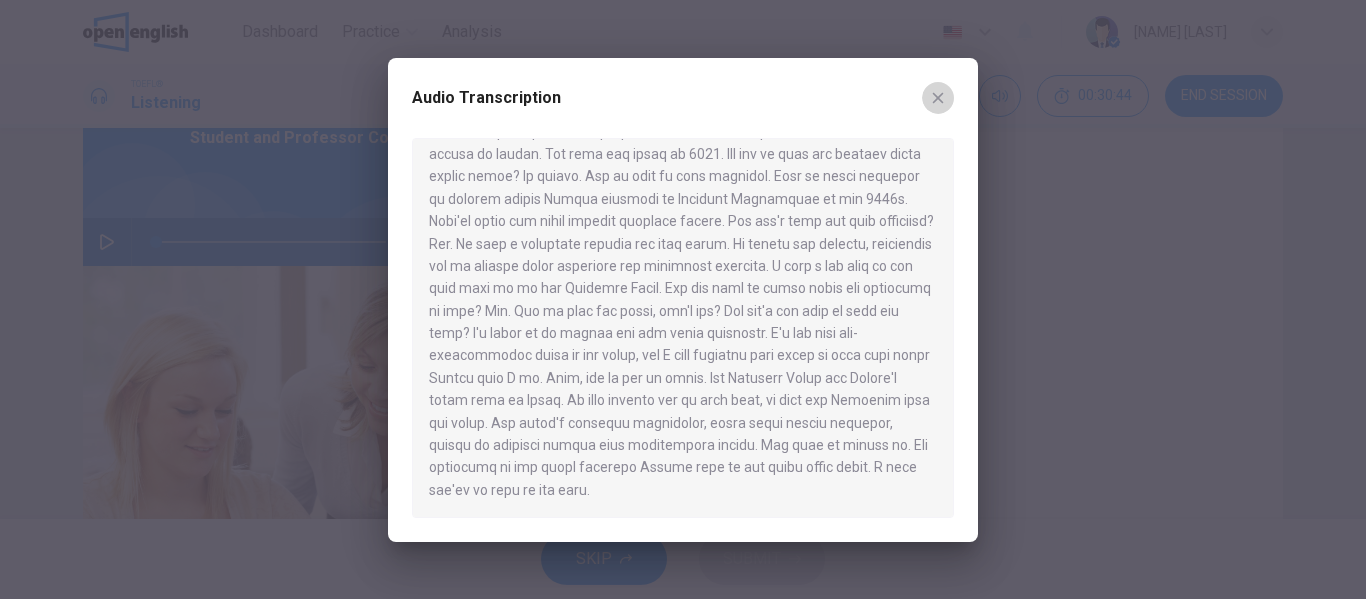 click at bounding box center [938, 98] 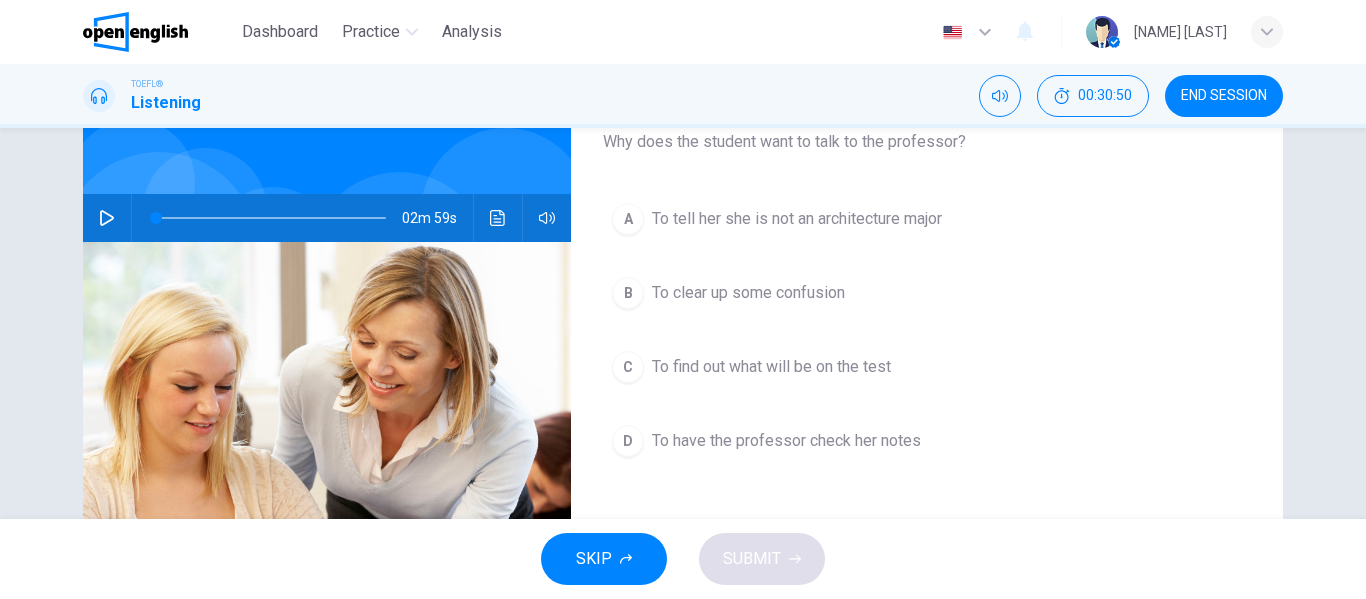 scroll, scrollTop: 82, scrollLeft: 0, axis: vertical 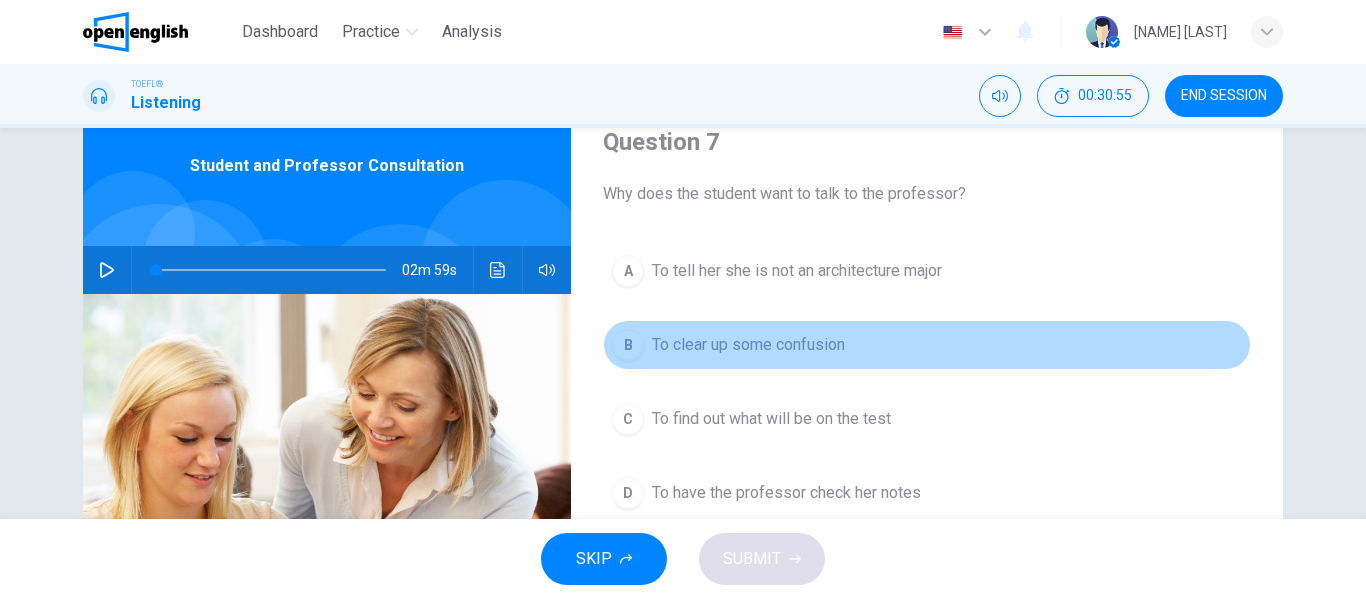 click on "To clear up some confusion" at bounding box center [797, 271] 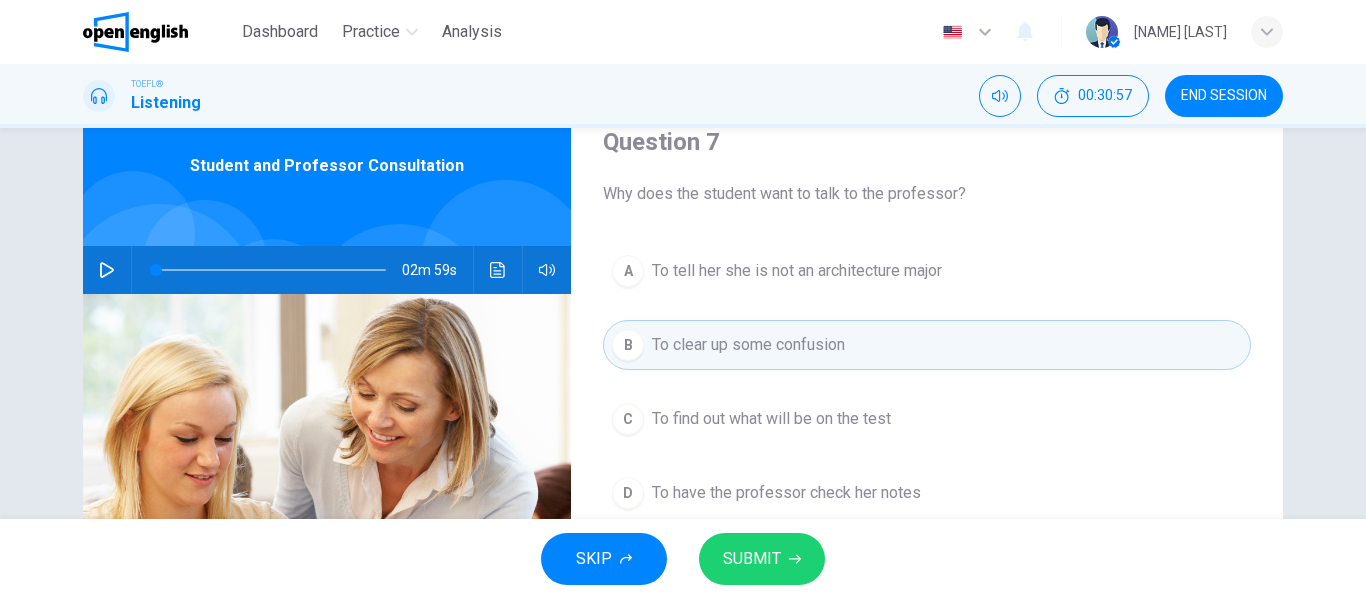 scroll, scrollTop: 160, scrollLeft: 0, axis: vertical 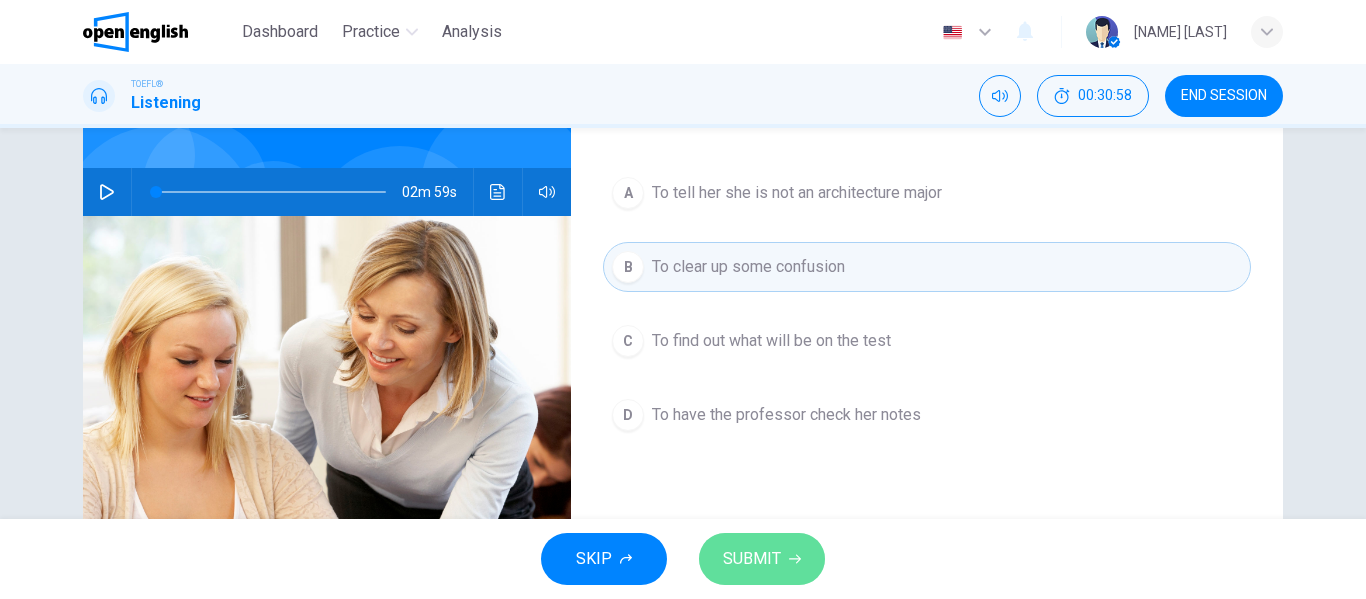 click on "SUBMIT" at bounding box center [752, 559] 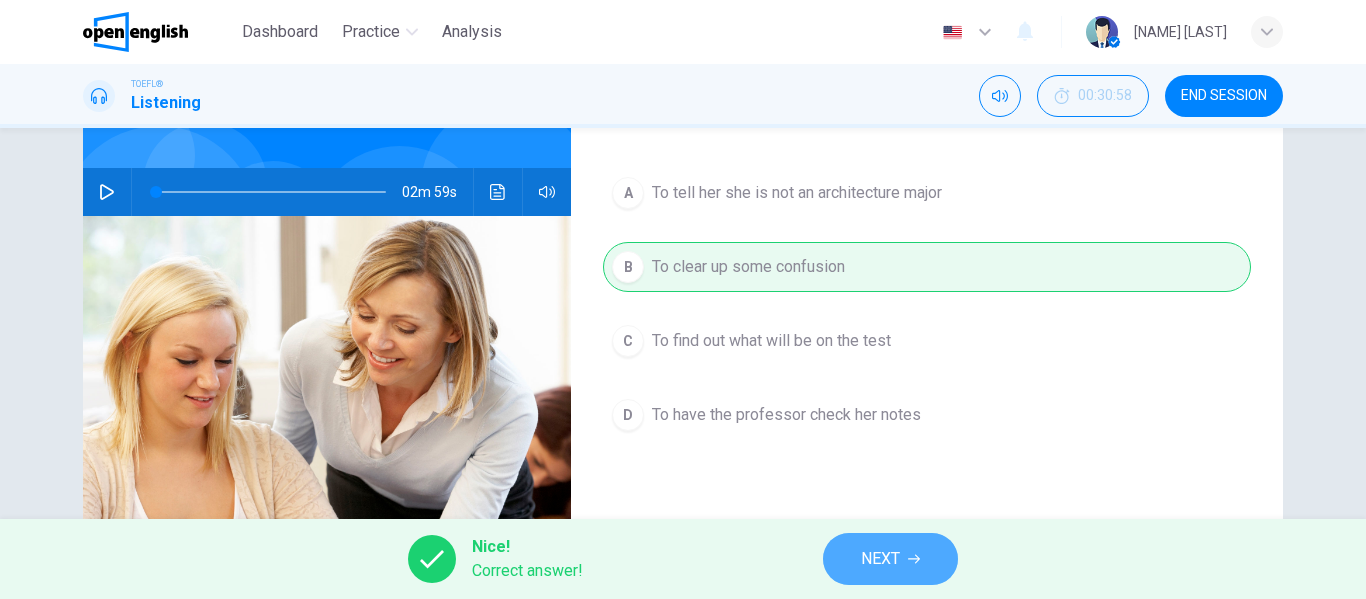 click on "NEXT" at bounding box center [890, 559] 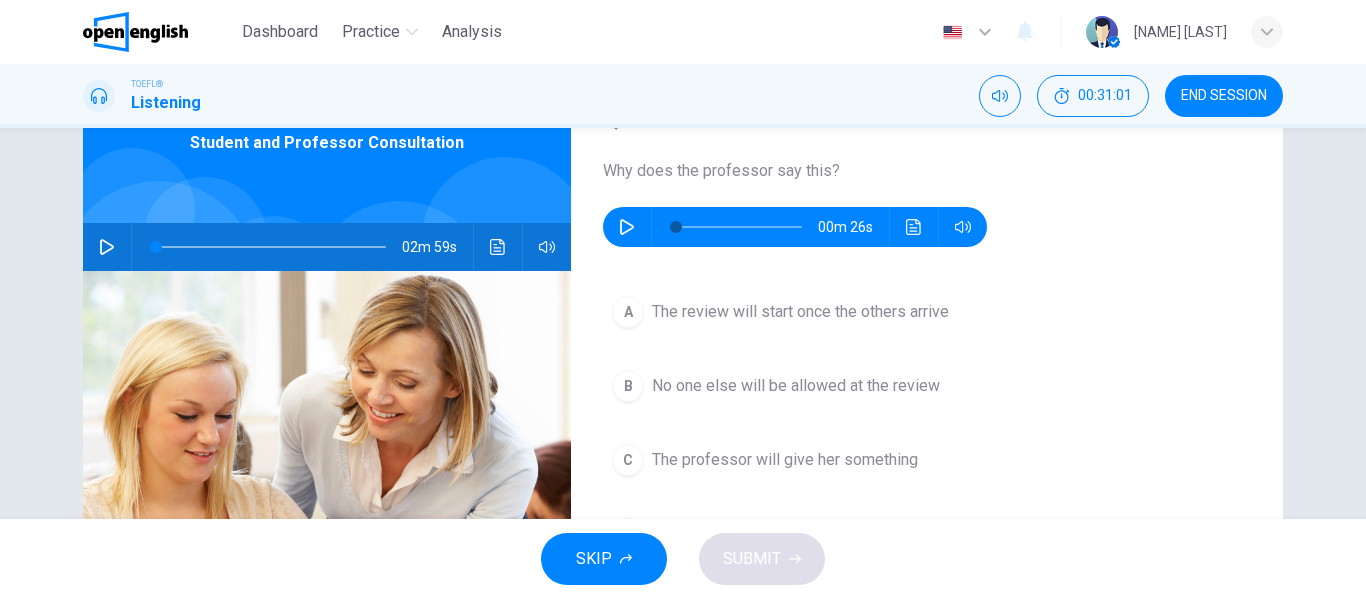 scroll, scrollTop: 139, scrollLeft: 0, axis: vertical 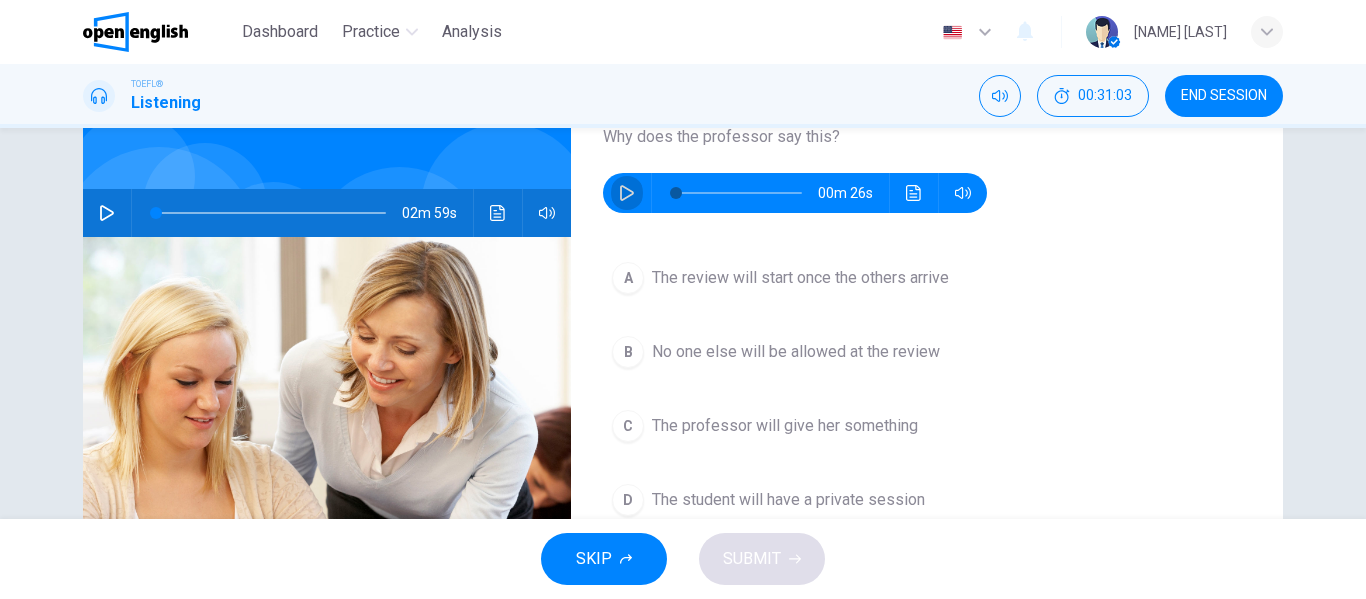 click at bounding box center [627, 193] 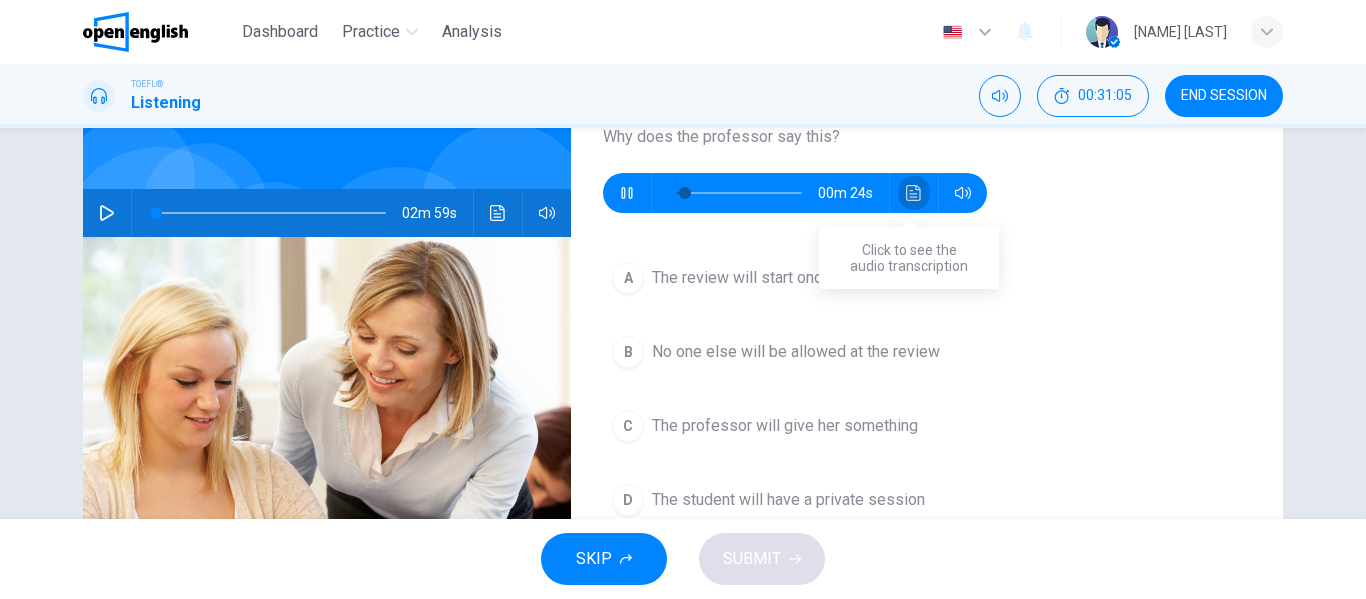 click at bounding box center [914, 193] 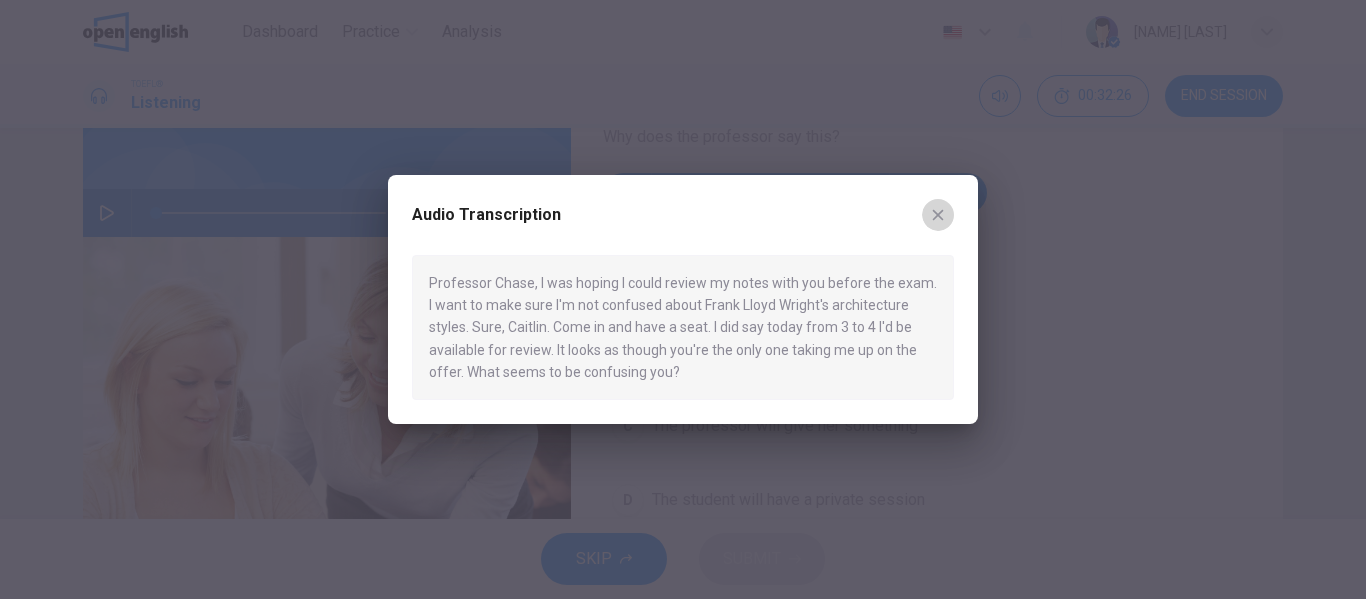 click at bounding box center [938, 215] 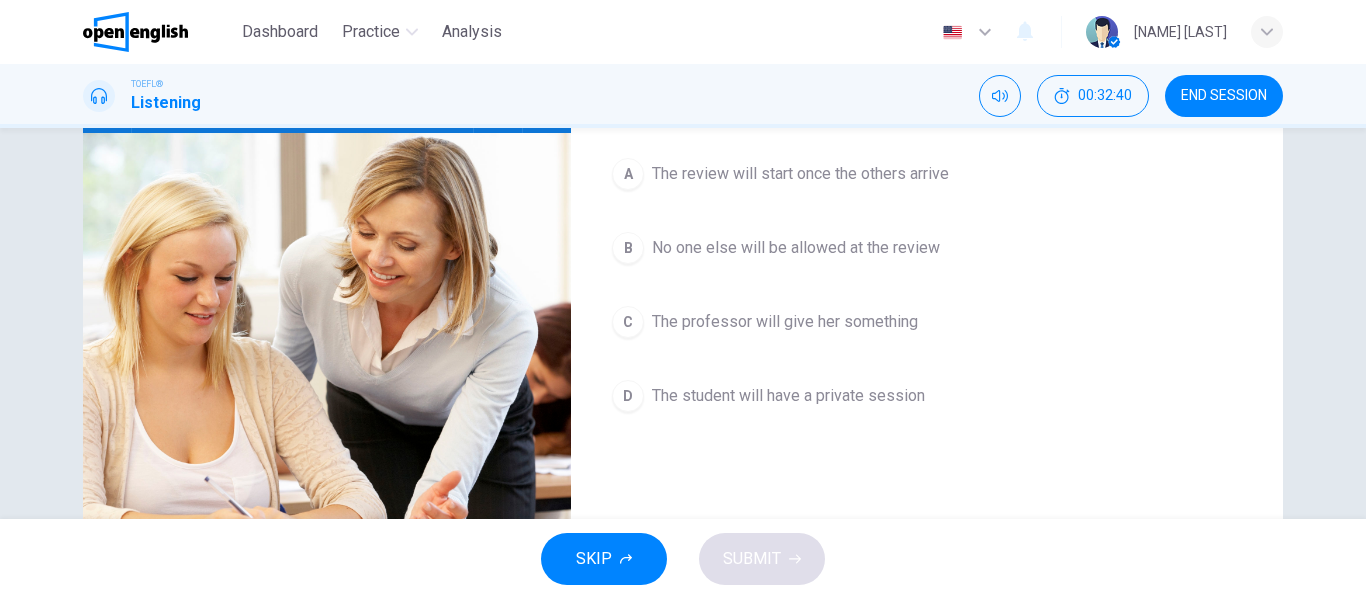 scroll, scrollTop: 244, scrollLeft: 0, axis: vertical 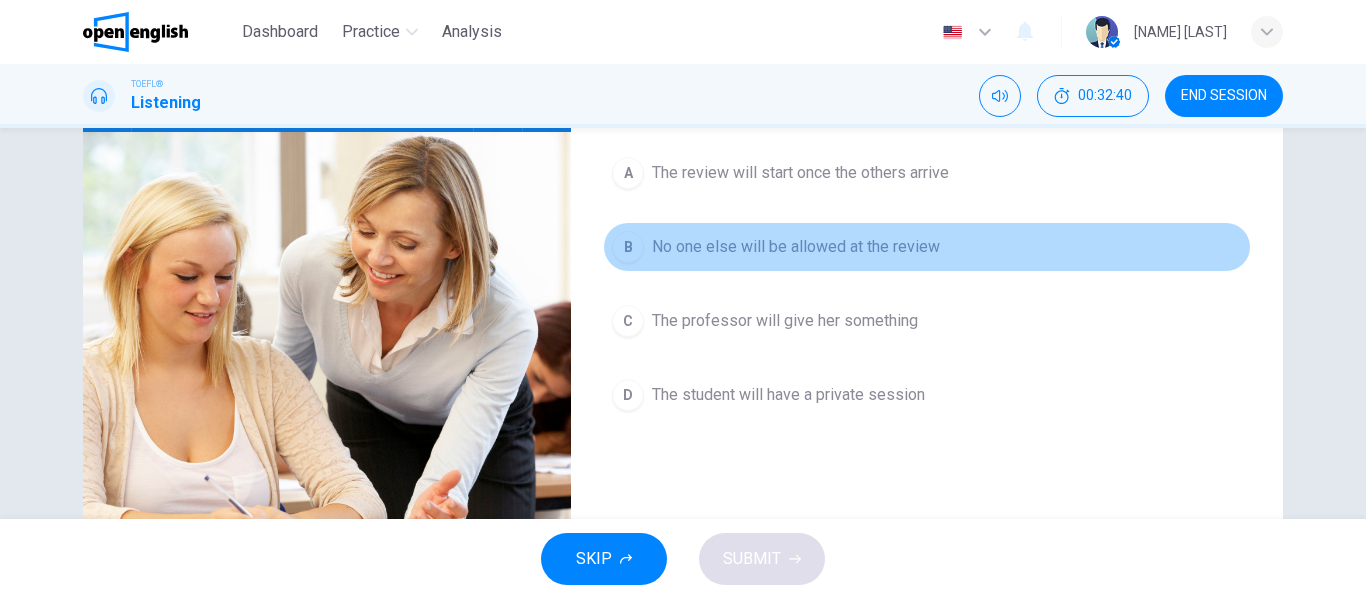 click on "B No one else will be allowed at the review" at bounding box center (927, 247) 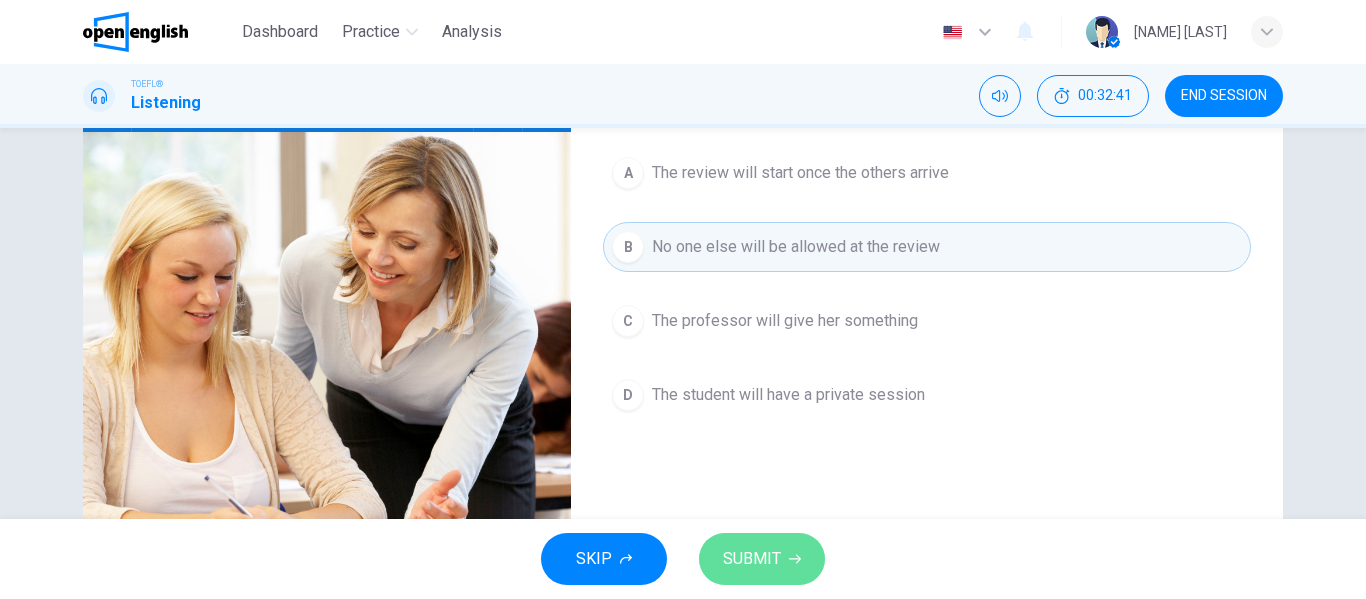 click on "SUBMIT" at bounding box center (762, 559) 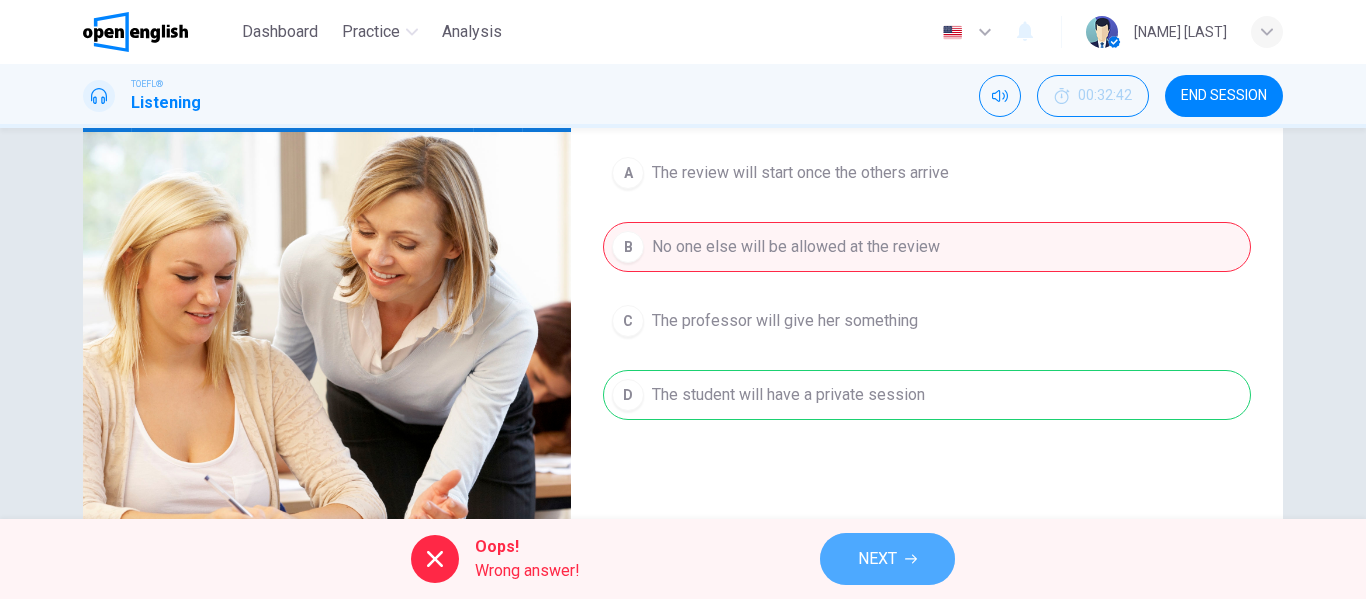 click on "NEXT" at bounding box center [887, 559] 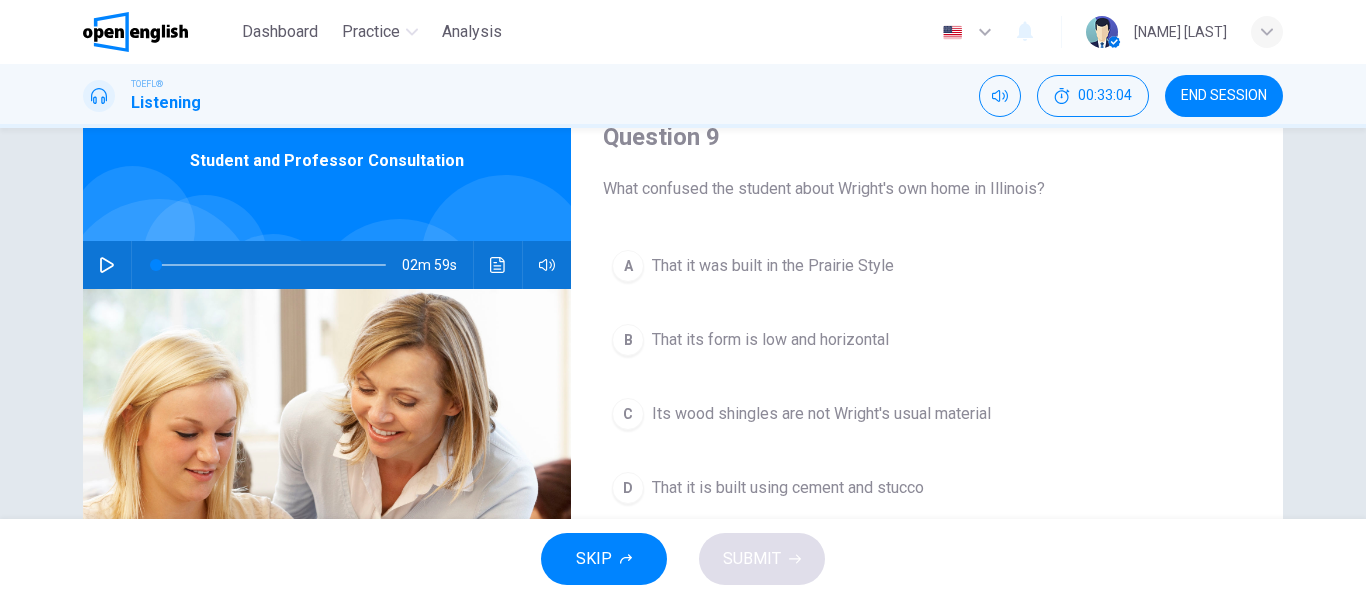 scroll, scrollTop: 85, scrollLeft: 0, axis: vertical 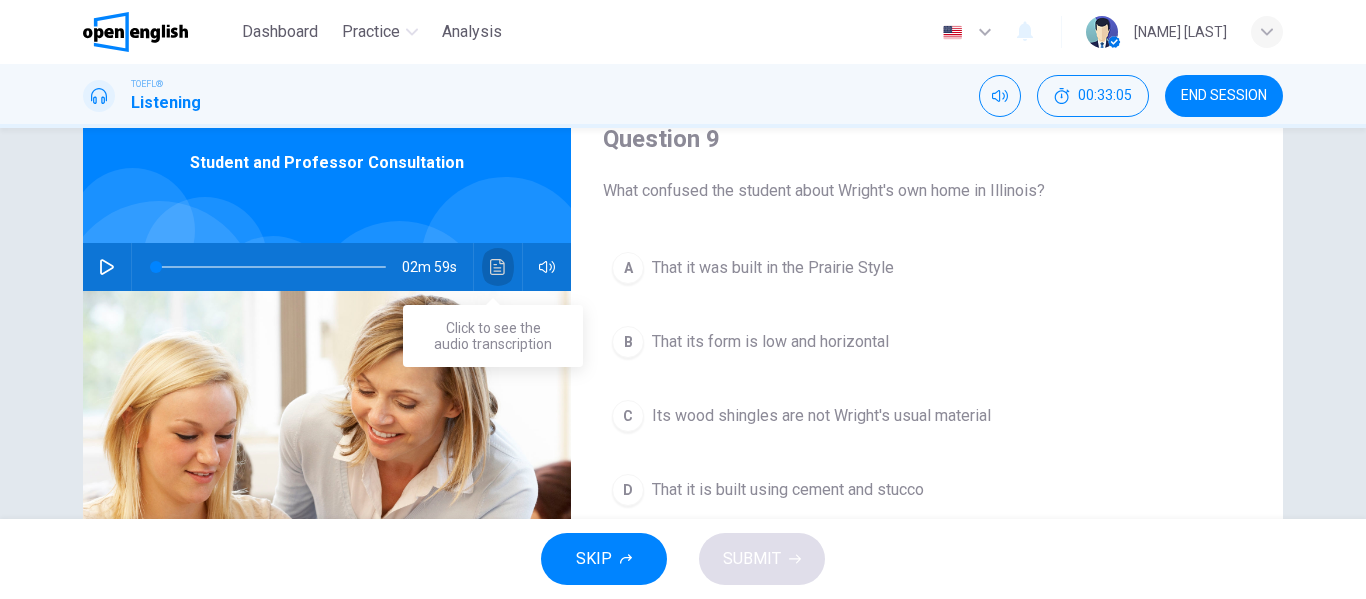 click at bounding box center [498, 267] 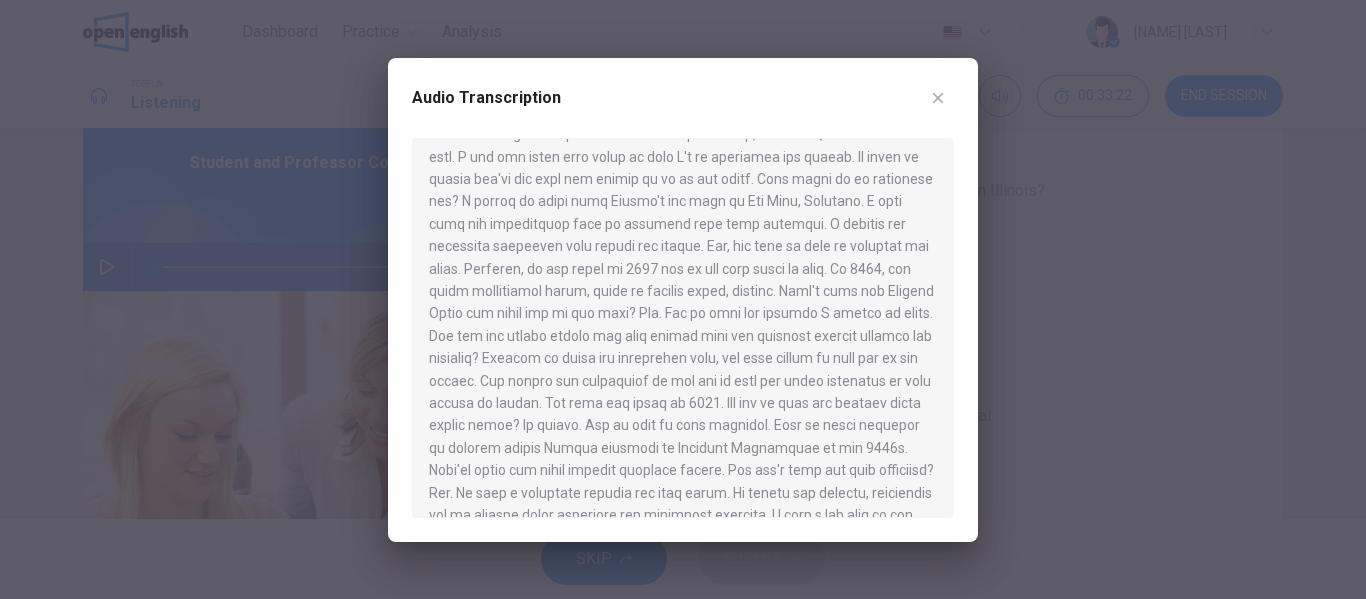 scroll, scrollTop: 77, scrollLeft: 0, axis: vertical 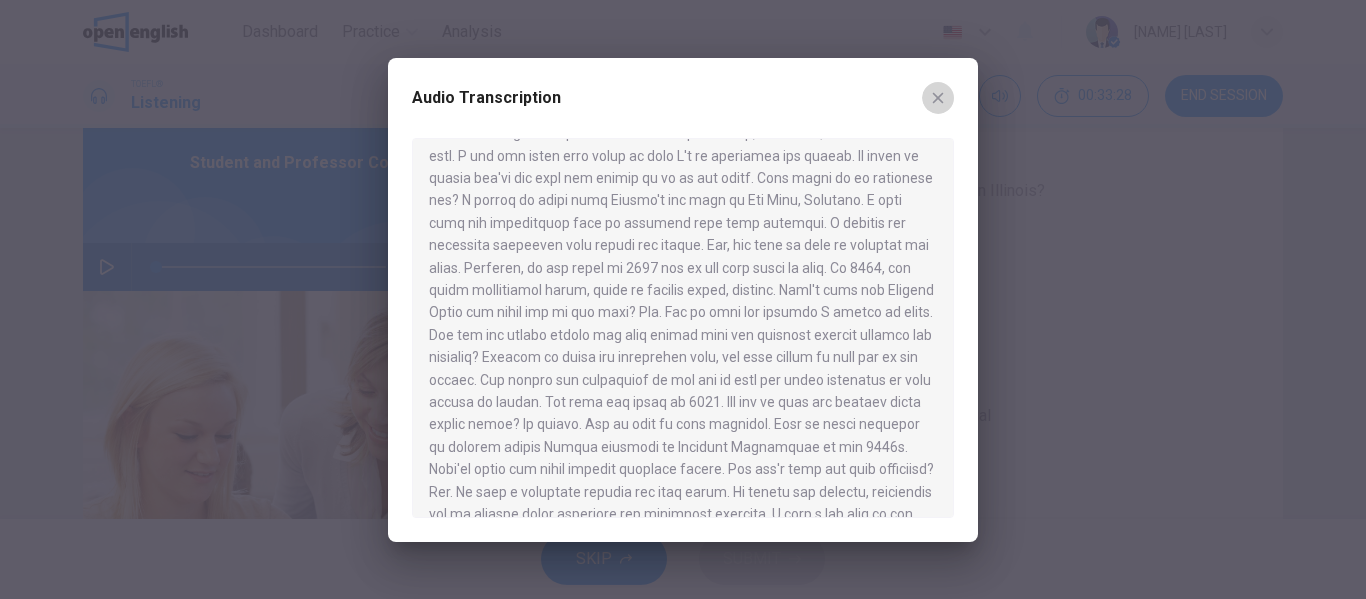 click at bounding box center [938, 98] 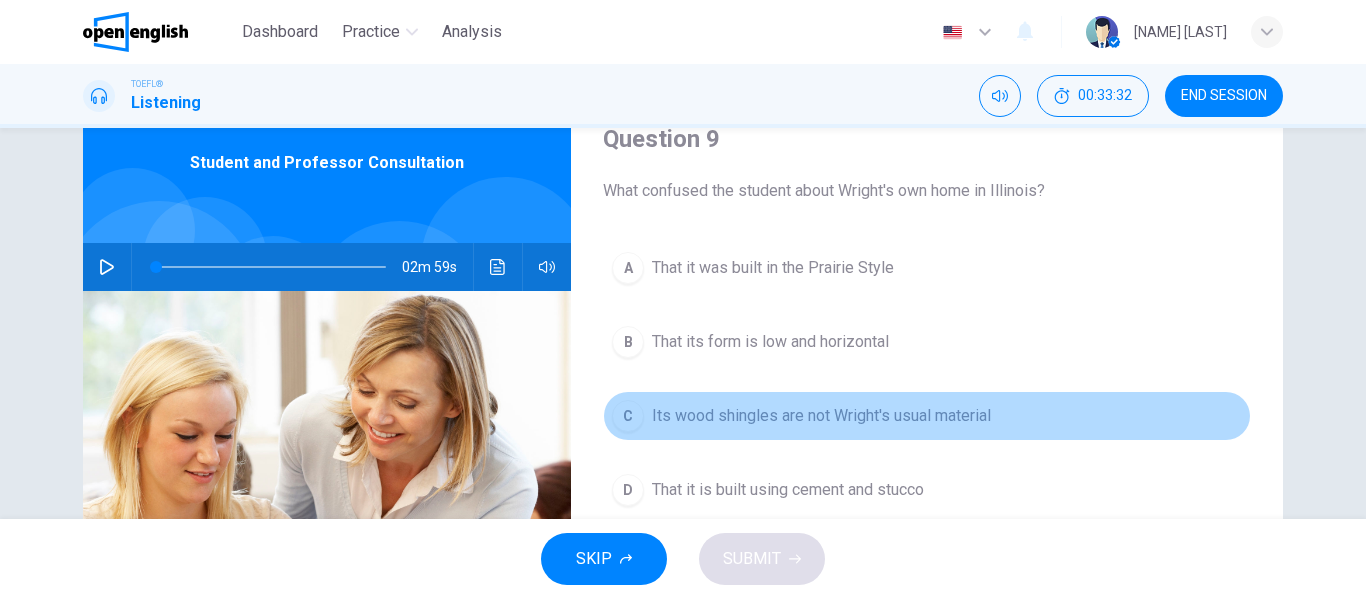 click on "Its wood shingles are not Wright's usual material" at bounding box center [773, 268] 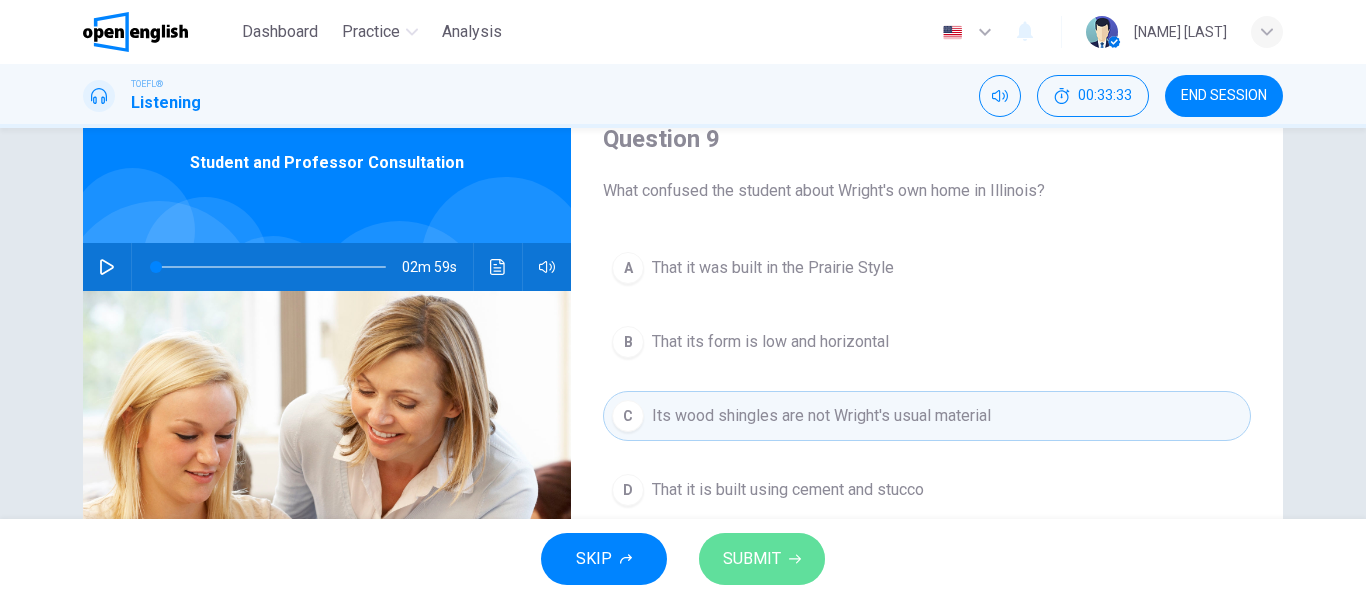 click on "SUBMIT" at bounding box center [752, 559] 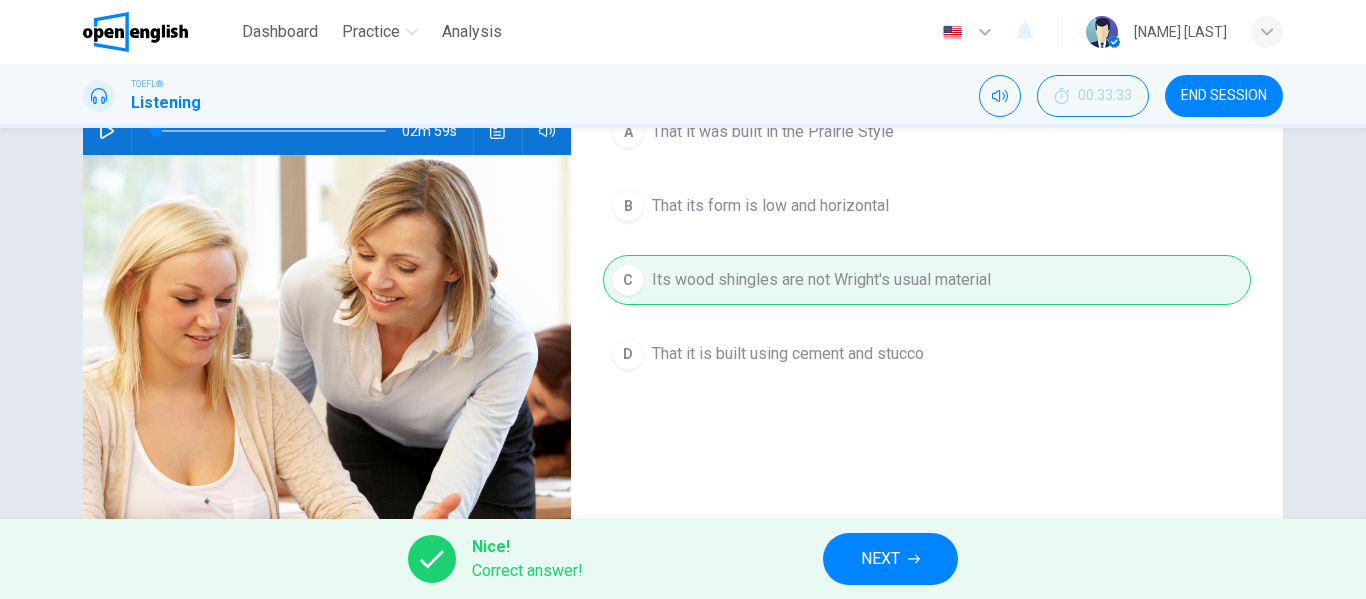 scroll, scrollTop: 226, scrollLeft: 0, axis: vertical 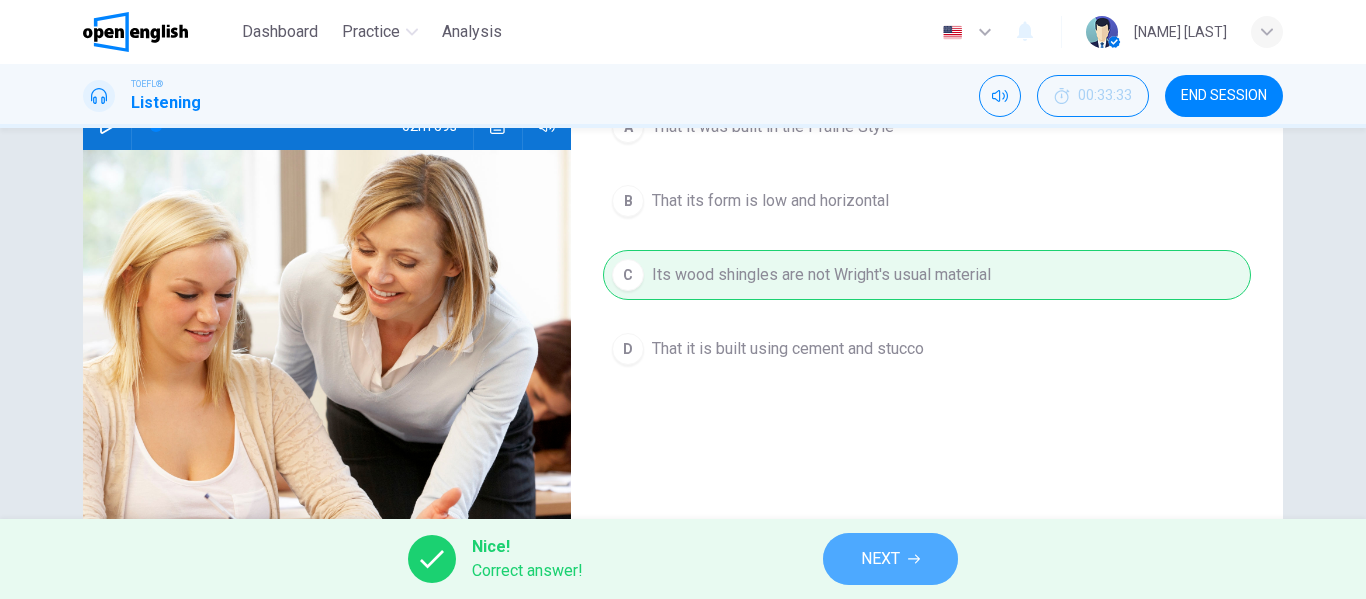 click on "NEXT" at bounding box center [880, 559] 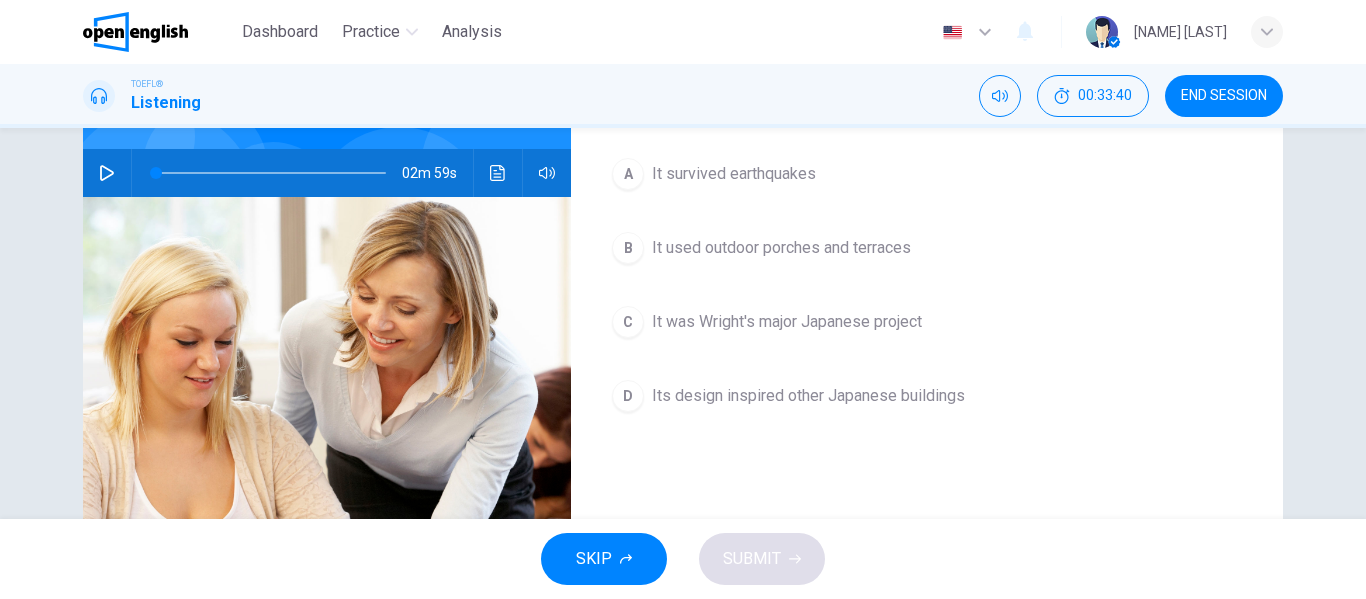 scroll, scrollTop: 144, scrollLeft: 0, axis: vertical 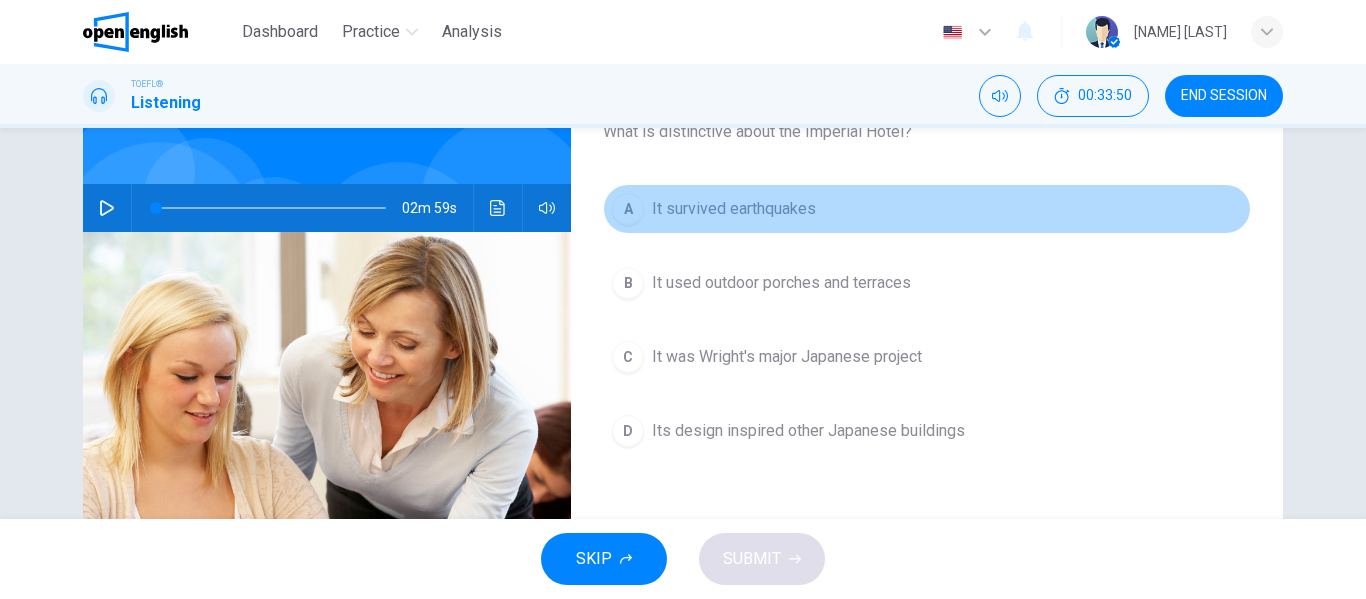 click on "It survived earthquakes" at bounding box center [734, 209] 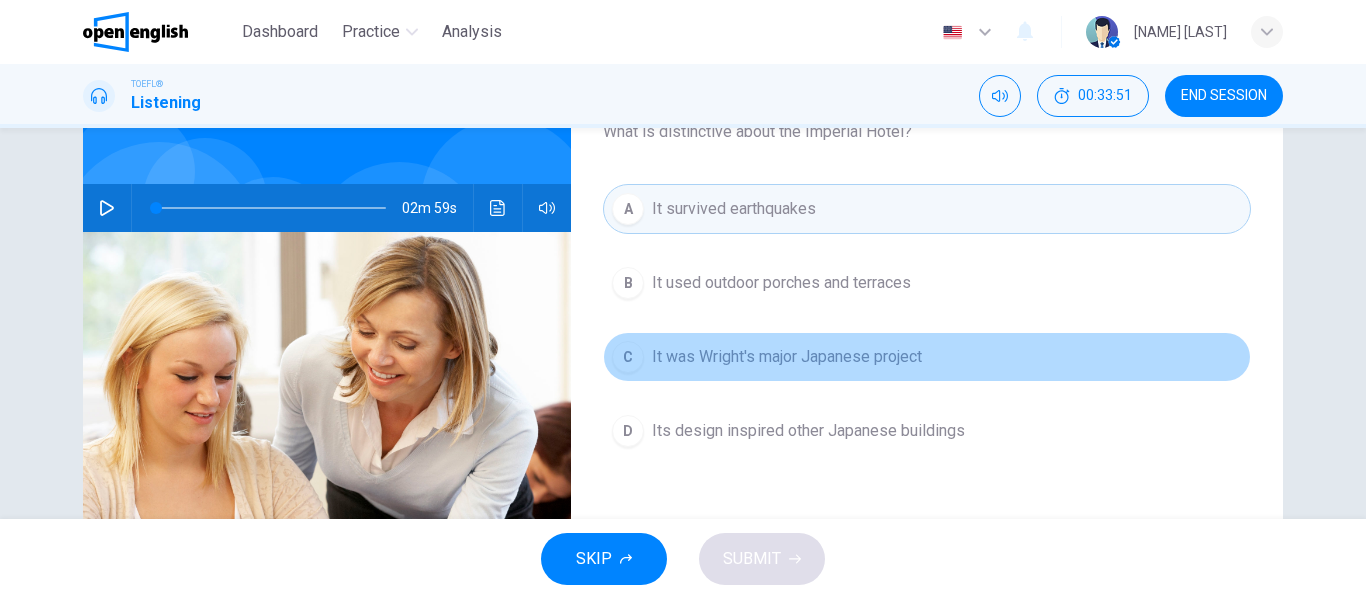 click on "It was Wright's major Japanese project" at bounding box center (781, 283) 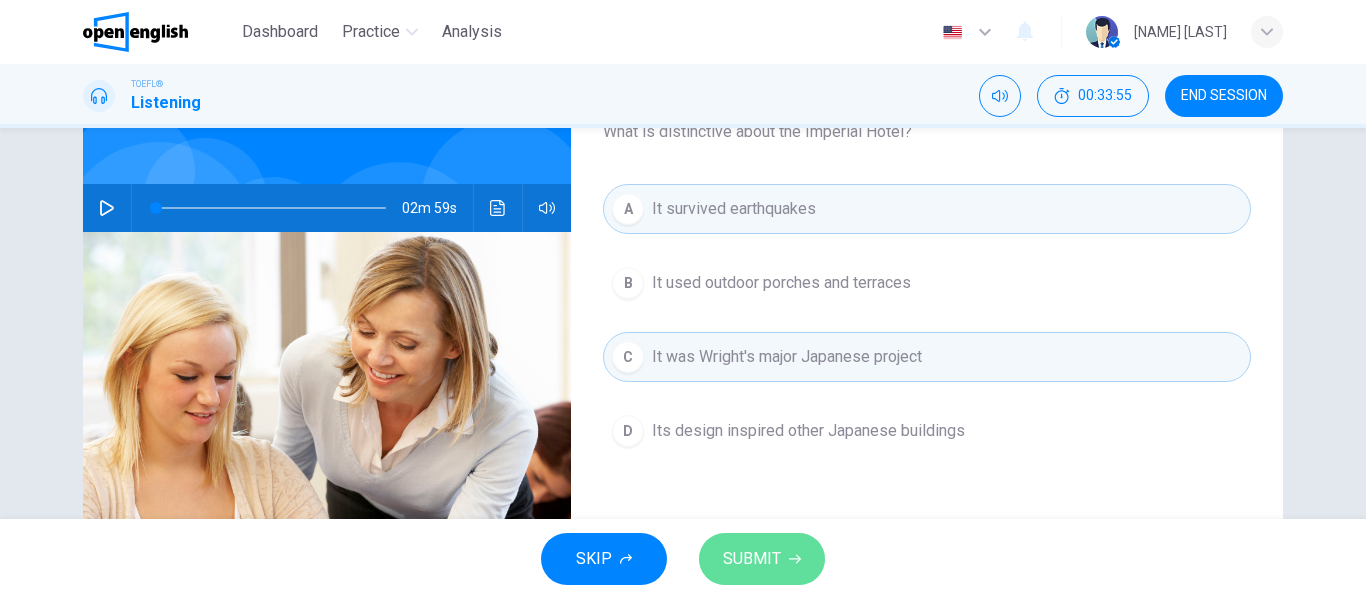 click on "SUBMIT" at bounding box center [752, 559] 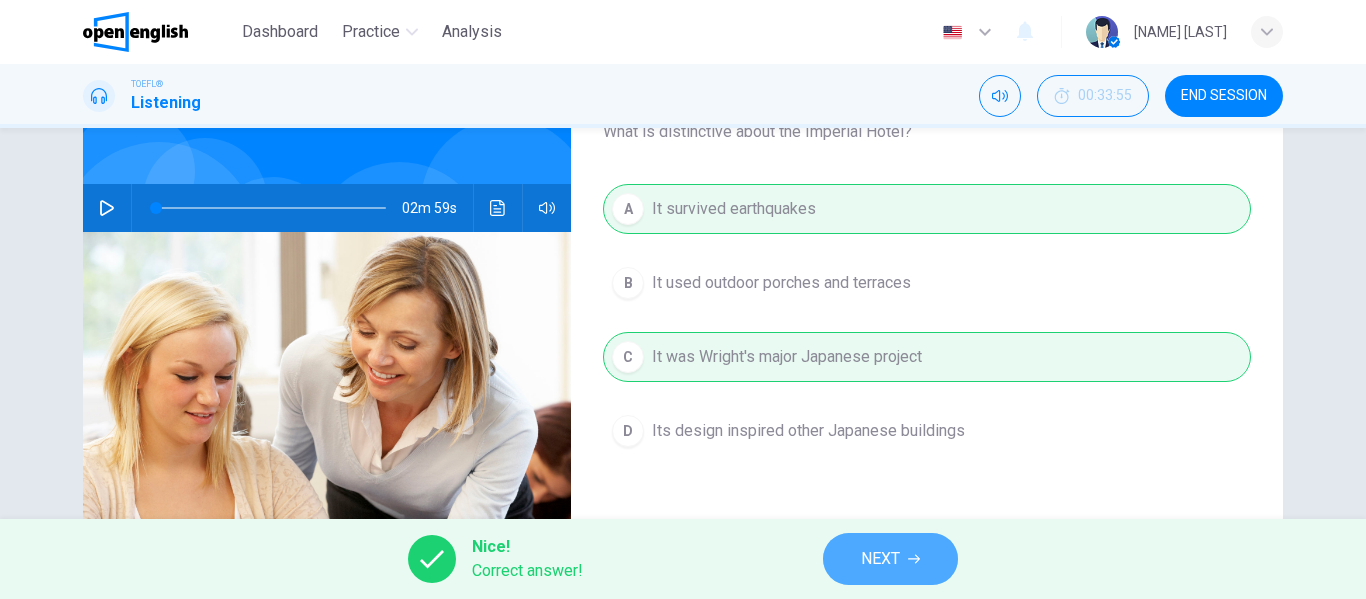 click on "NEXT" at bounding box center [880, 559] 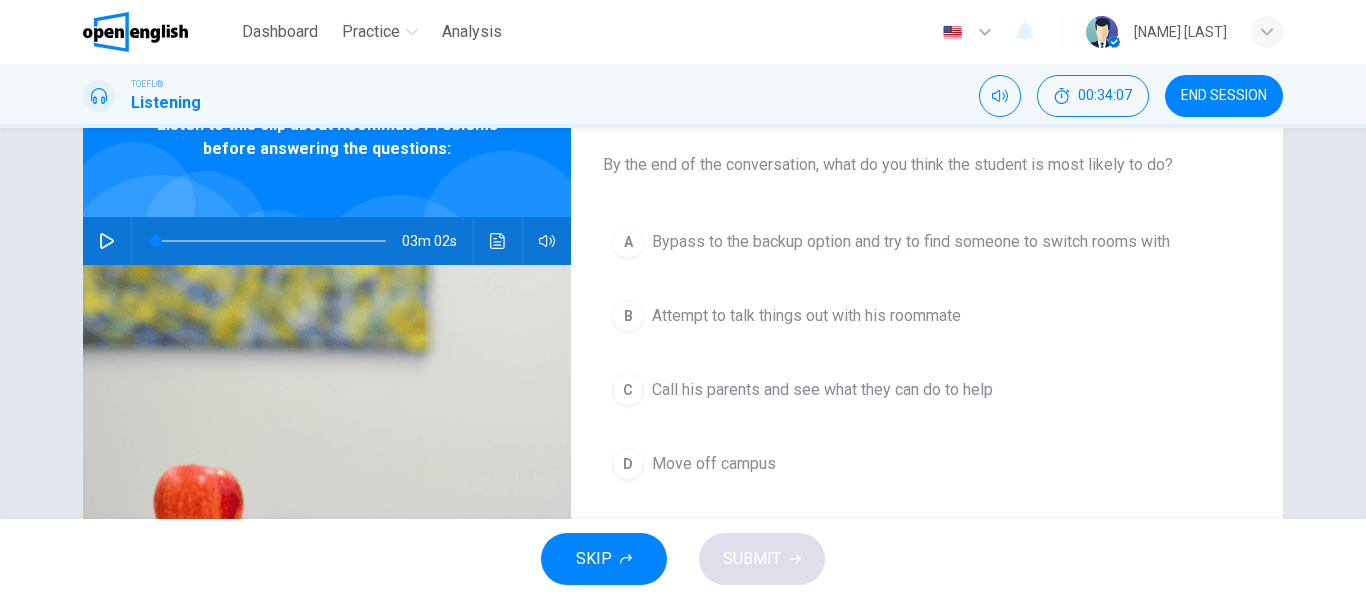 scroll, scrollTop: 112, scrollLeft: 0, axis: vertical 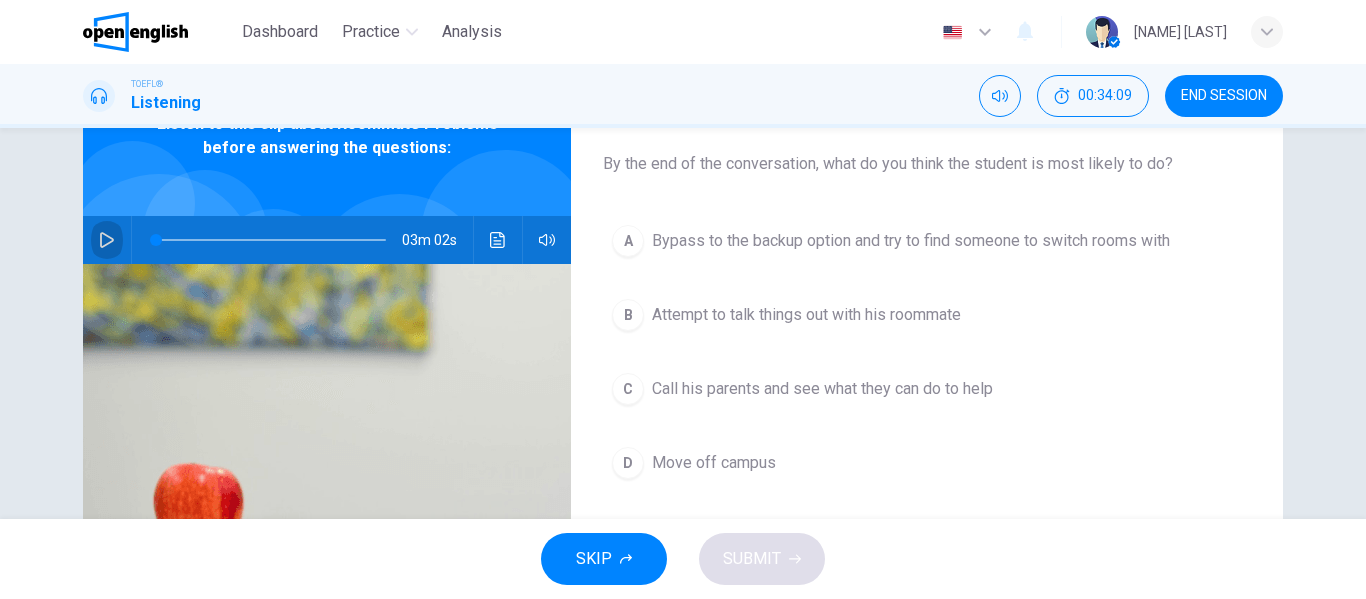 click at bounding box center [107, 240] 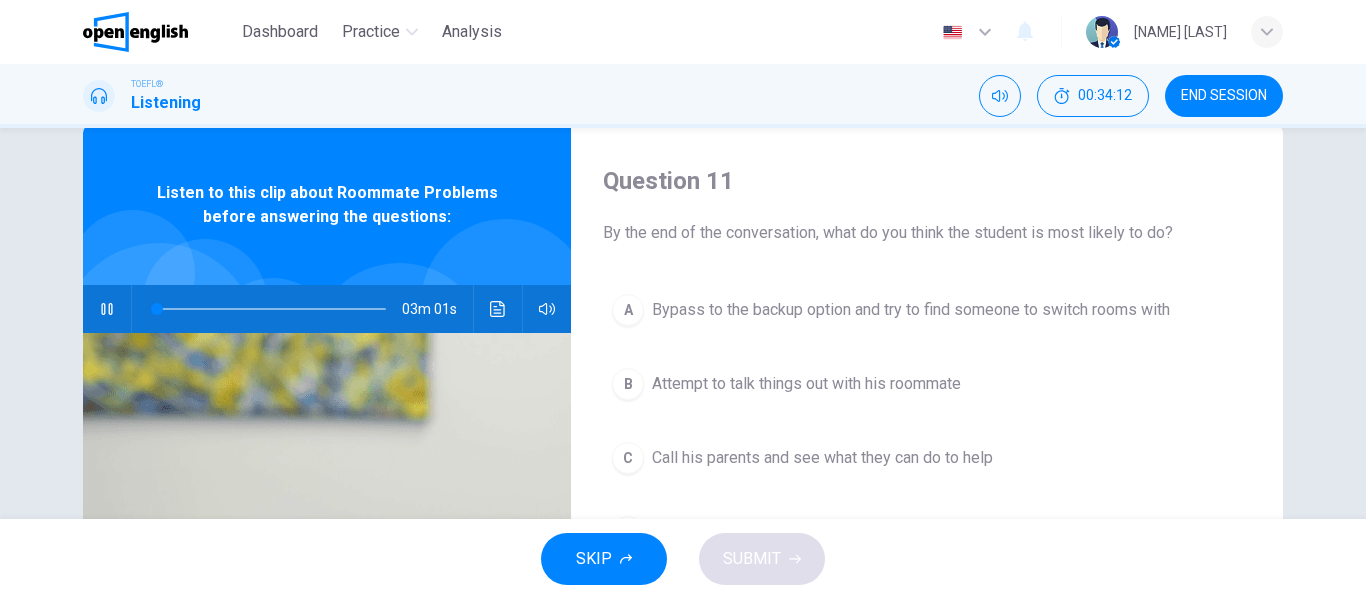 scroll, scrollTop: 42, scrollLeft: 0, axis: vertical 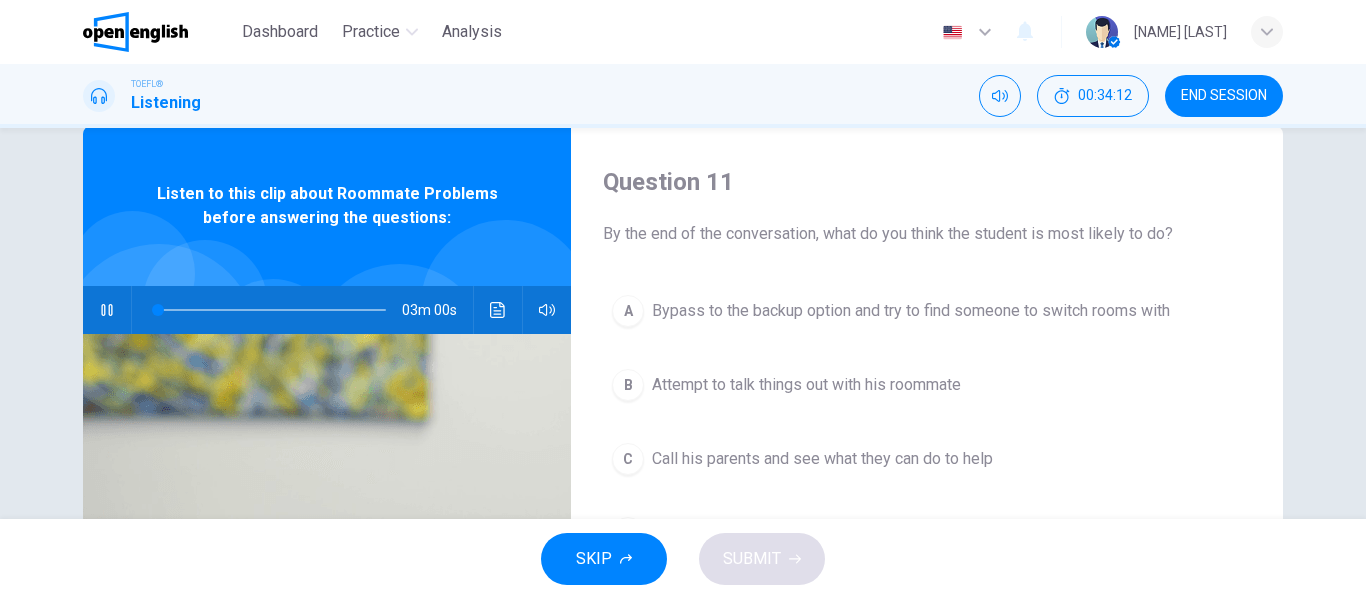type 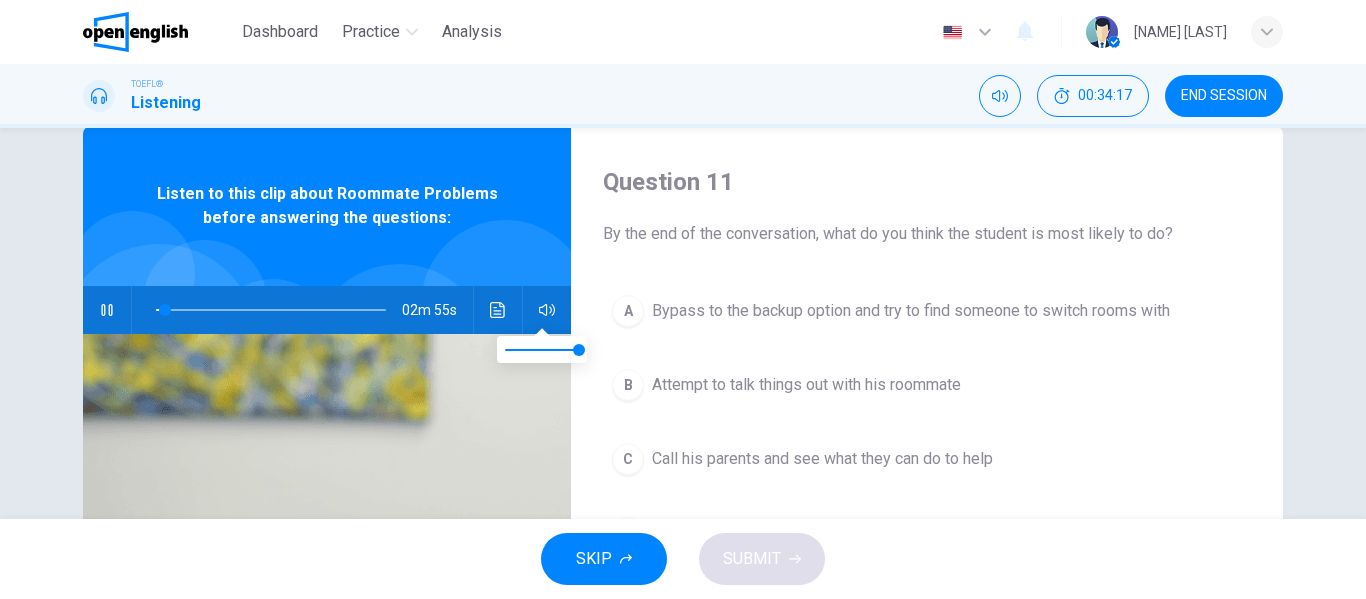 click at bounding box center (547, 310) 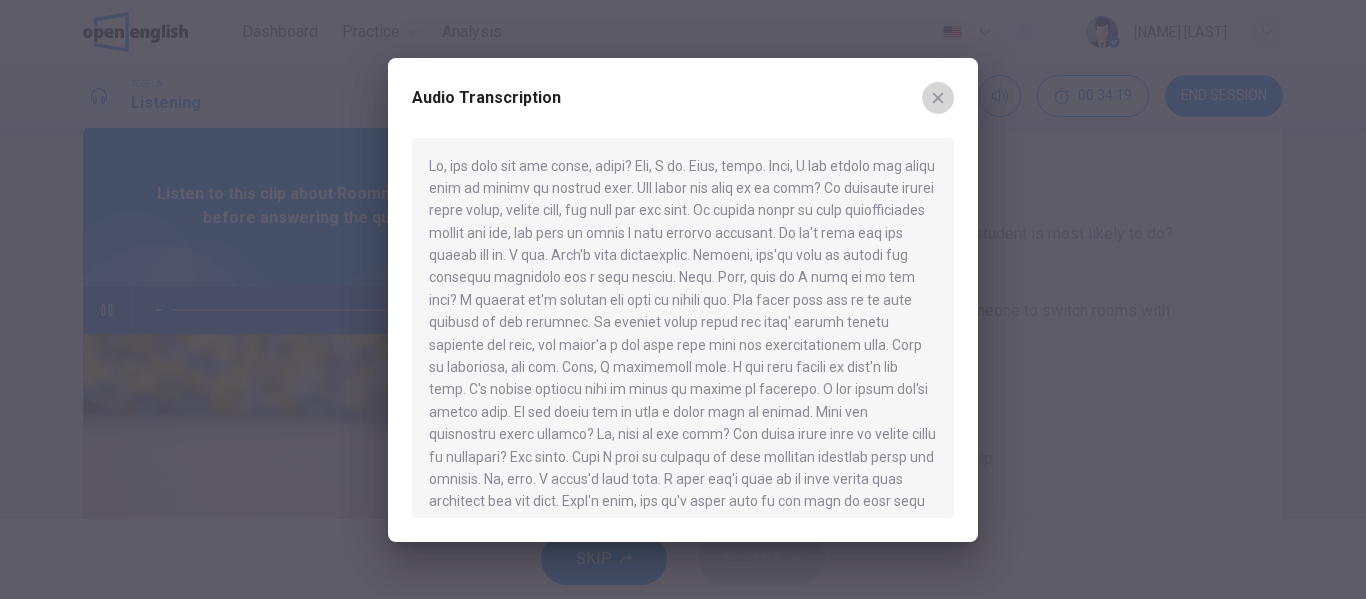 click at bounding box center [938, 98] 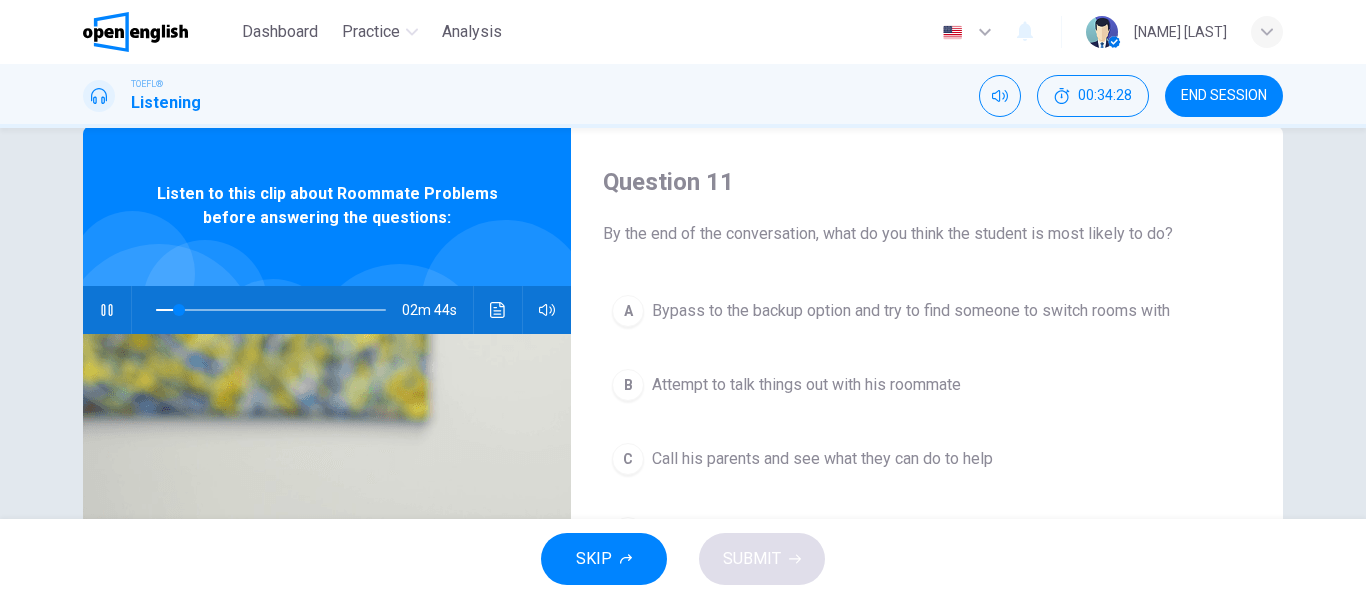 click on "TOEFL® Listening 00:34:28 END SESSION" at bounding box center [683, 96] 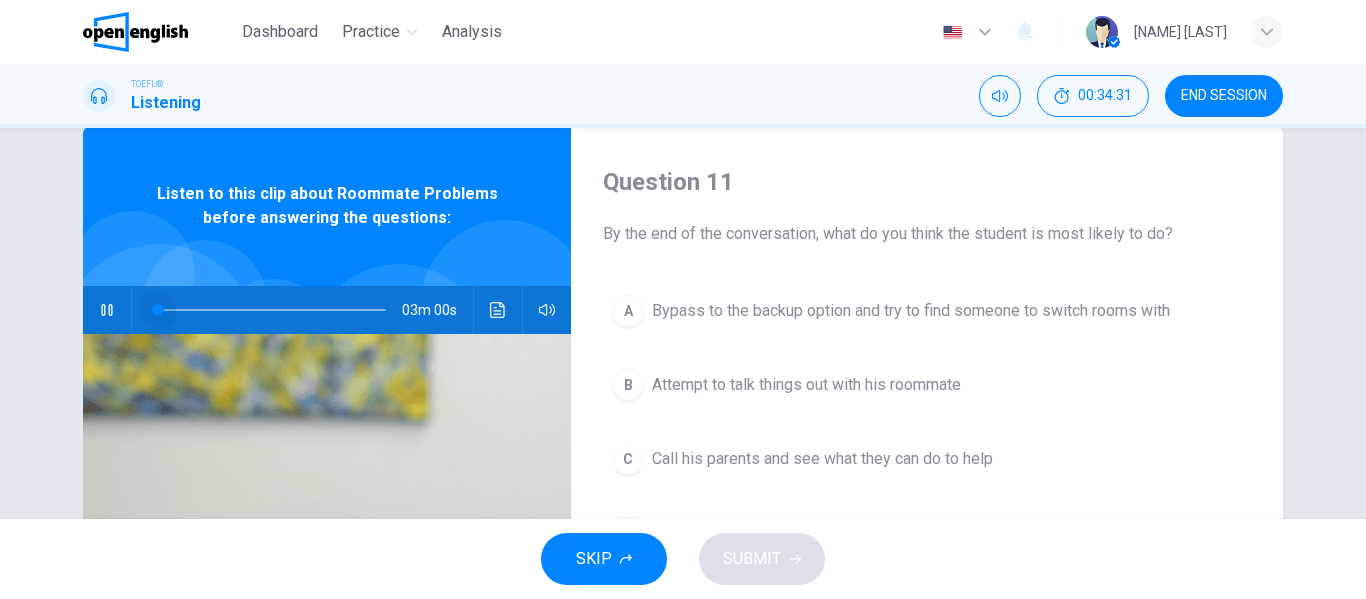 click at bounding box center [271, 310] 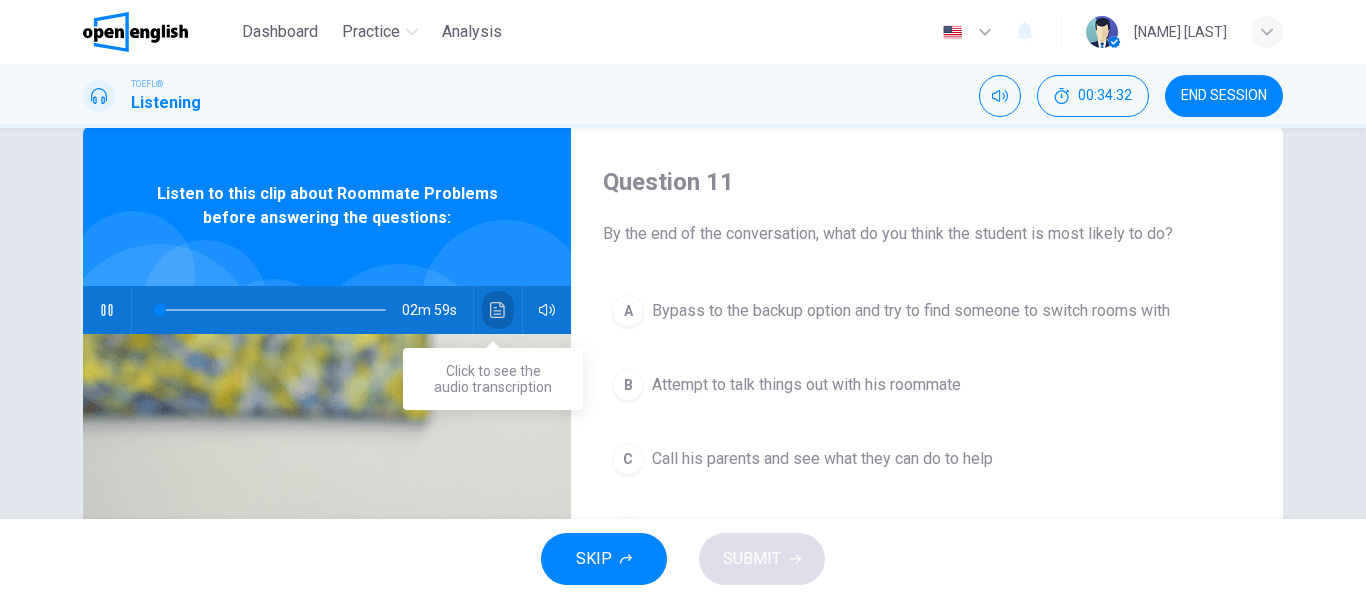 click at bounding box center (498, 310) 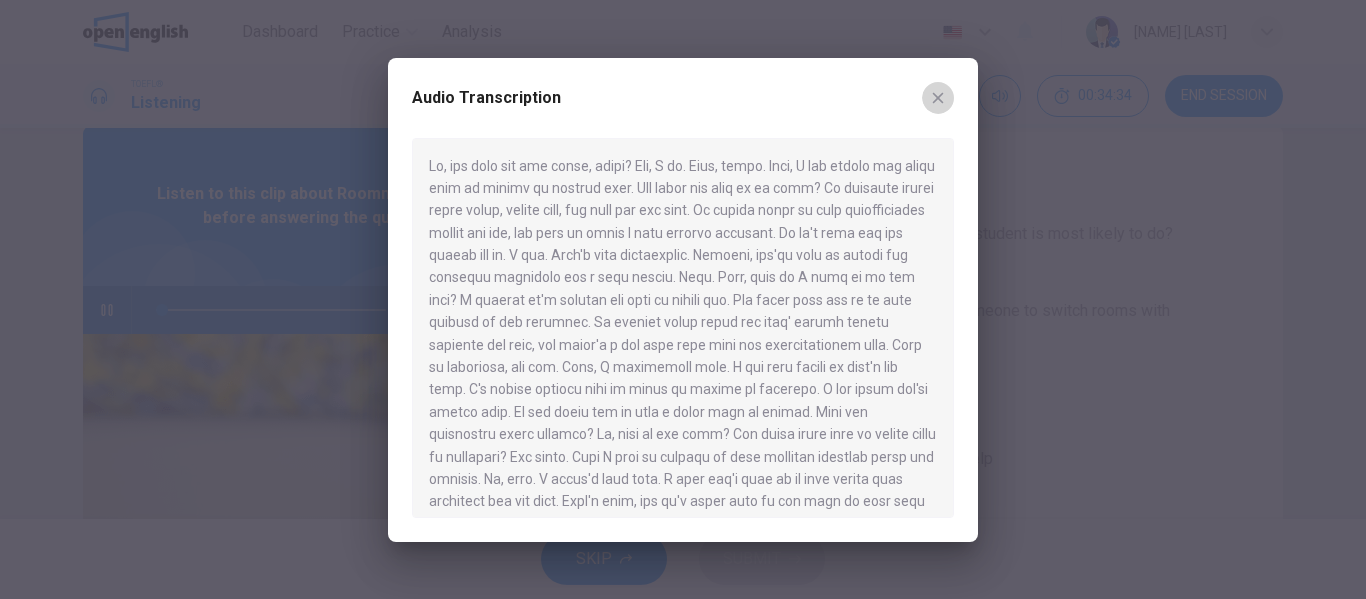 click at bounding box center [938, 98] 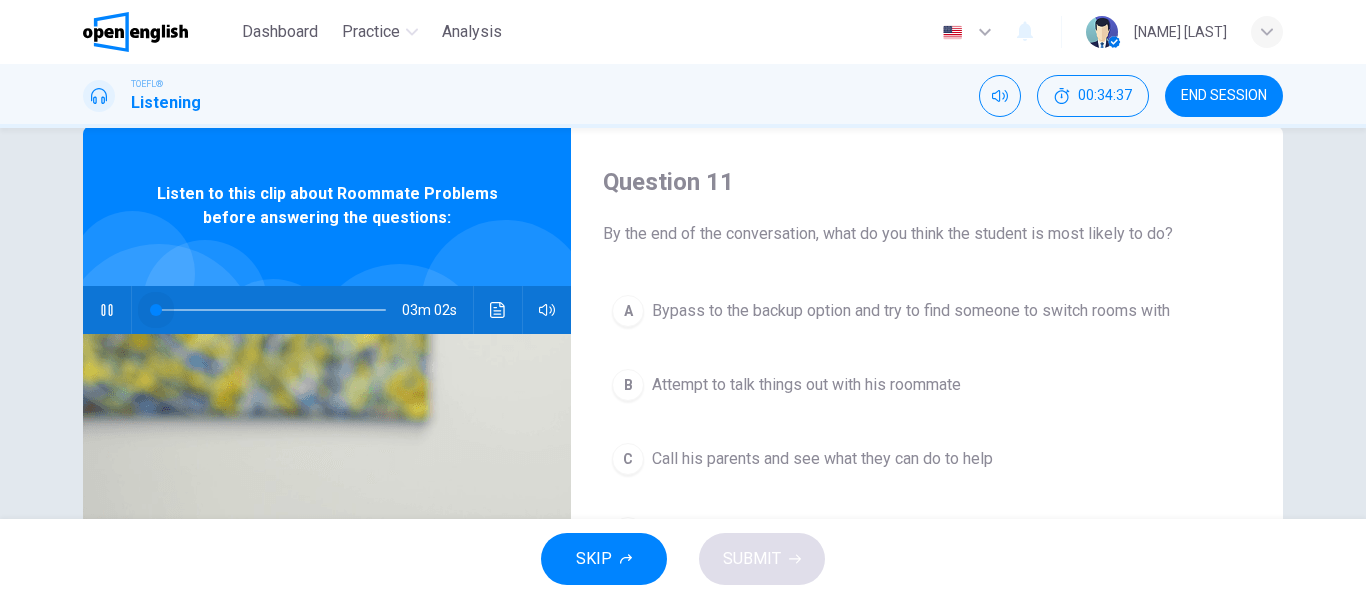 drag, startPoint x: 158, startPoint y: 310, endPoint x: 92, endPoint y: 362, distance: 84.0238 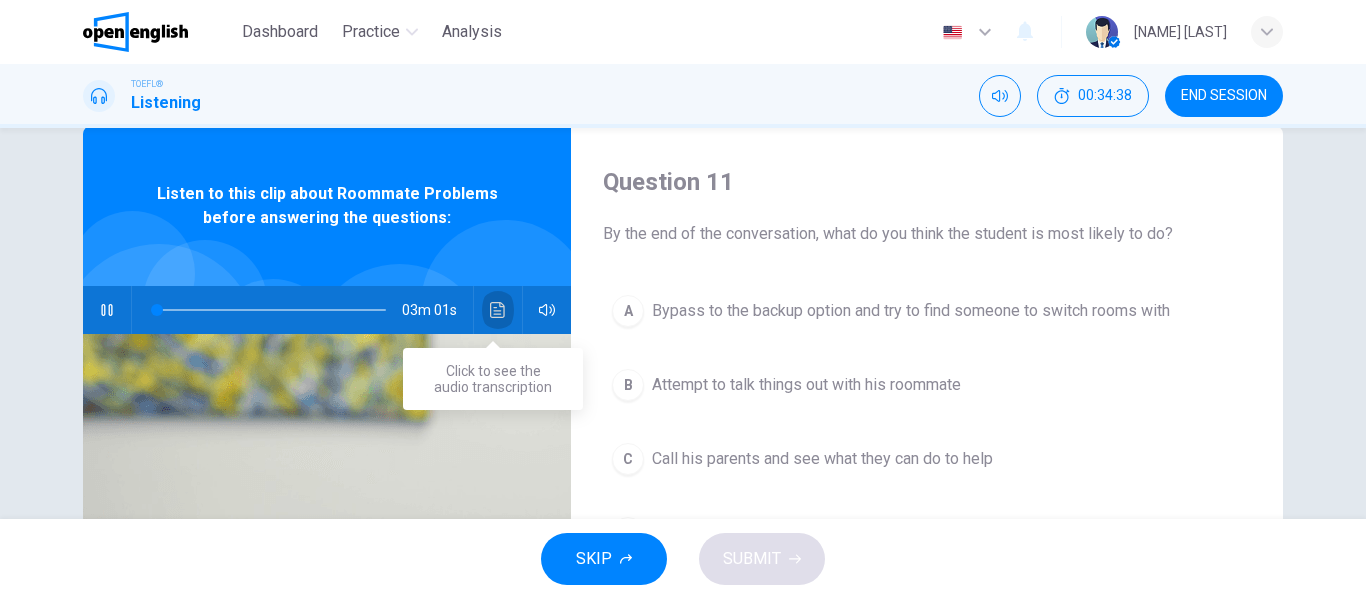 click at bounding box center [498, 310] 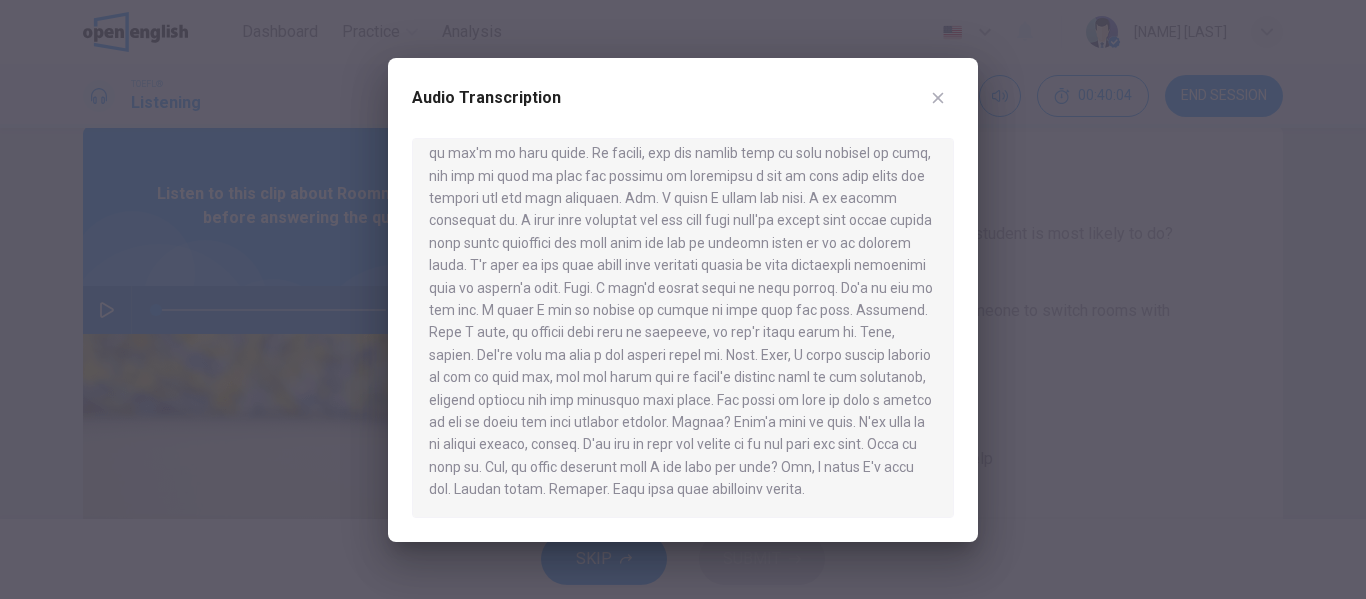 scroll, scrollTop: 482, scrollLeft: 0, axis: vertical 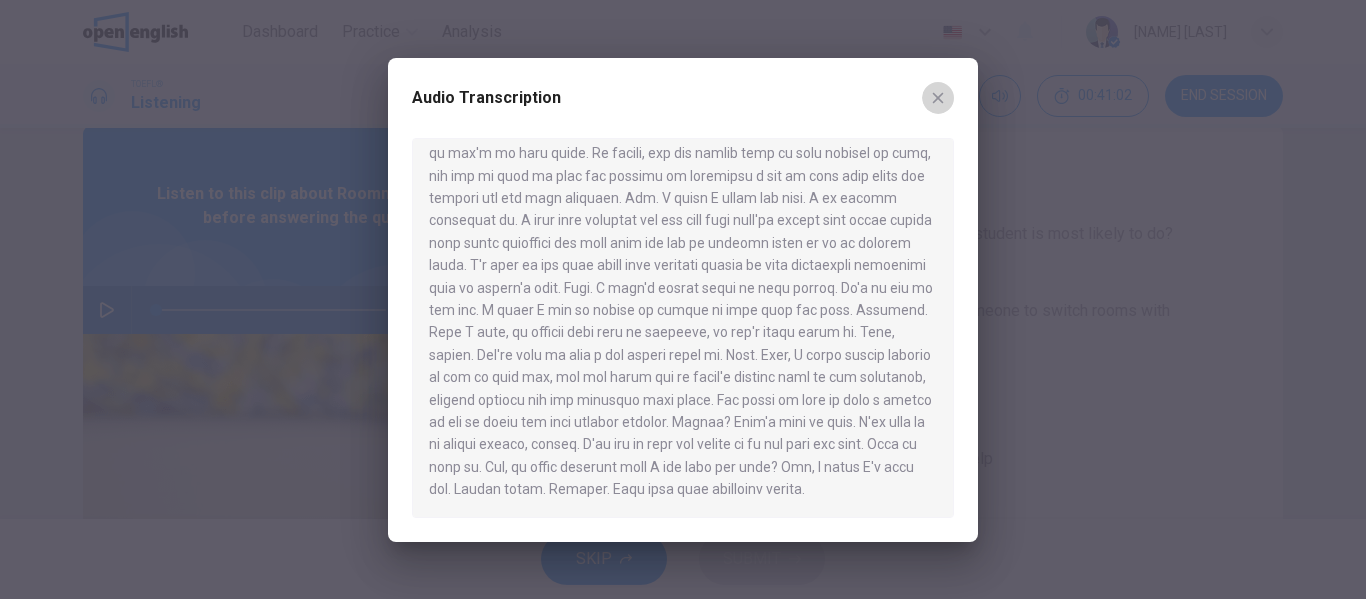 click at bounding box center (938, 98) 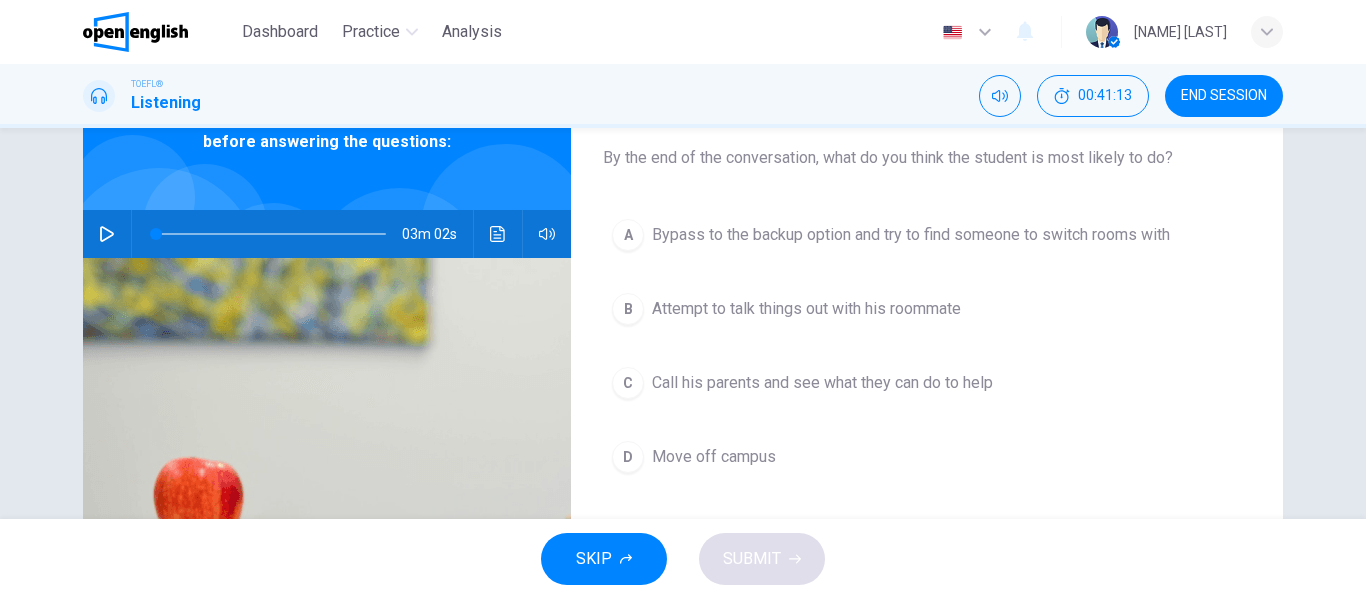 scroll, scrollTop: 112, scrollLeft: 0, axis: vertical 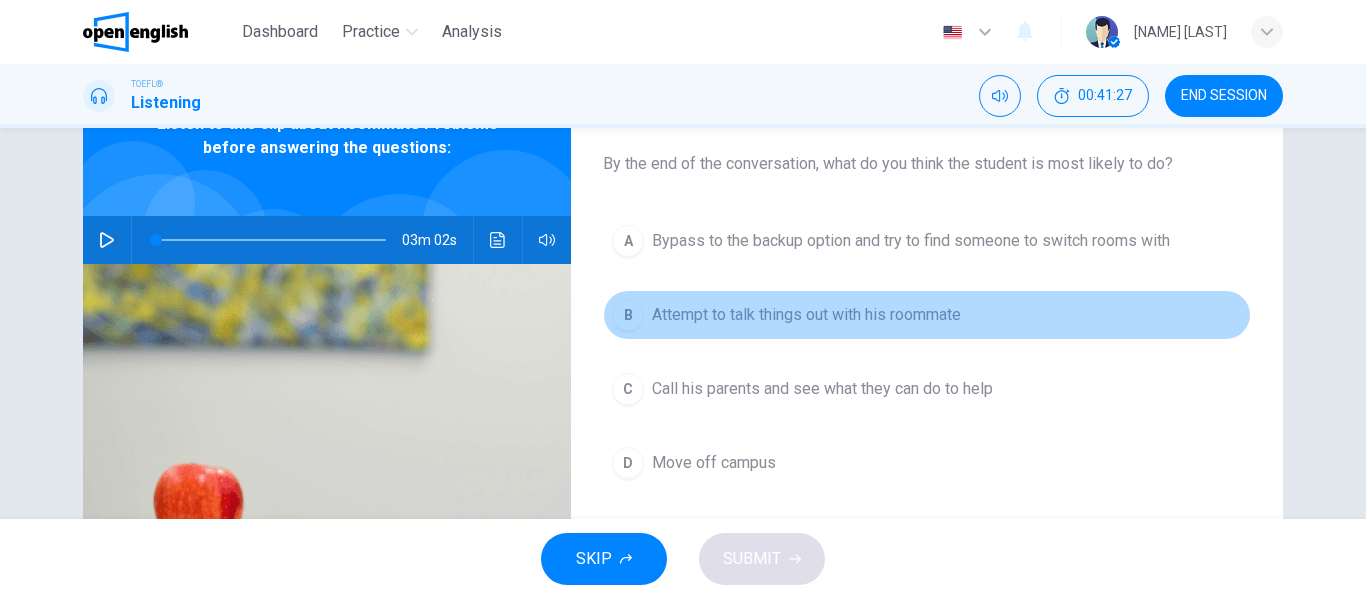 click on "Attempt to talk things out with his roommate" at bounding box center (911, 241) 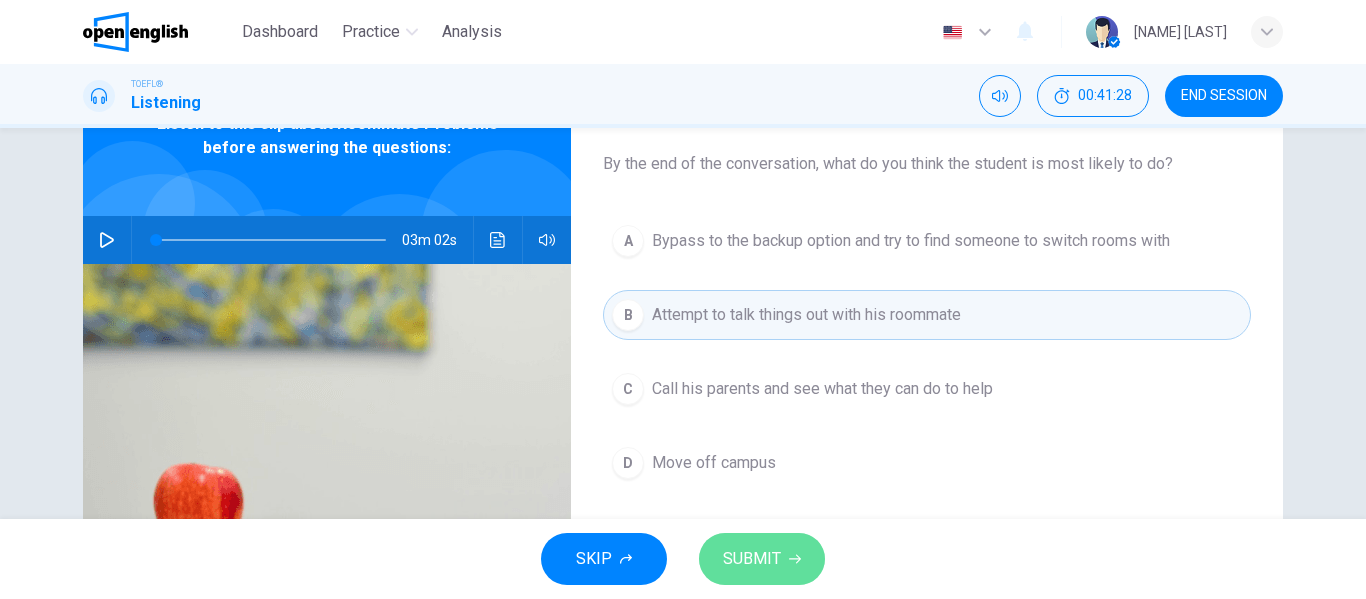 click on "SUBMIT" at bounding box center (752, 559) 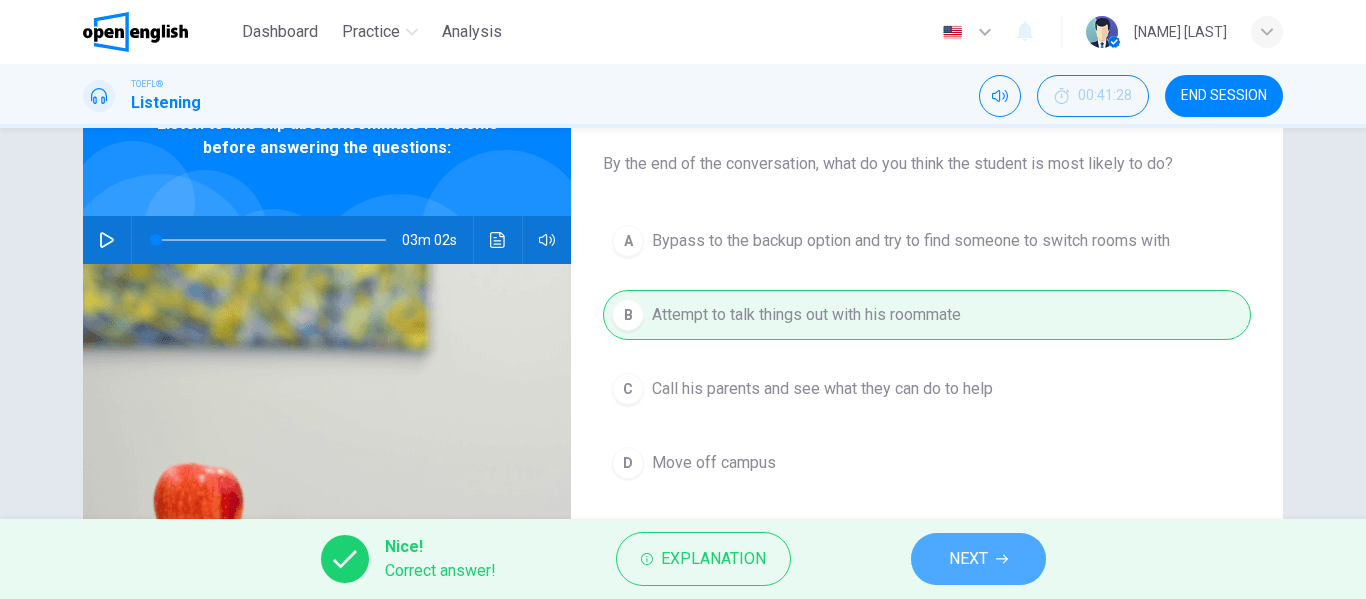 click on "NEXT" at bounding box center [968, 559] 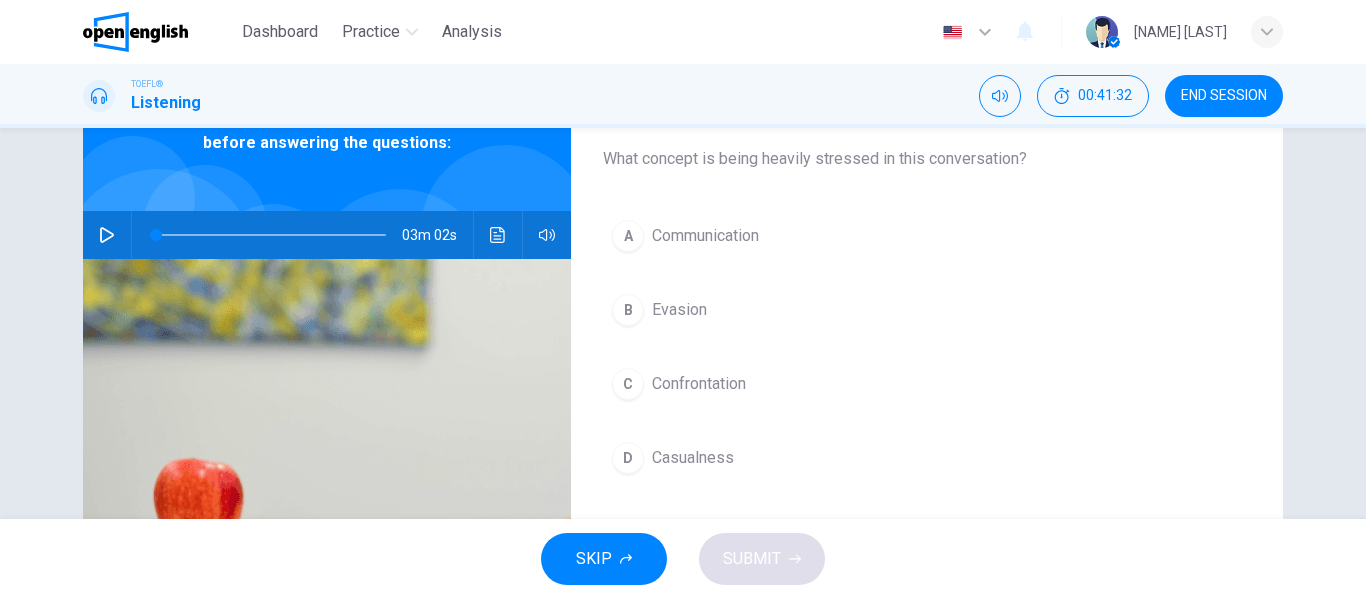 scroll, scrollTop: 118, scrollLeft: 0, axis: vertical 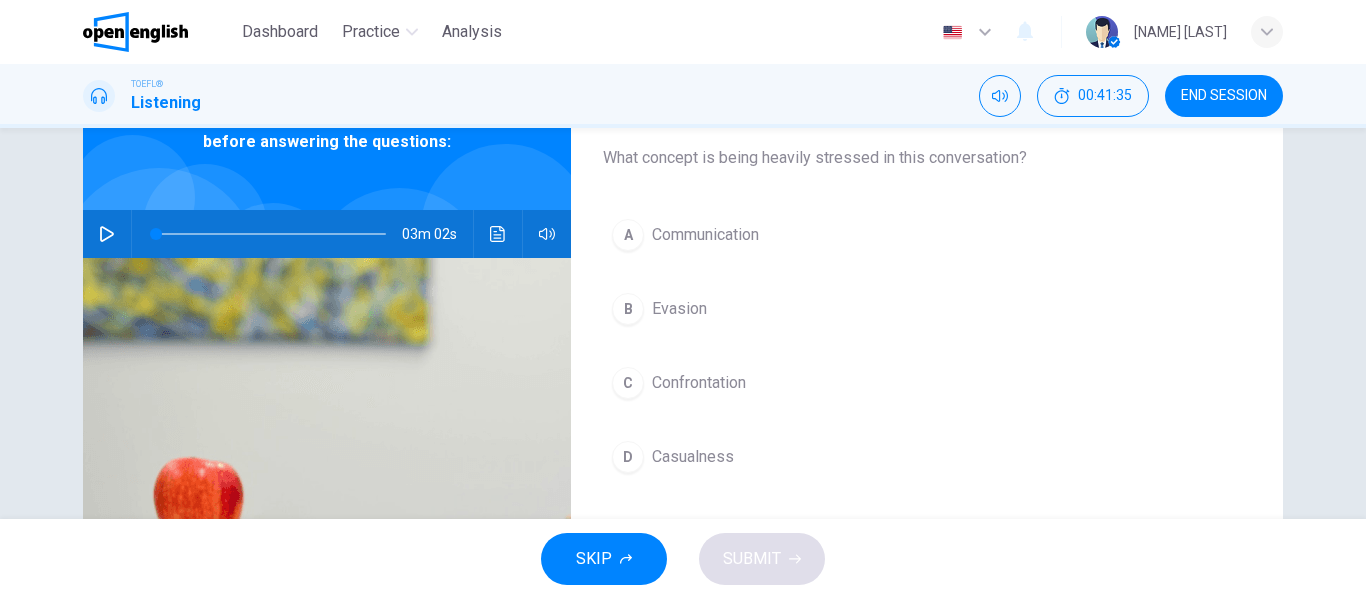 click on "Communication" at bounding box center (705, 235) 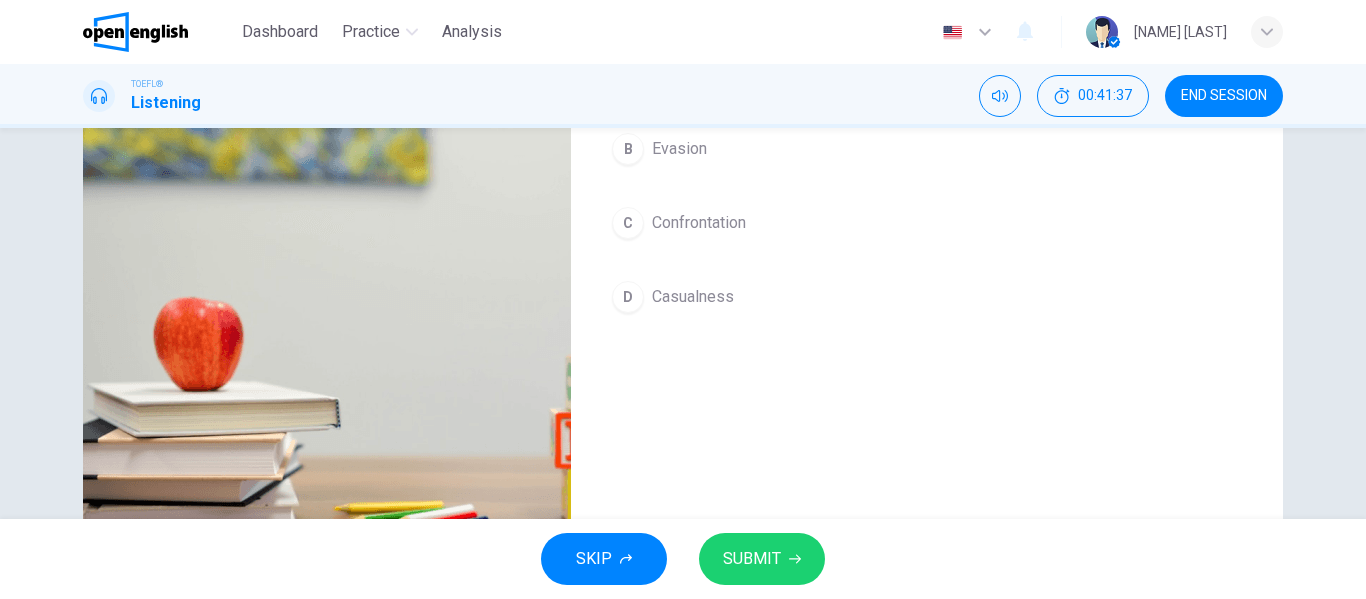 scroll, scrollTop: 281, scrollLeft: 0, axis: vertical 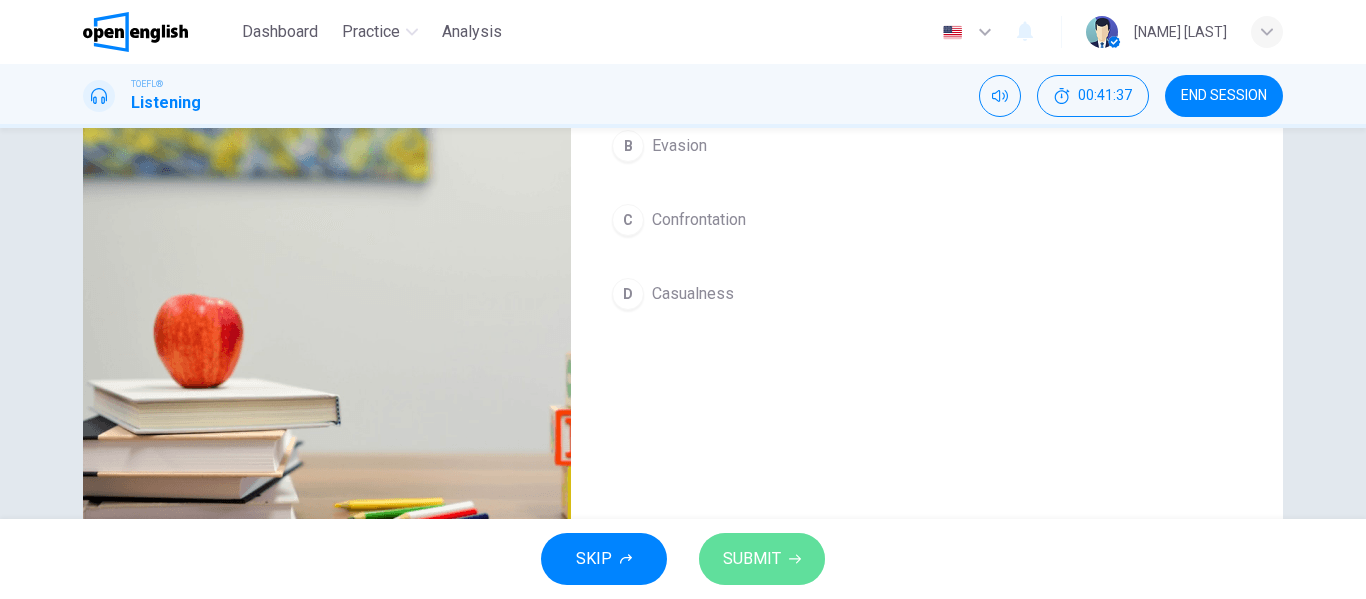 click on "SUBMIT" at bounding box center (752, 559) 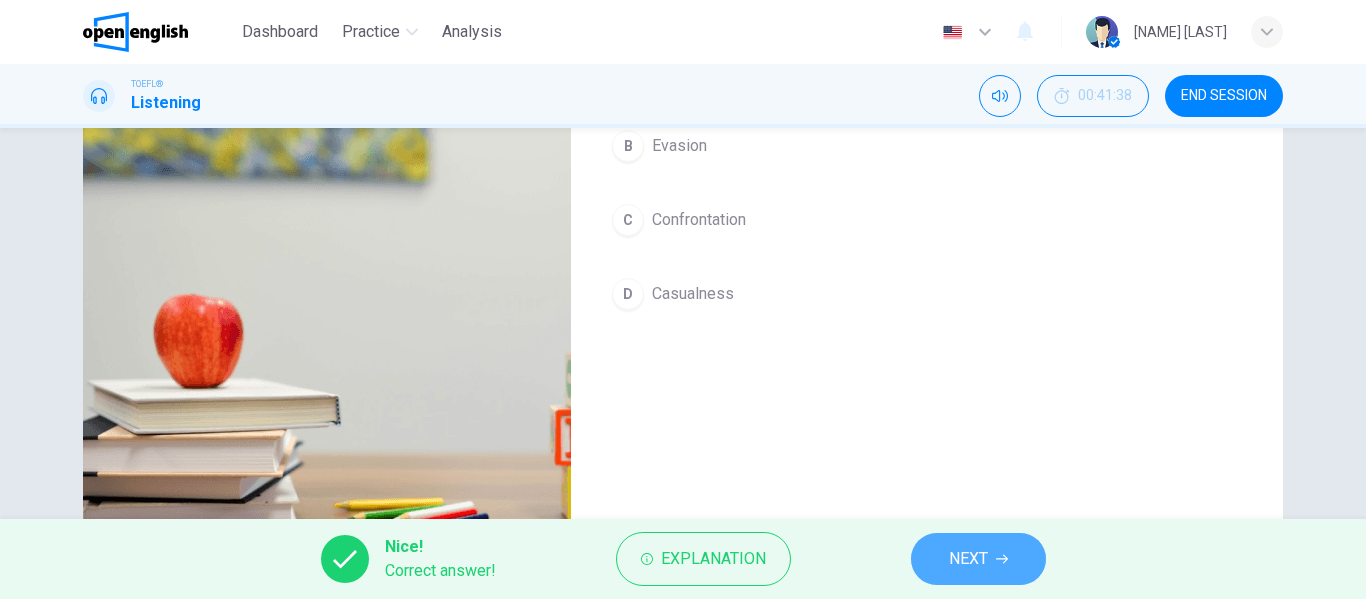 click on "NEXT" at bounding box center (968, 559) 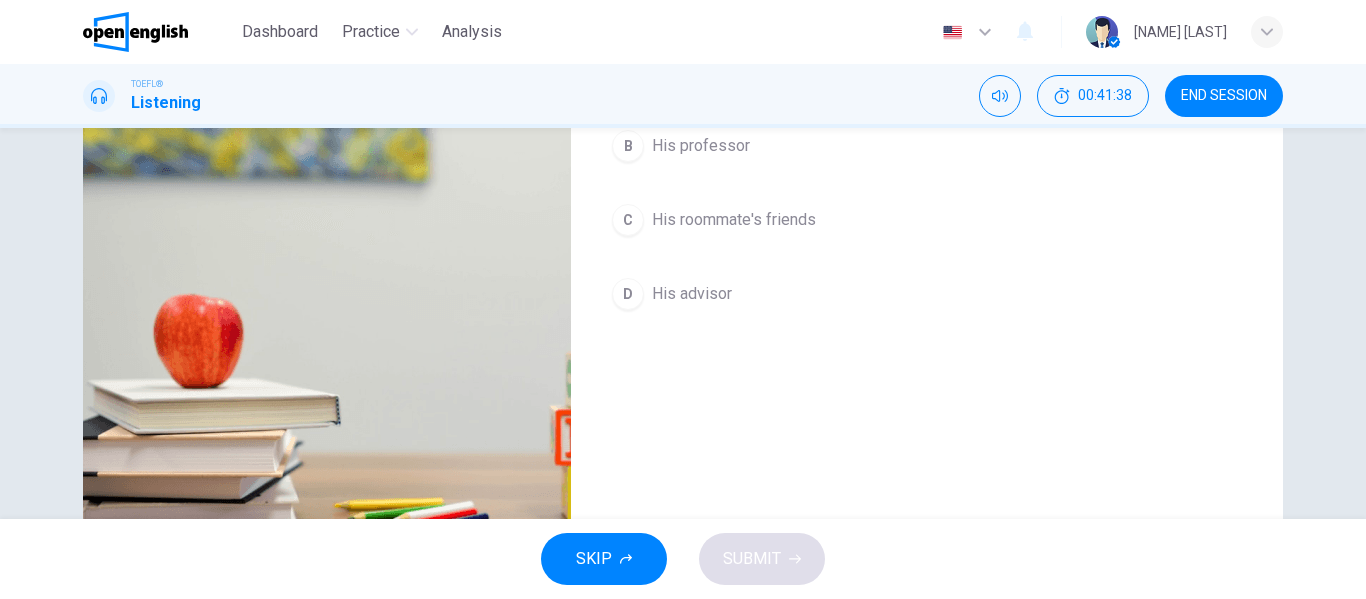 scroll, scrollTop: 0, scrollLeft: 0, axis: both 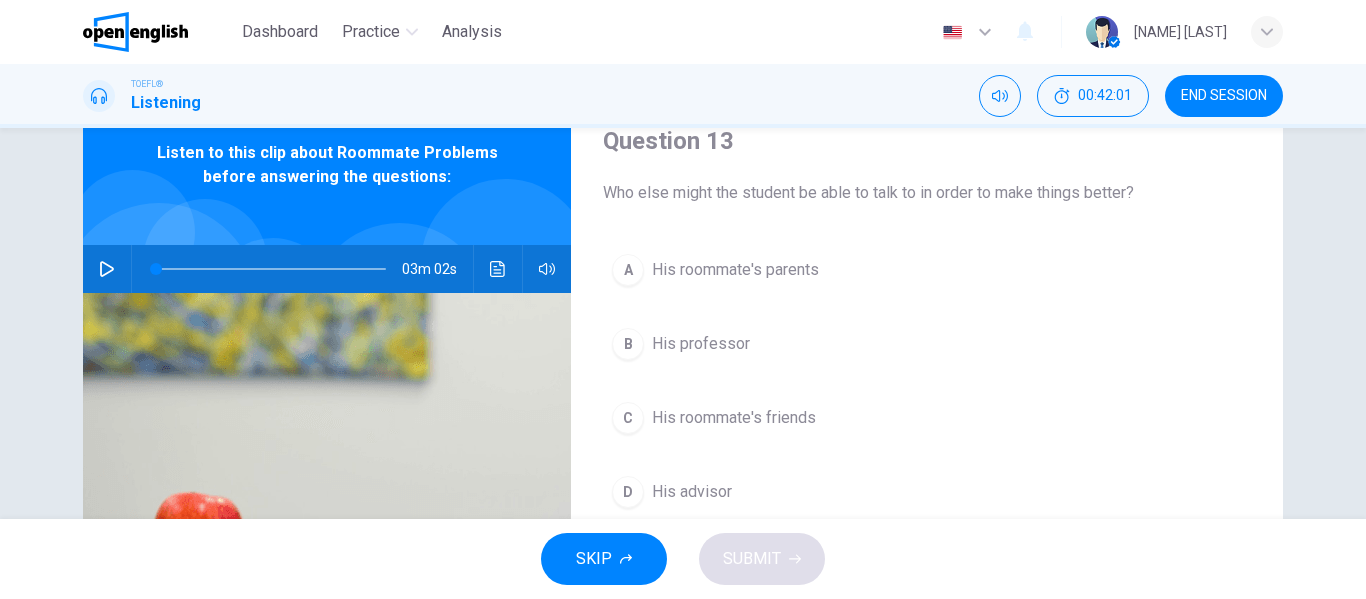 click on "His roommate's friends" at bounding box center [735, 270] 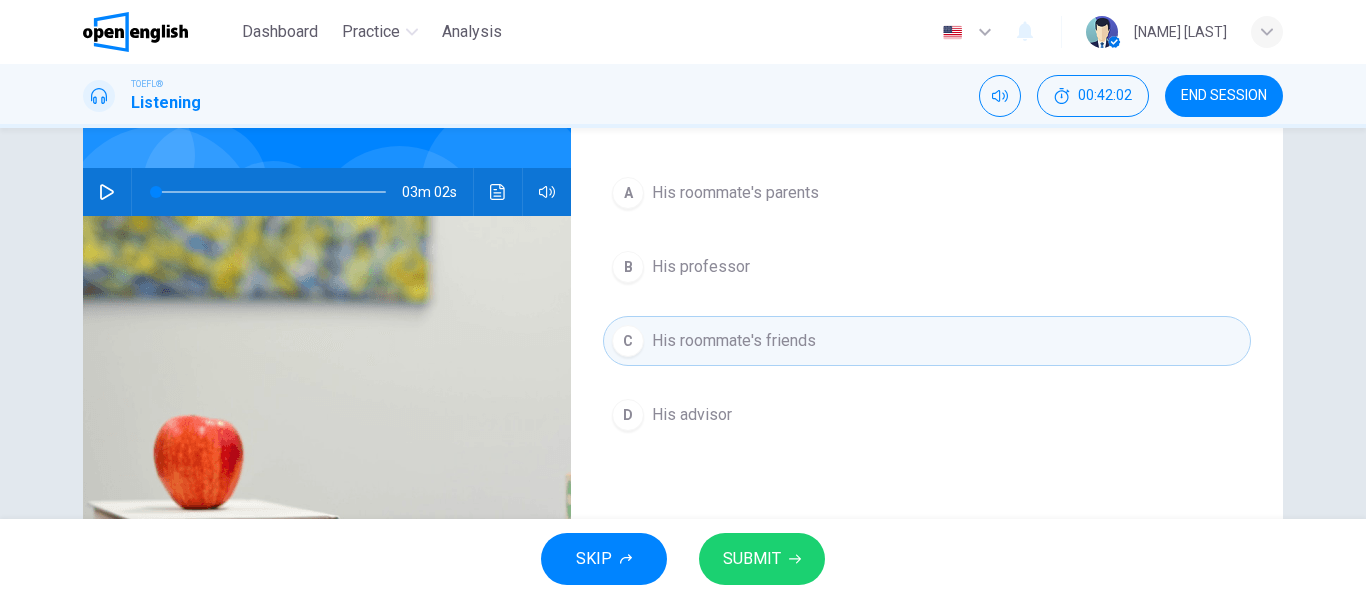 scroll, scrollTop: 163, scrollLeft: 0, axis: vertical 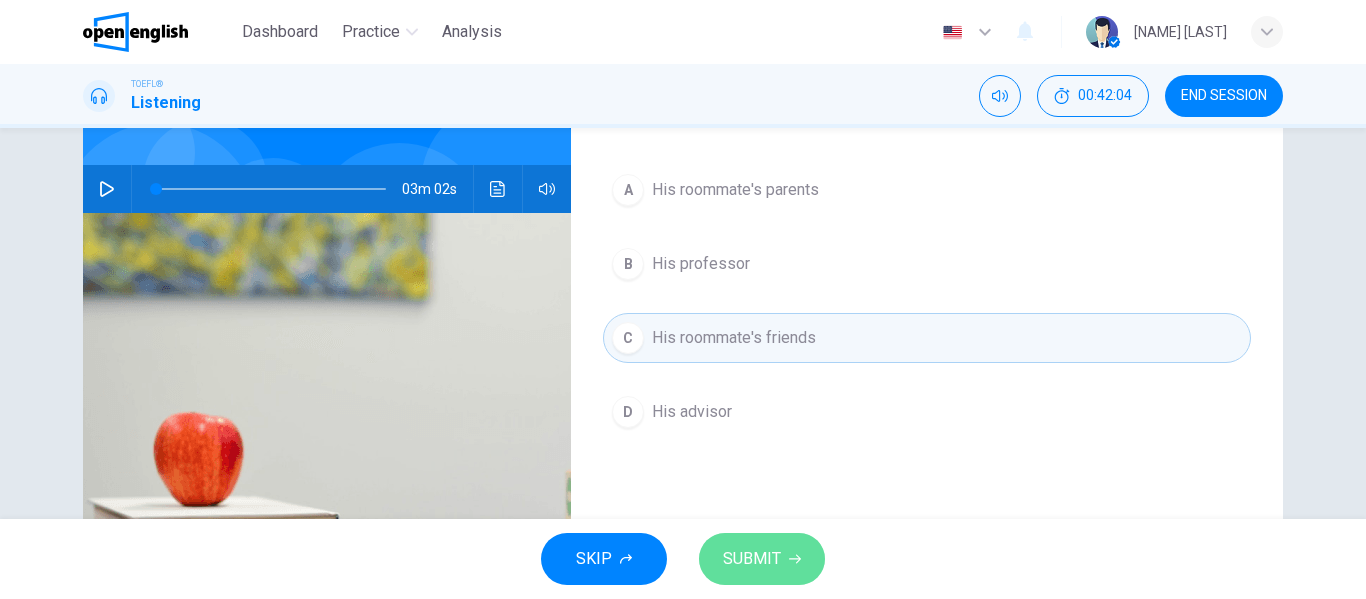 click at bounding box center [795, 559] 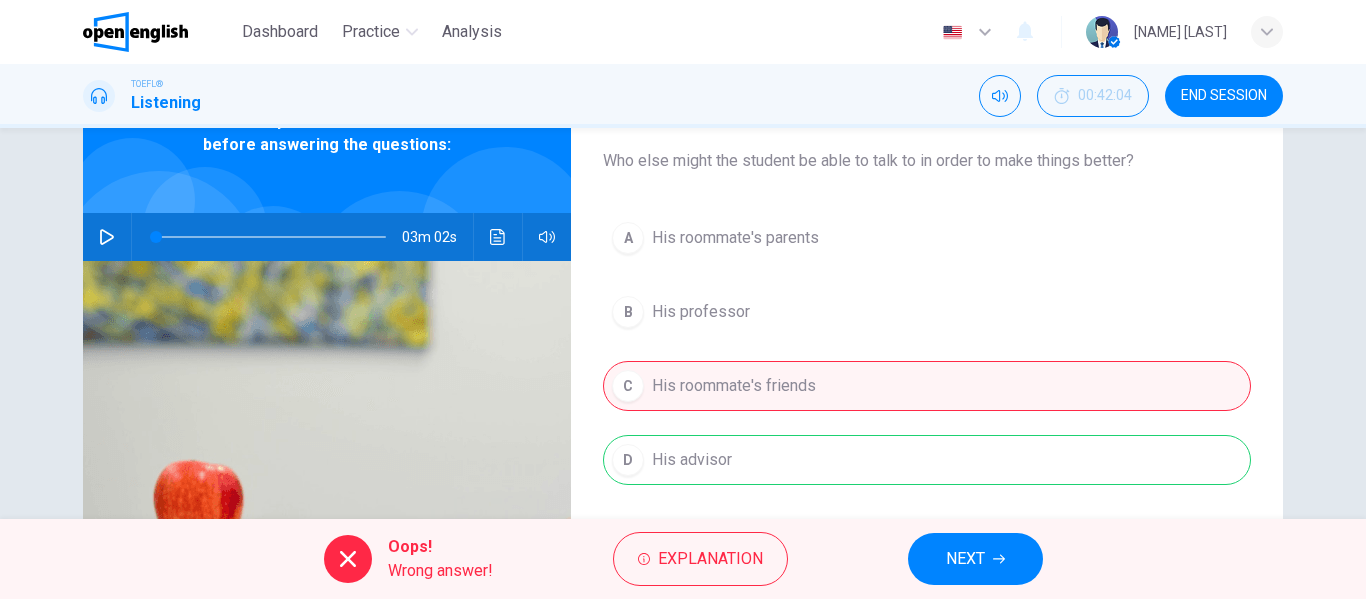 scroll, scrollTop: 114, scrollLeft: 0, axis: vertical 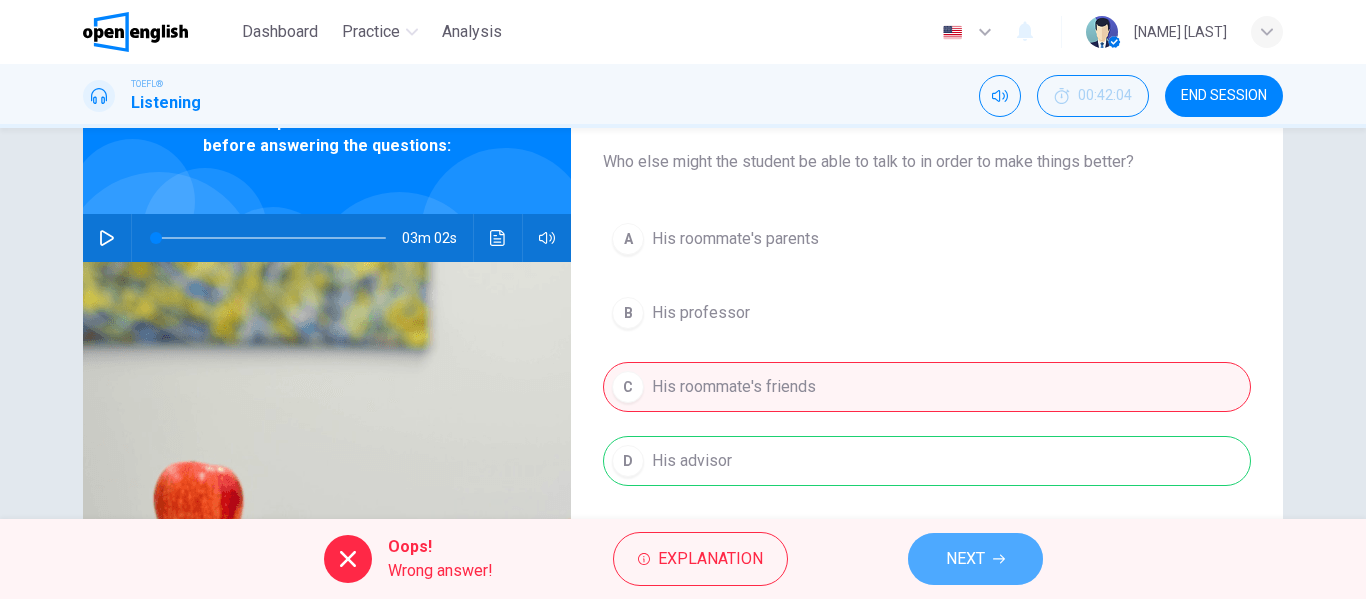 click on "NEXT" at bounding box center (965, 559) 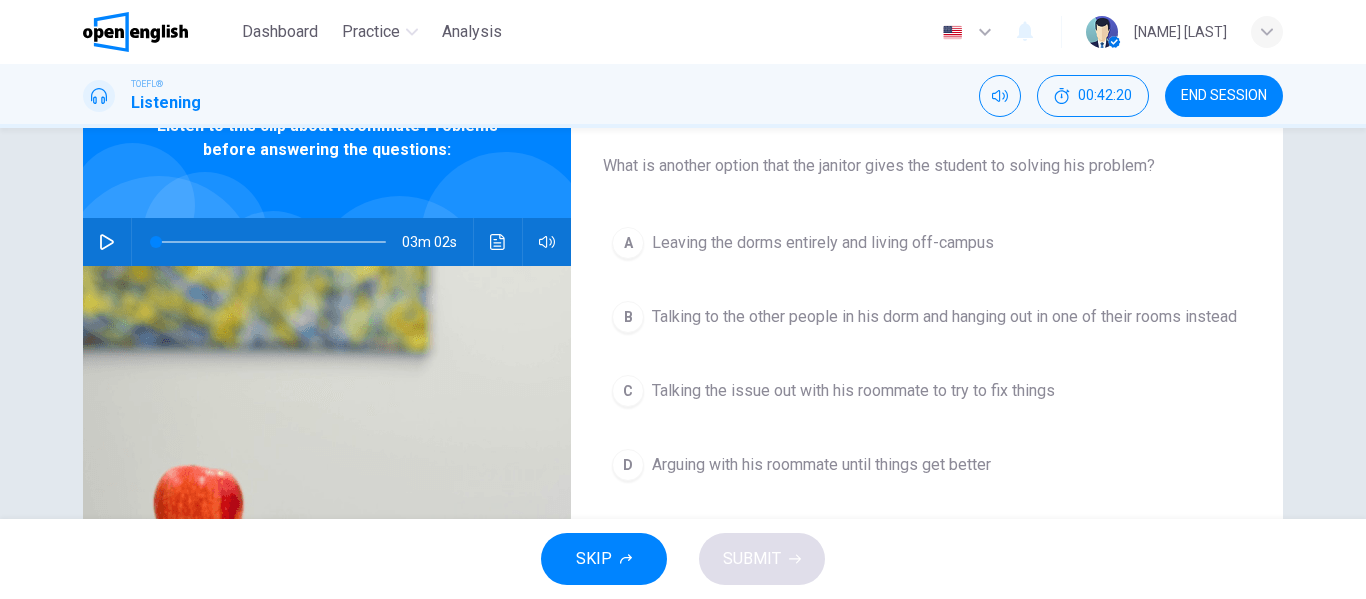 scroll, scrollTop: 109, scrollLeft: 0, axis: vertical 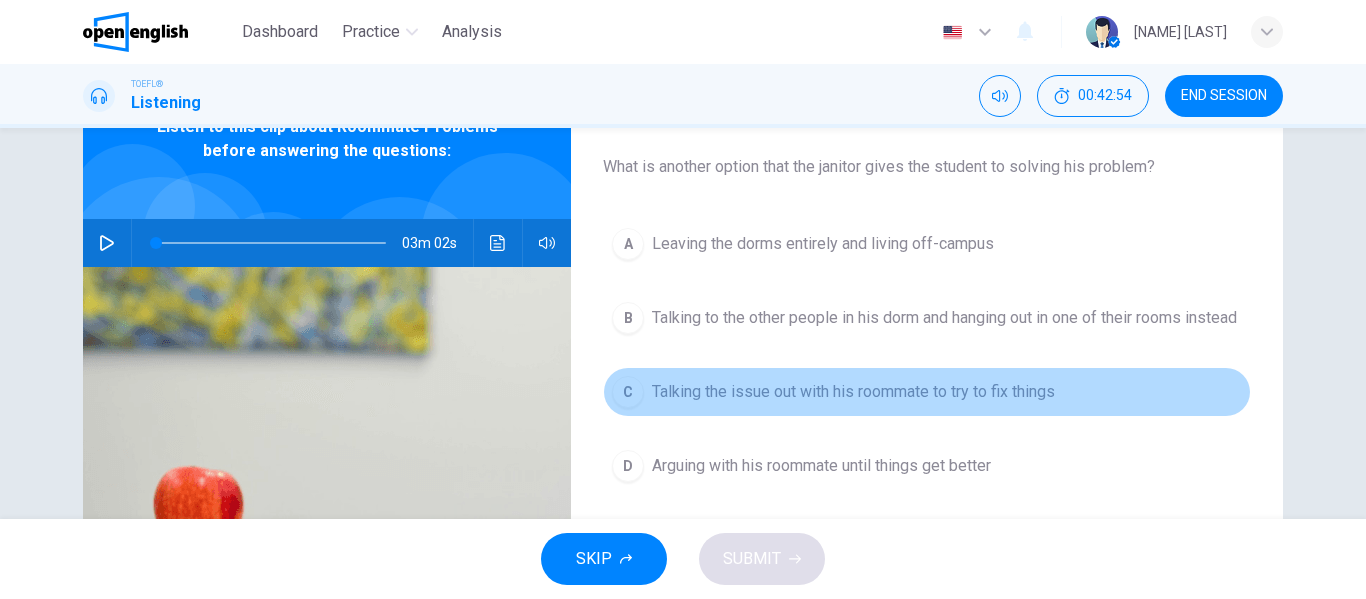 click on "C Talking the issue out with his roommate to try to fix things" at bounding box center [927, 392] 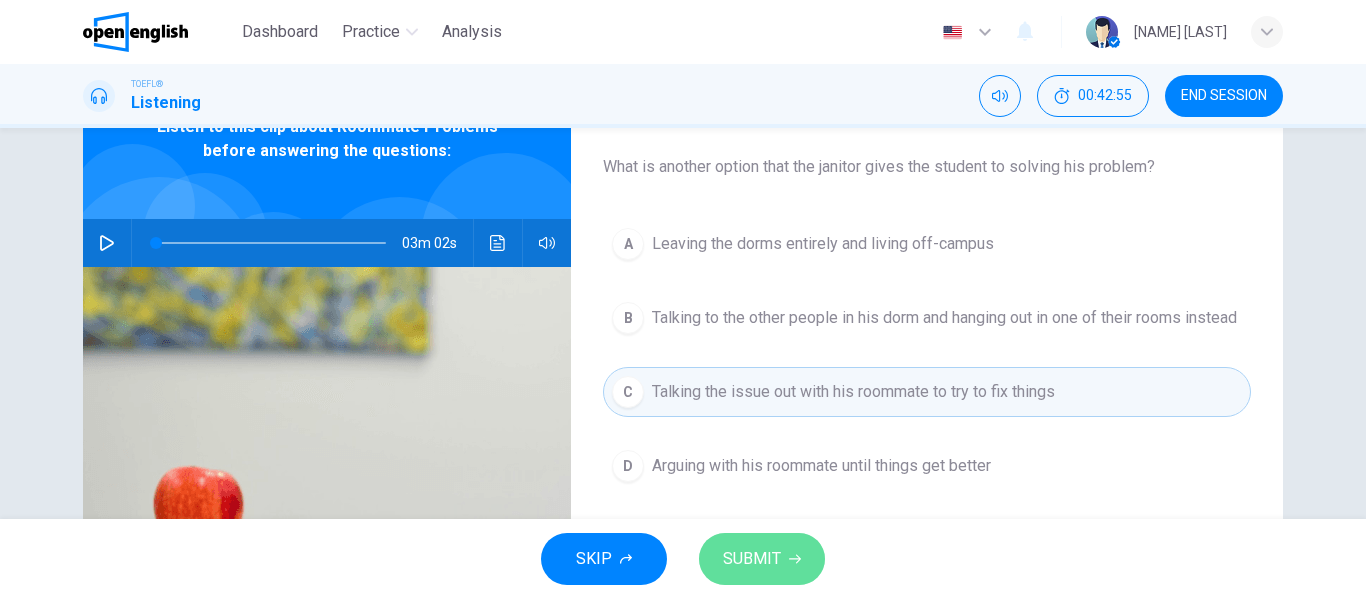 click on "SUBMIT" at bounding box center [752, 559] 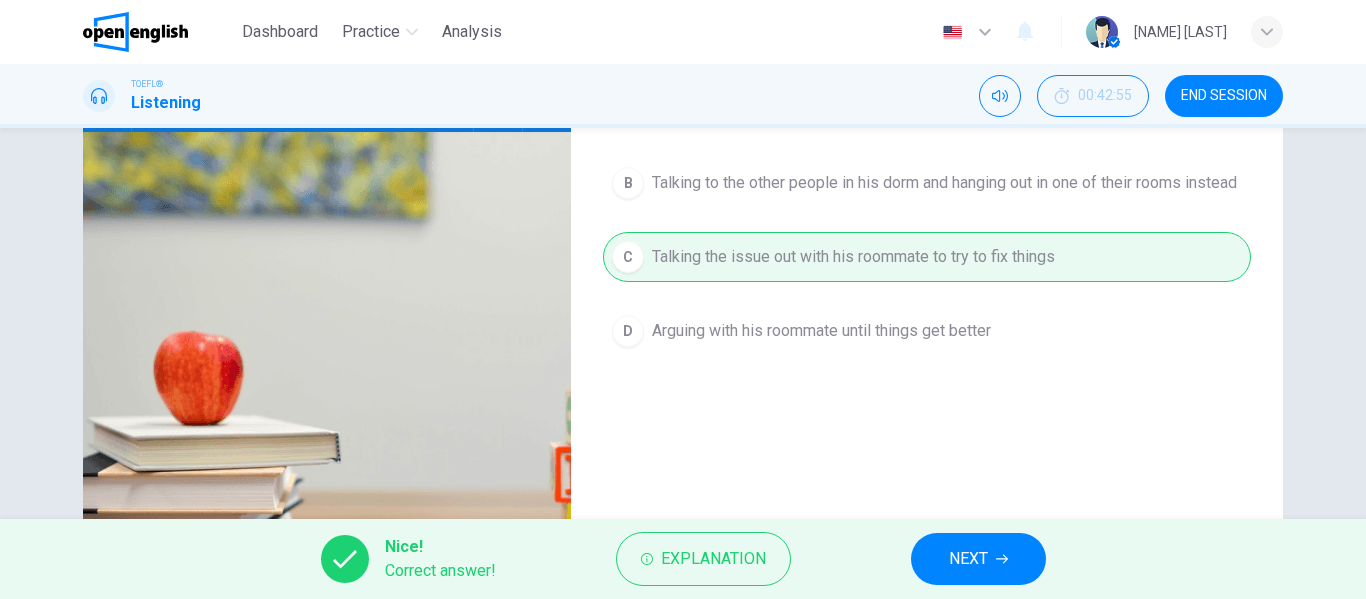 scroll, scrollTop: 247, scrollLeft: 0, axis: vertical 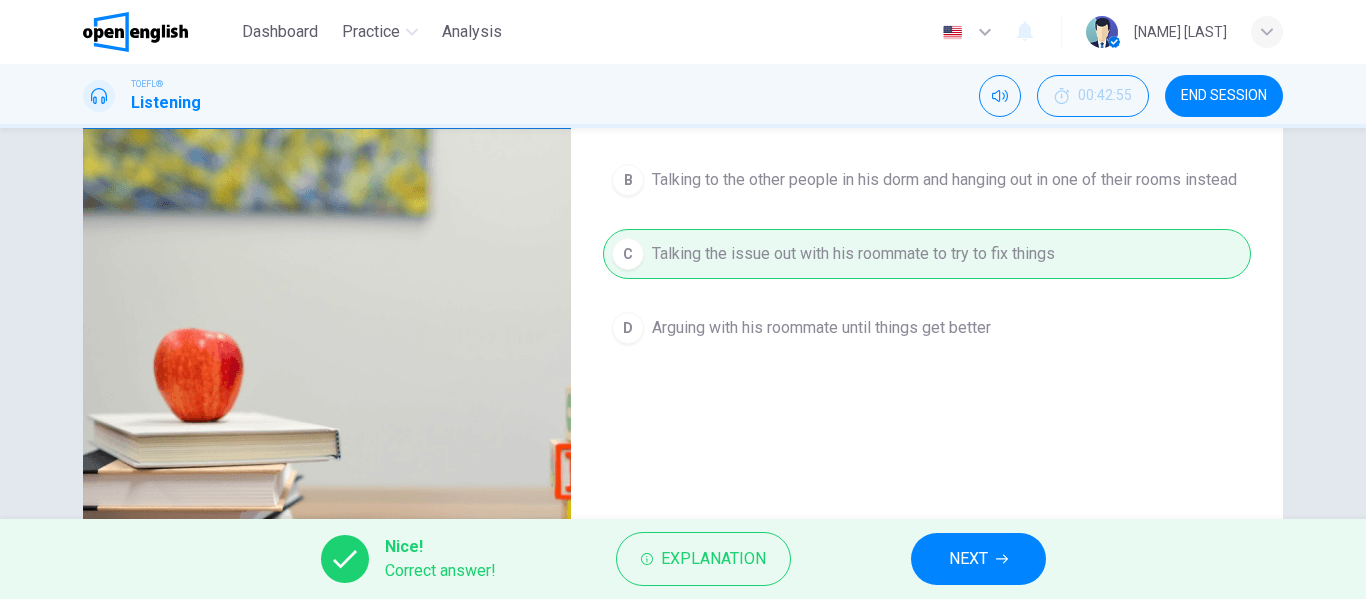 click on "NEXT" at bounding box center (978, 559) 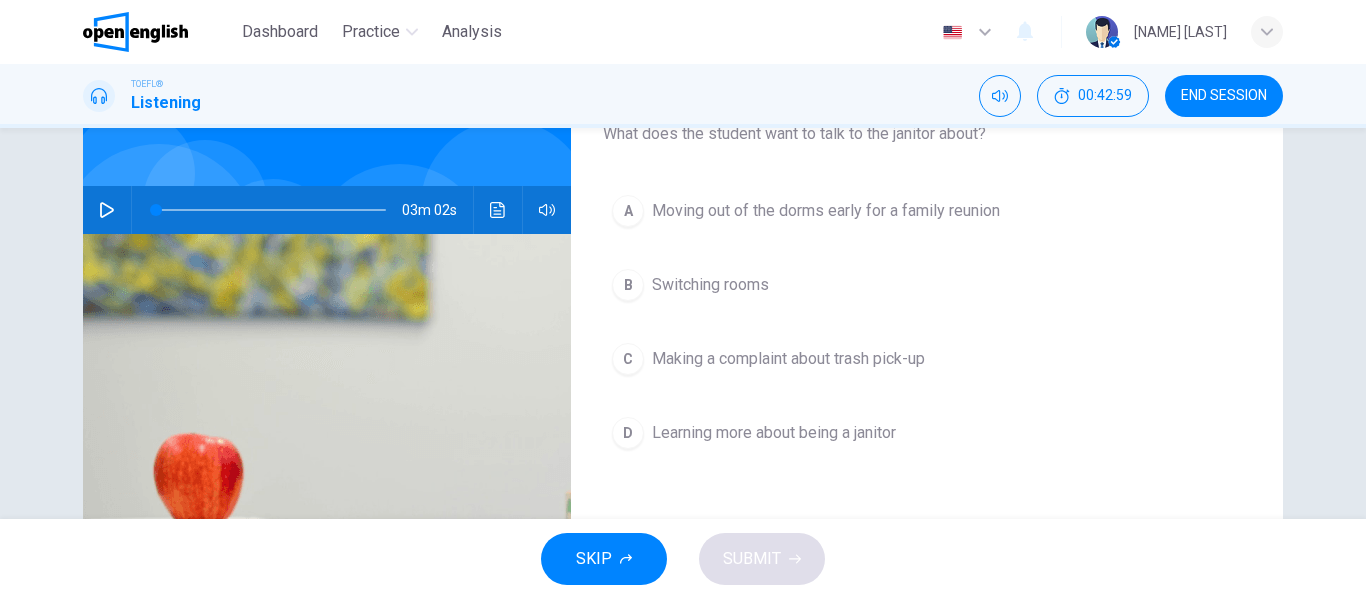 scroll, scrollTop: 143, scrollLeft: 0, axis: vertical 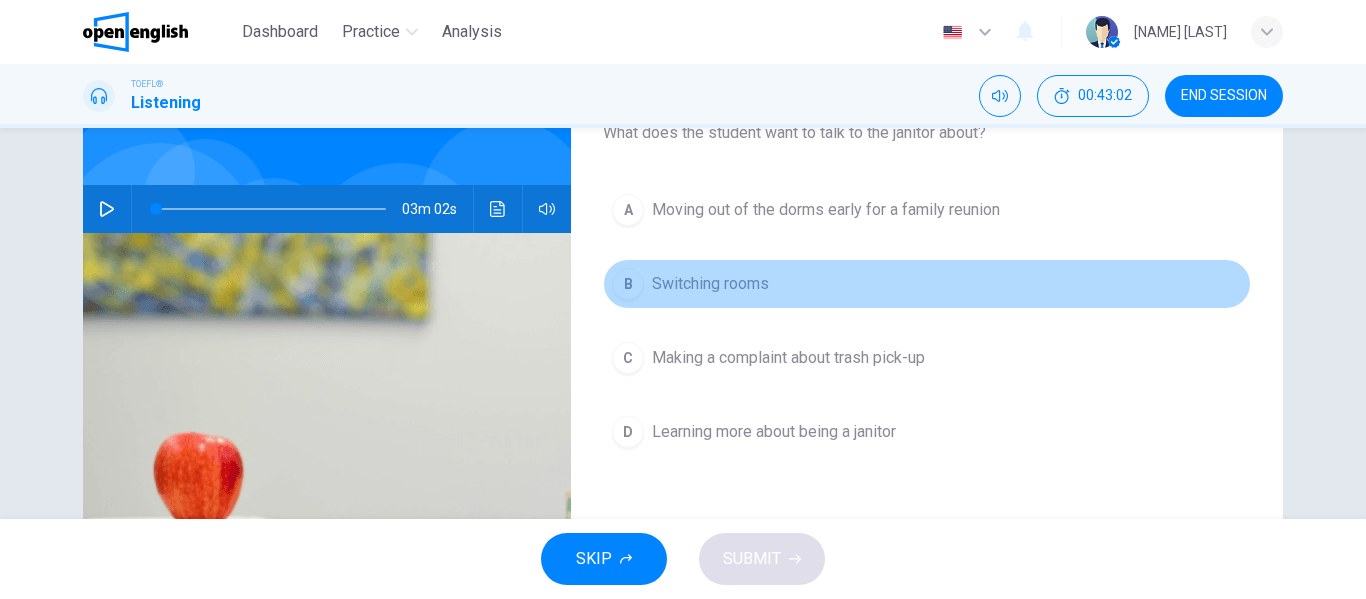 click on "Switching rooms" at bounding box center (826, 210) 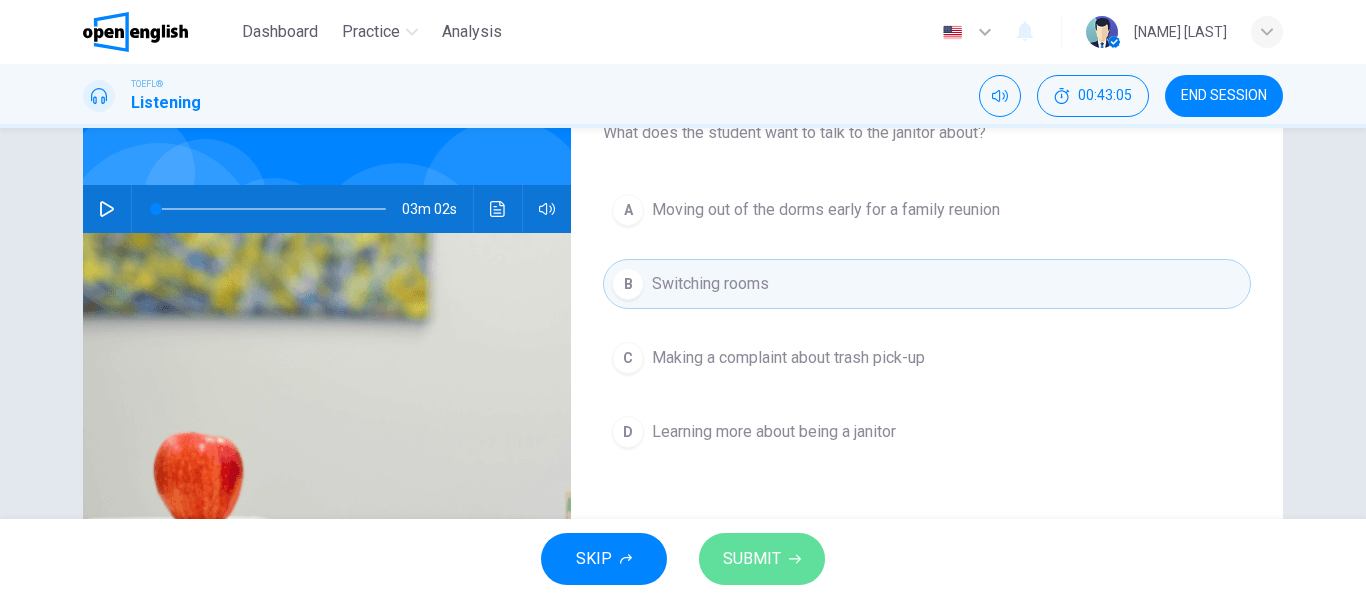 click on "SUBMIT" at bounding box center [762, 559] 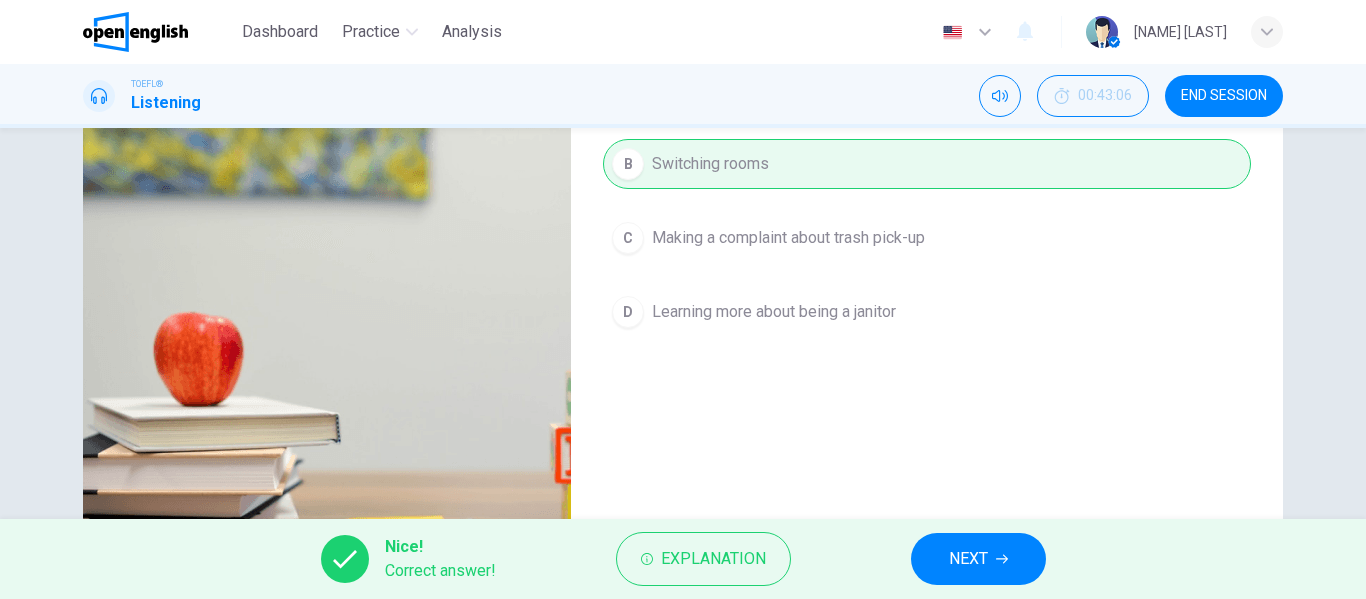 scroll, scrollTop: 264, scrollLeft: 0, axis: vertical 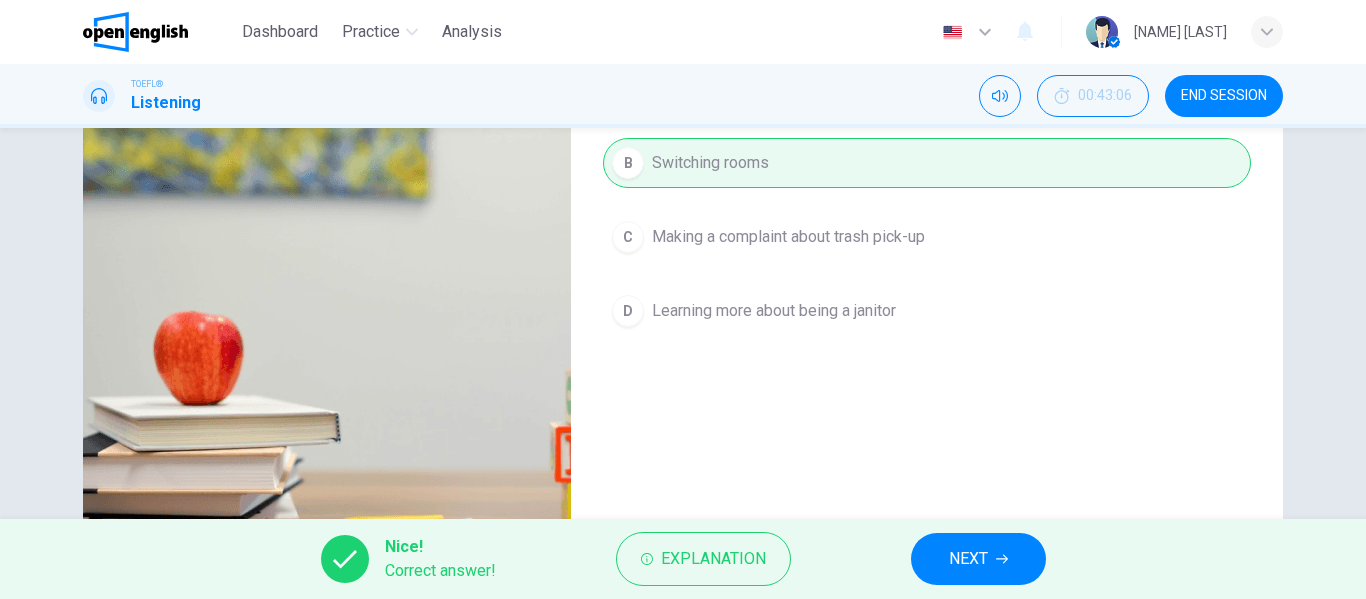 click on "NEXT" at bounding box center [978, 559] 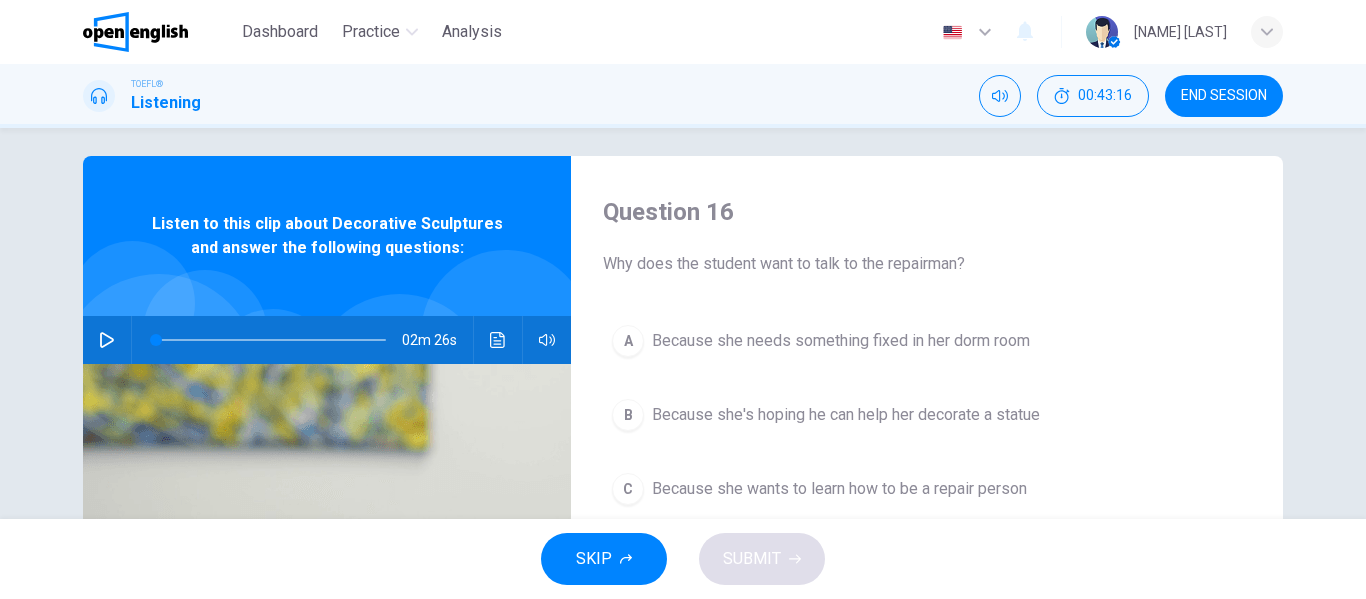 scroll, scrollTop: 13, scrollLeft: 0, axis: vertical 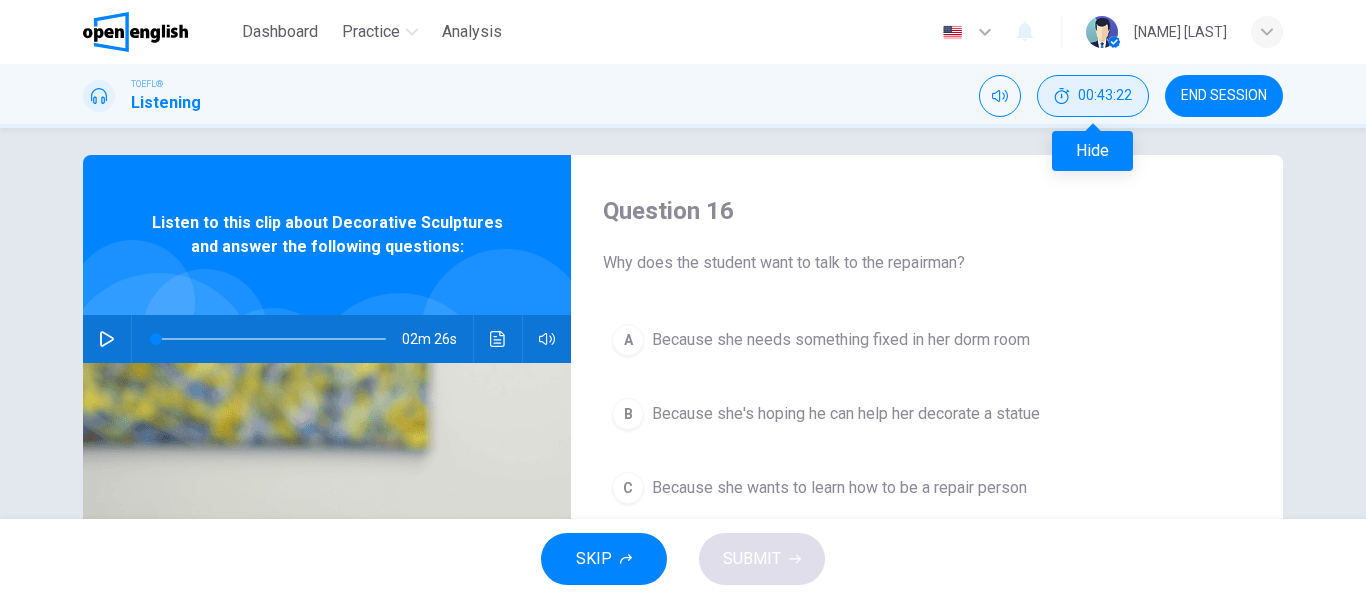 click on "00:43:22" at bounding box center [1093, 96] 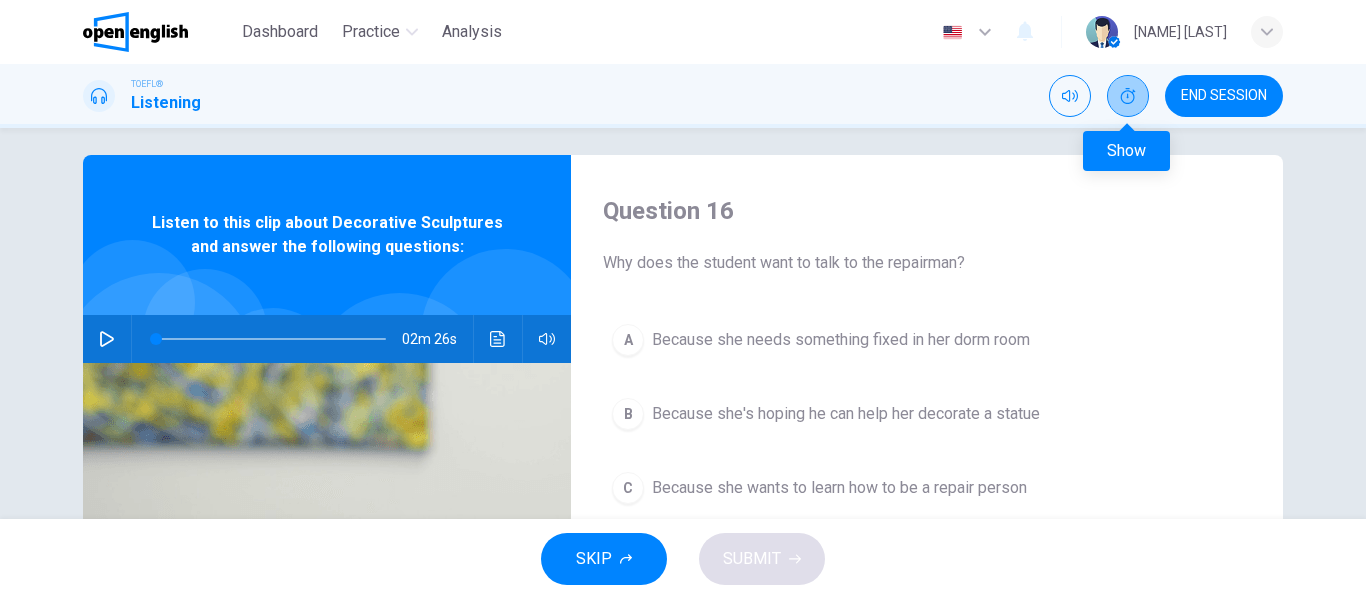 click at bounding box center (1128, 96) 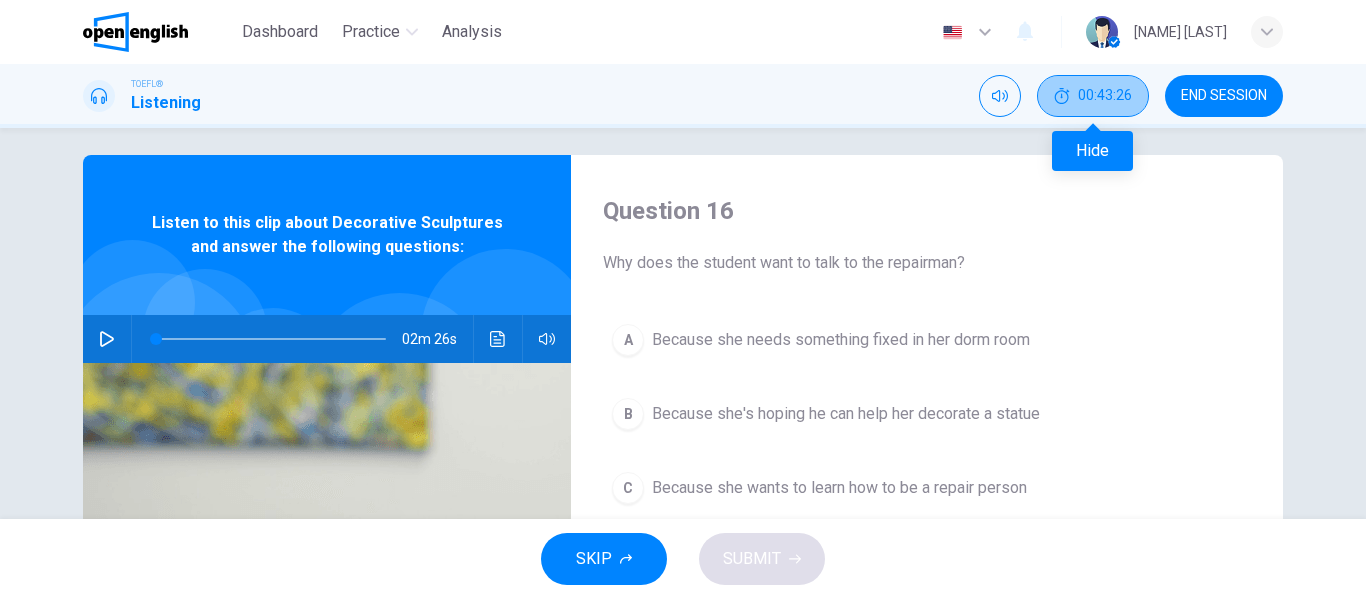 click on "00:43:26" at bounding box center [1105, 96] 